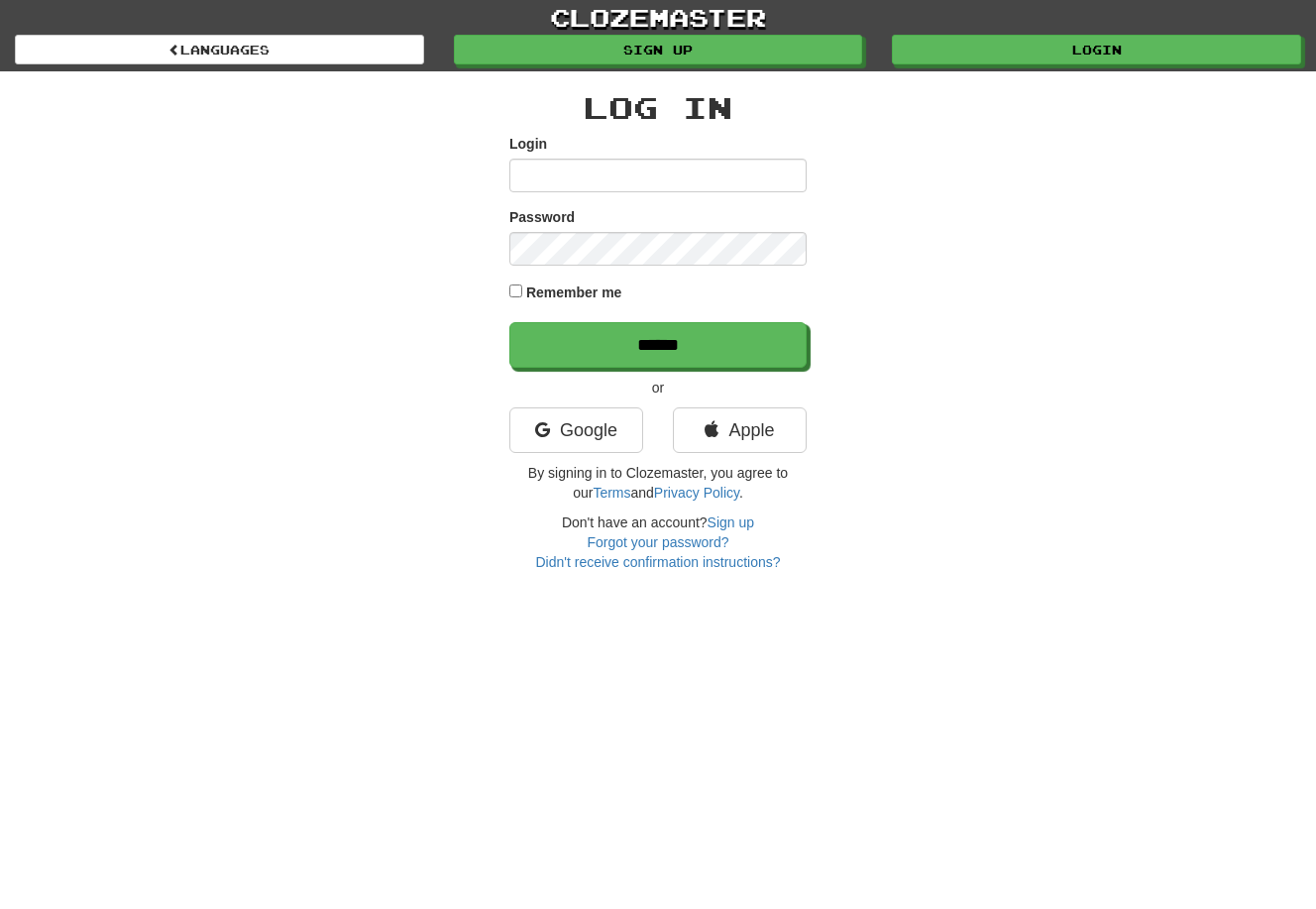 scroll, scrollTop: 0, scrollLeft: 0, axis: both 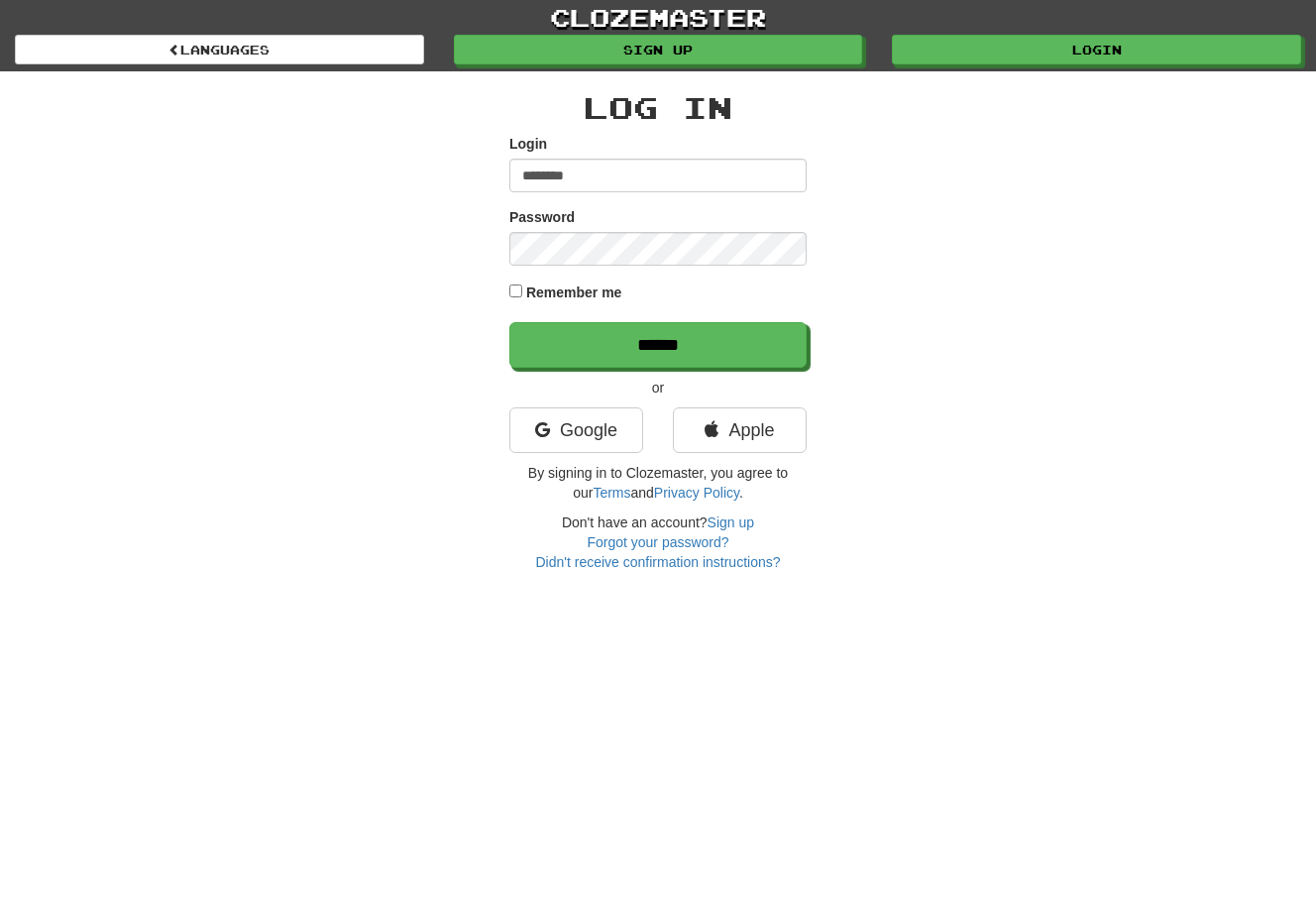type on "********" 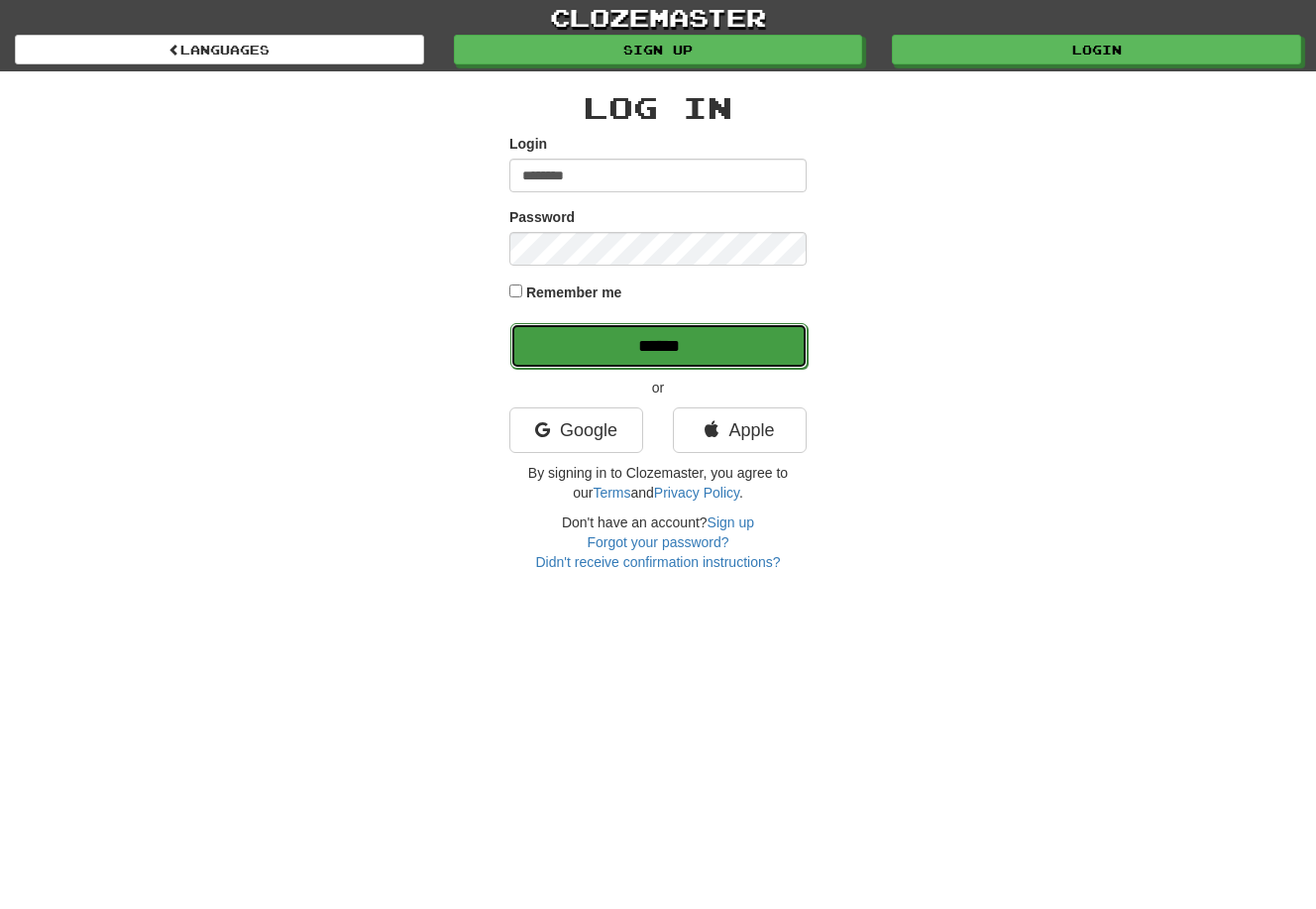 click on "******" at bounding box center [659, 346] 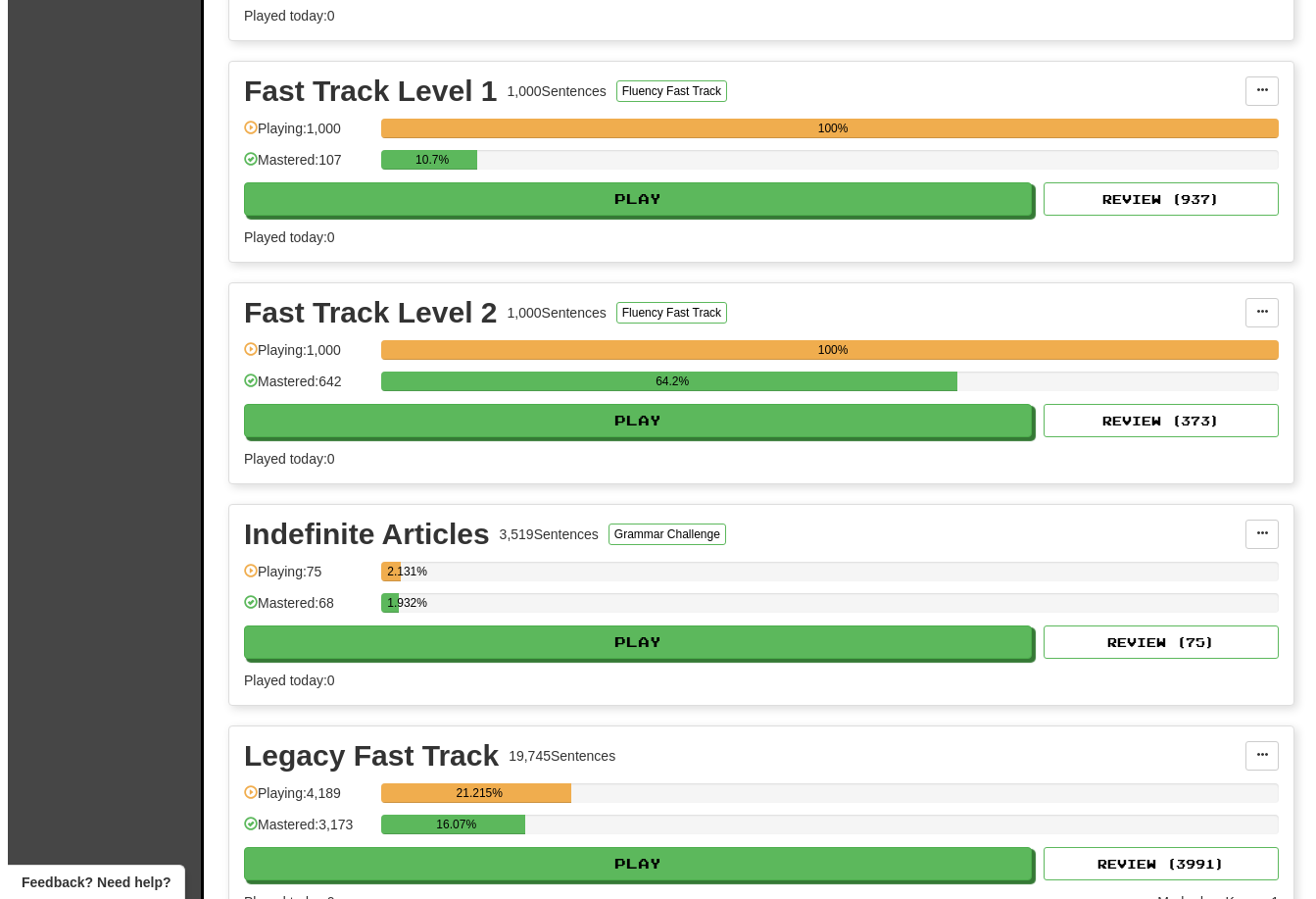 scroll, scrollTop: 1373, scrollLeft: 0, axis: vertical 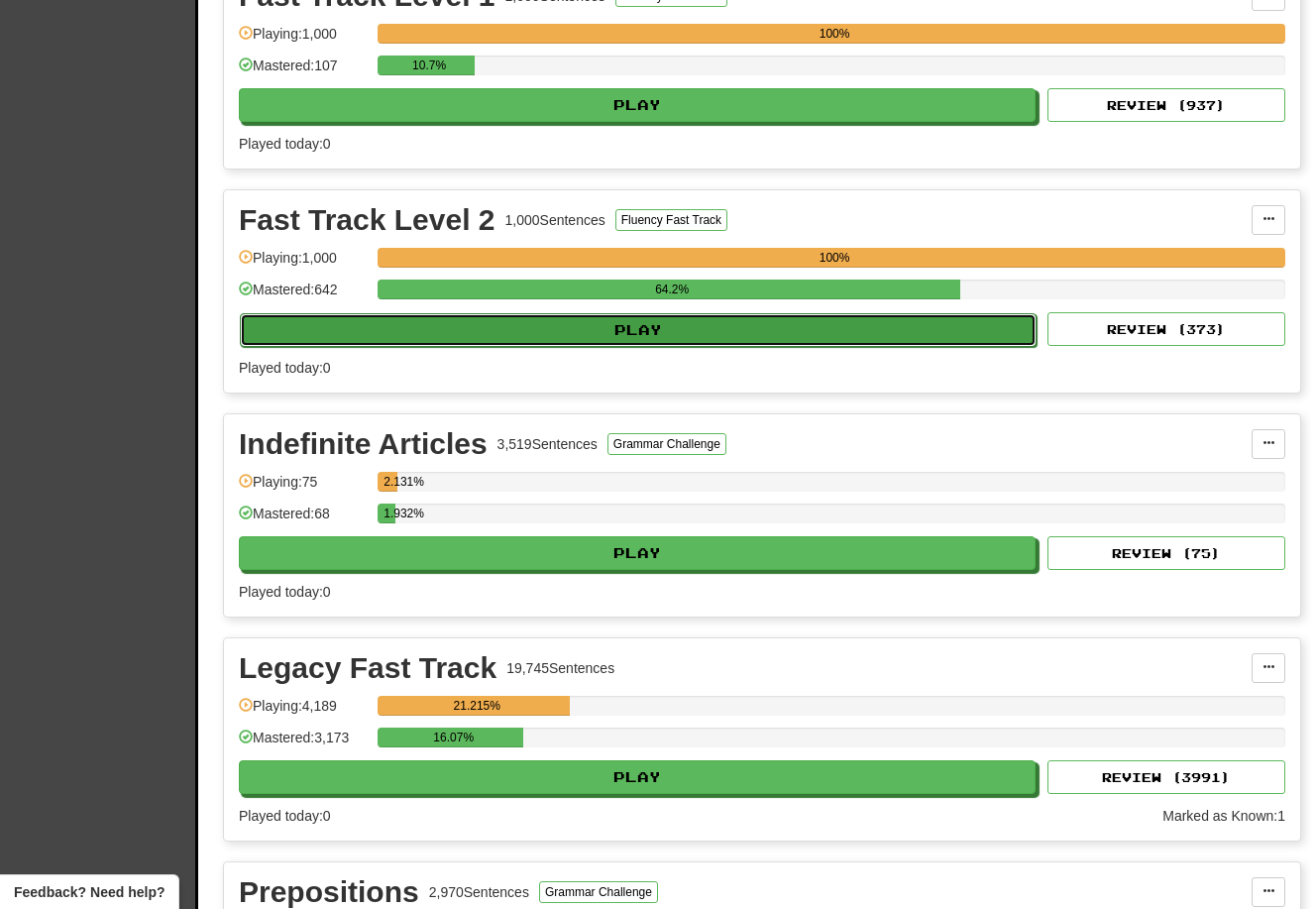 click on "Play" at bounding box center [638, 330] 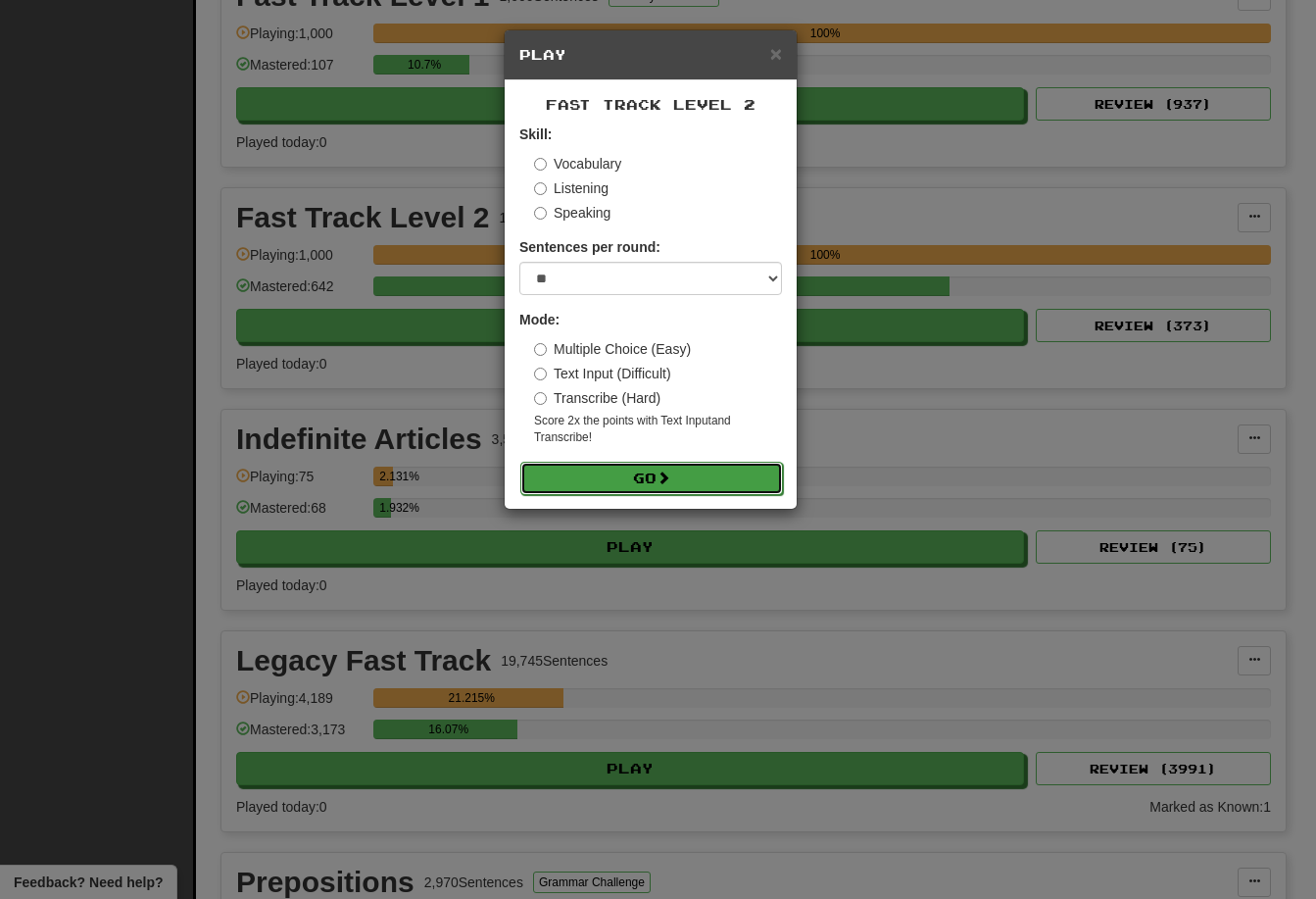 click on "Go" at bounding box center (652, 478) 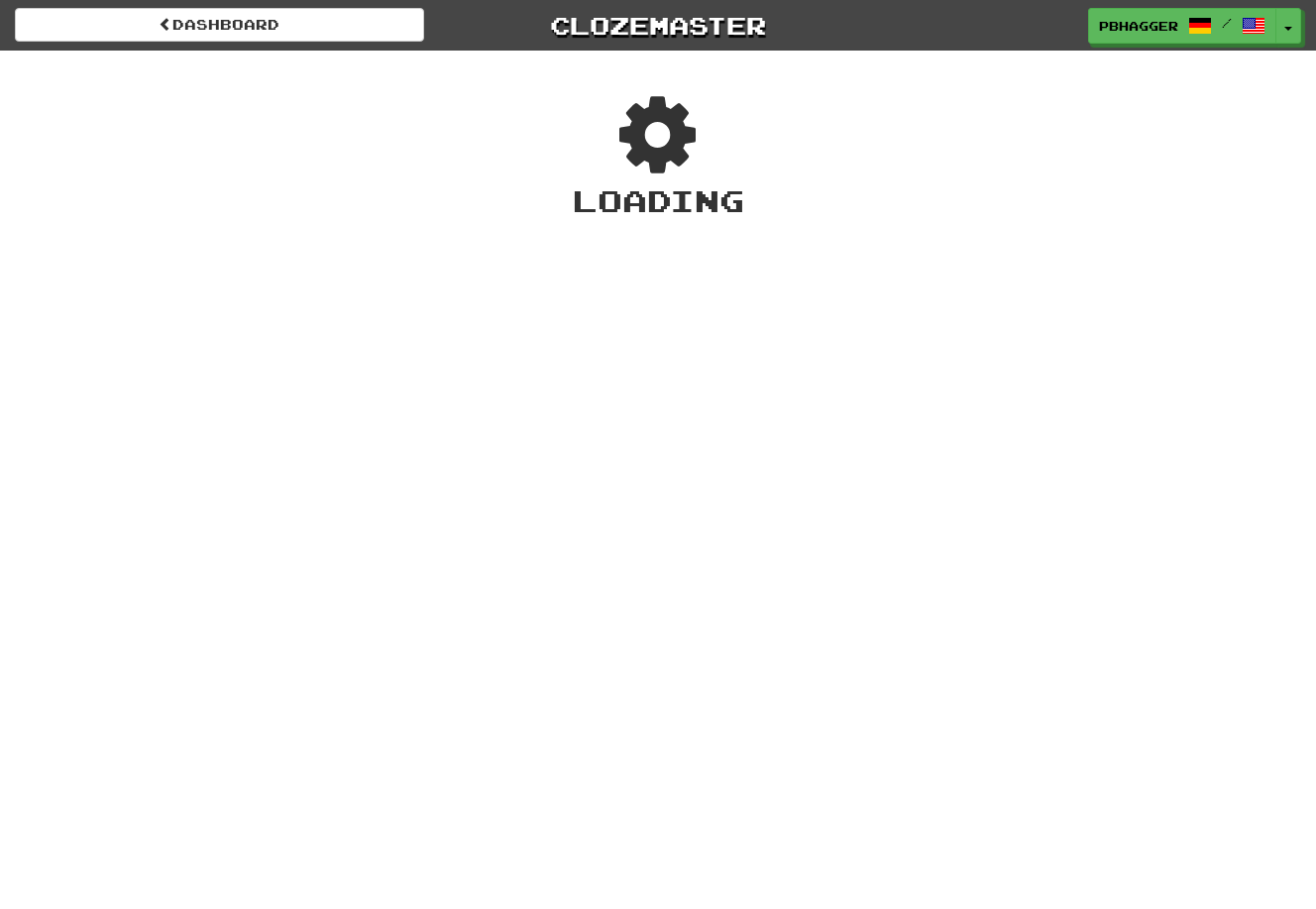 scroll, scrollTop: 0, scrollLeft: 0, axis: both 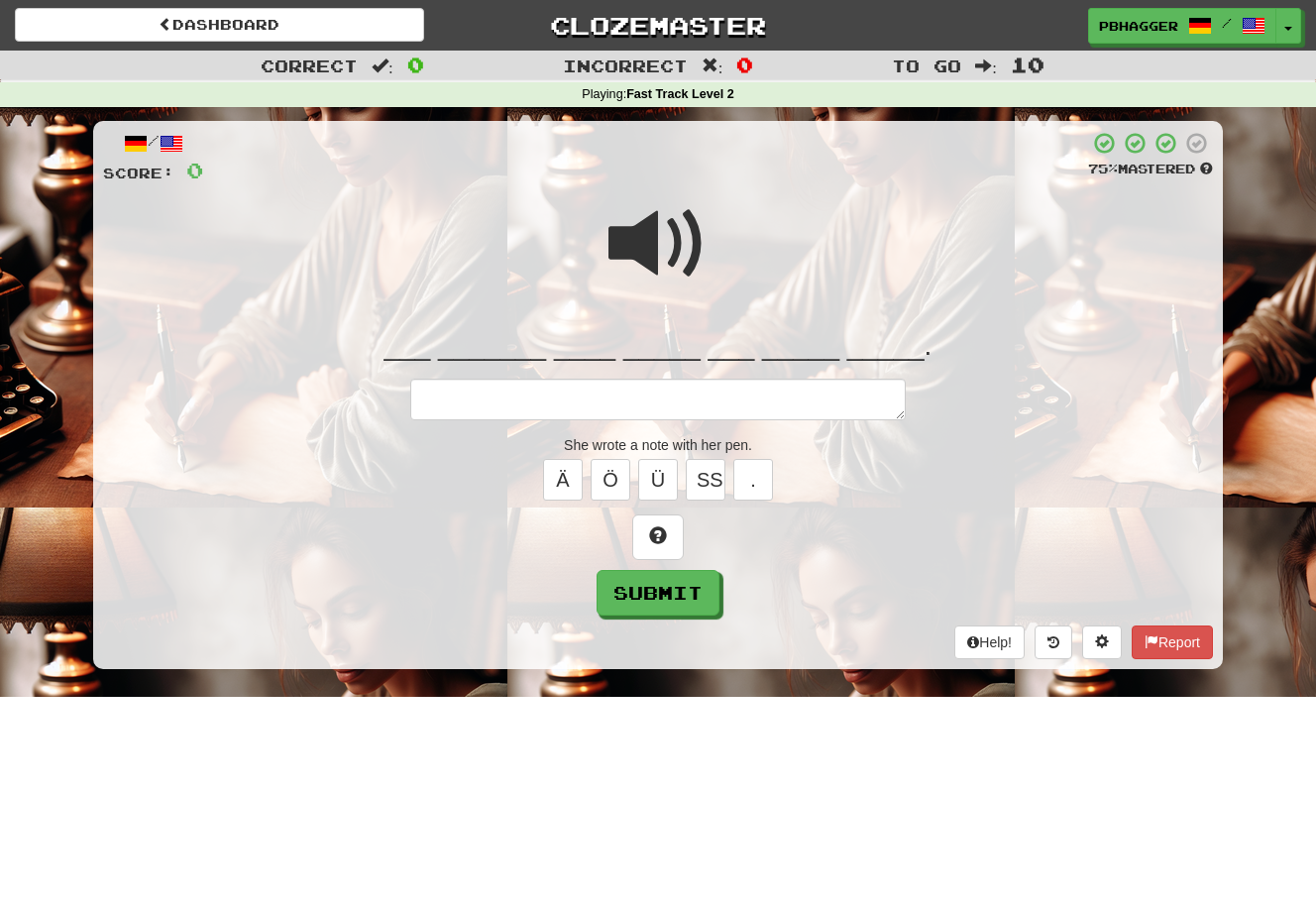 type on "*" 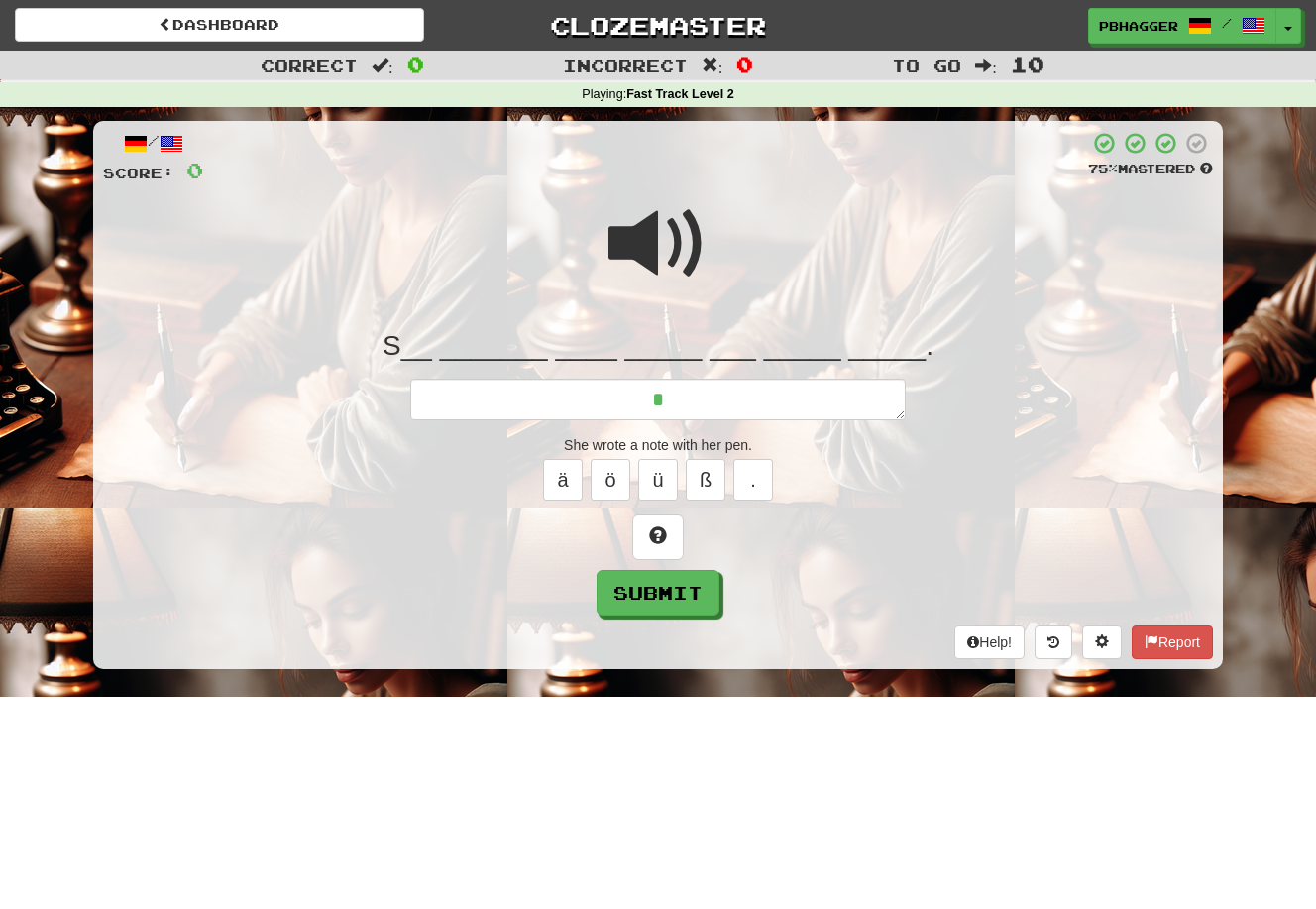 type on "*" 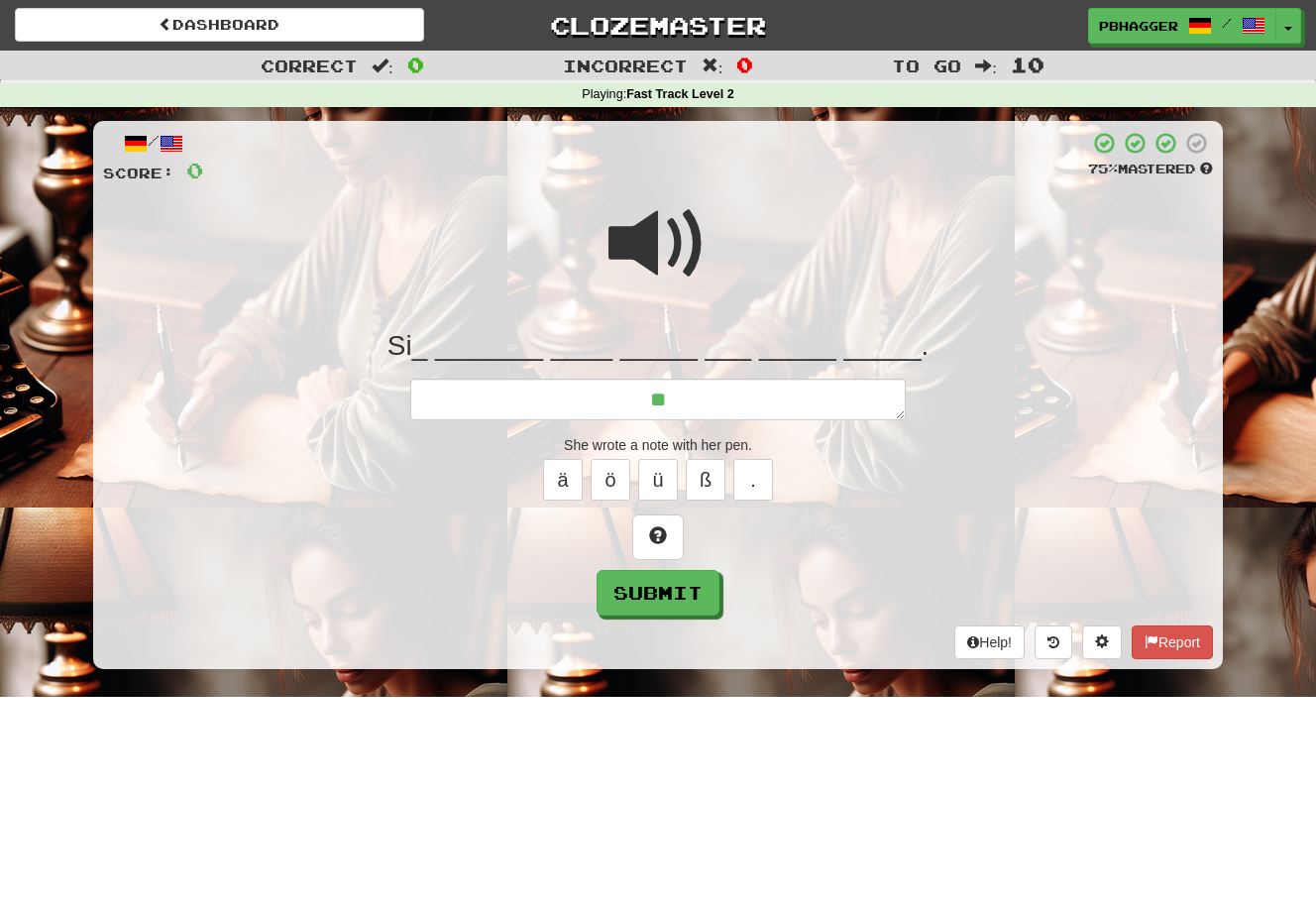 type on "*" 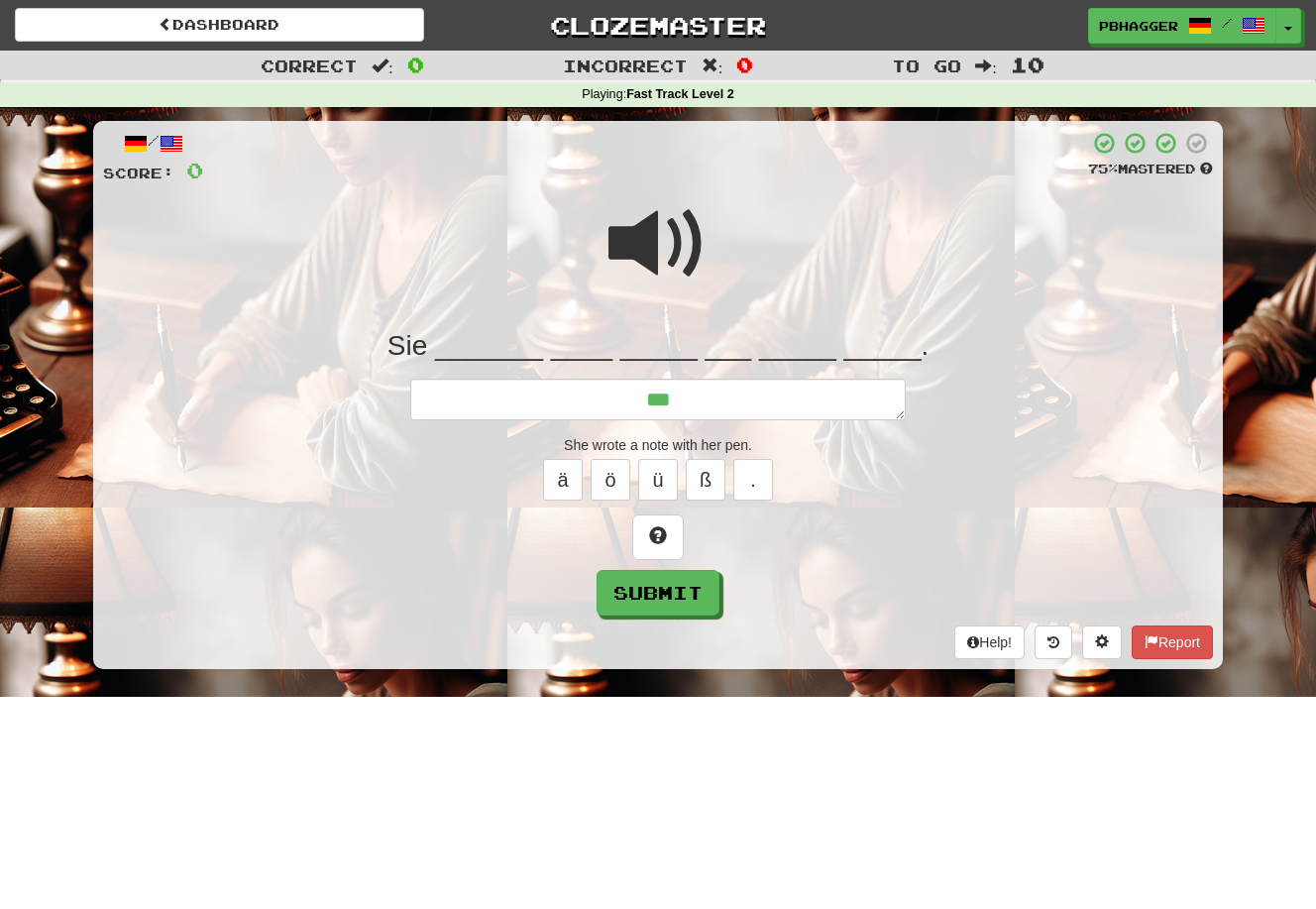 type on "*" 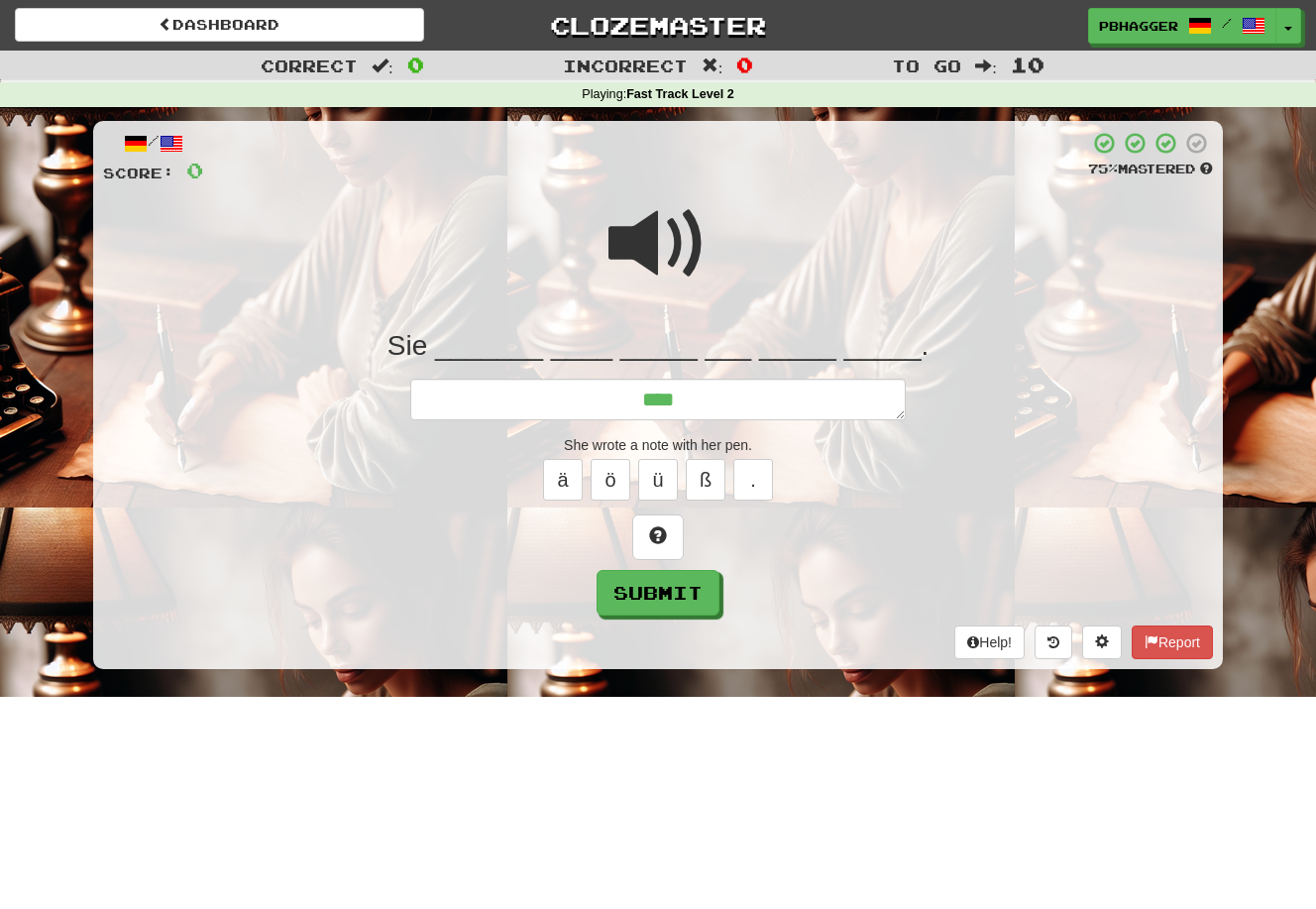 type on "*****" 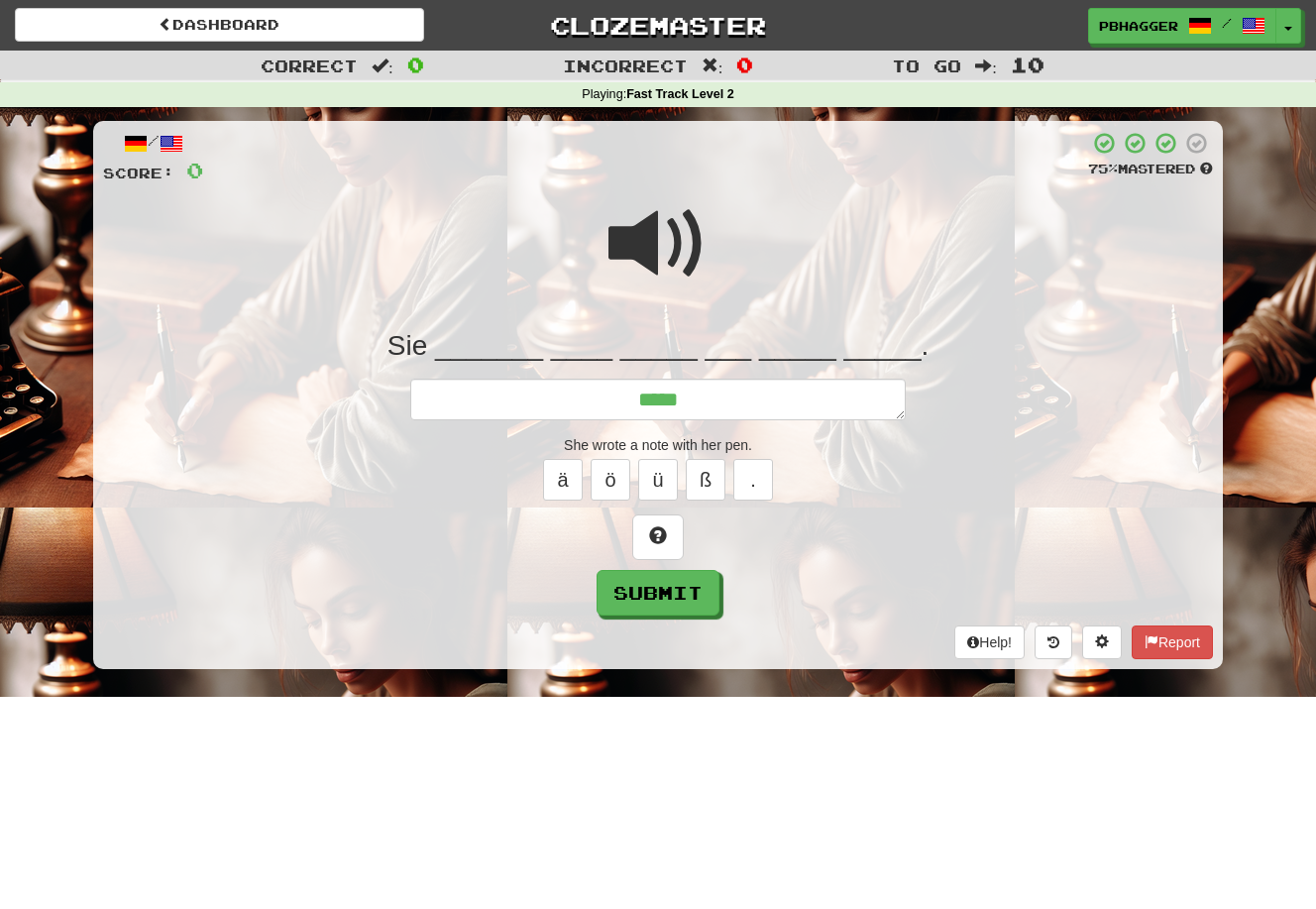 type on "*" 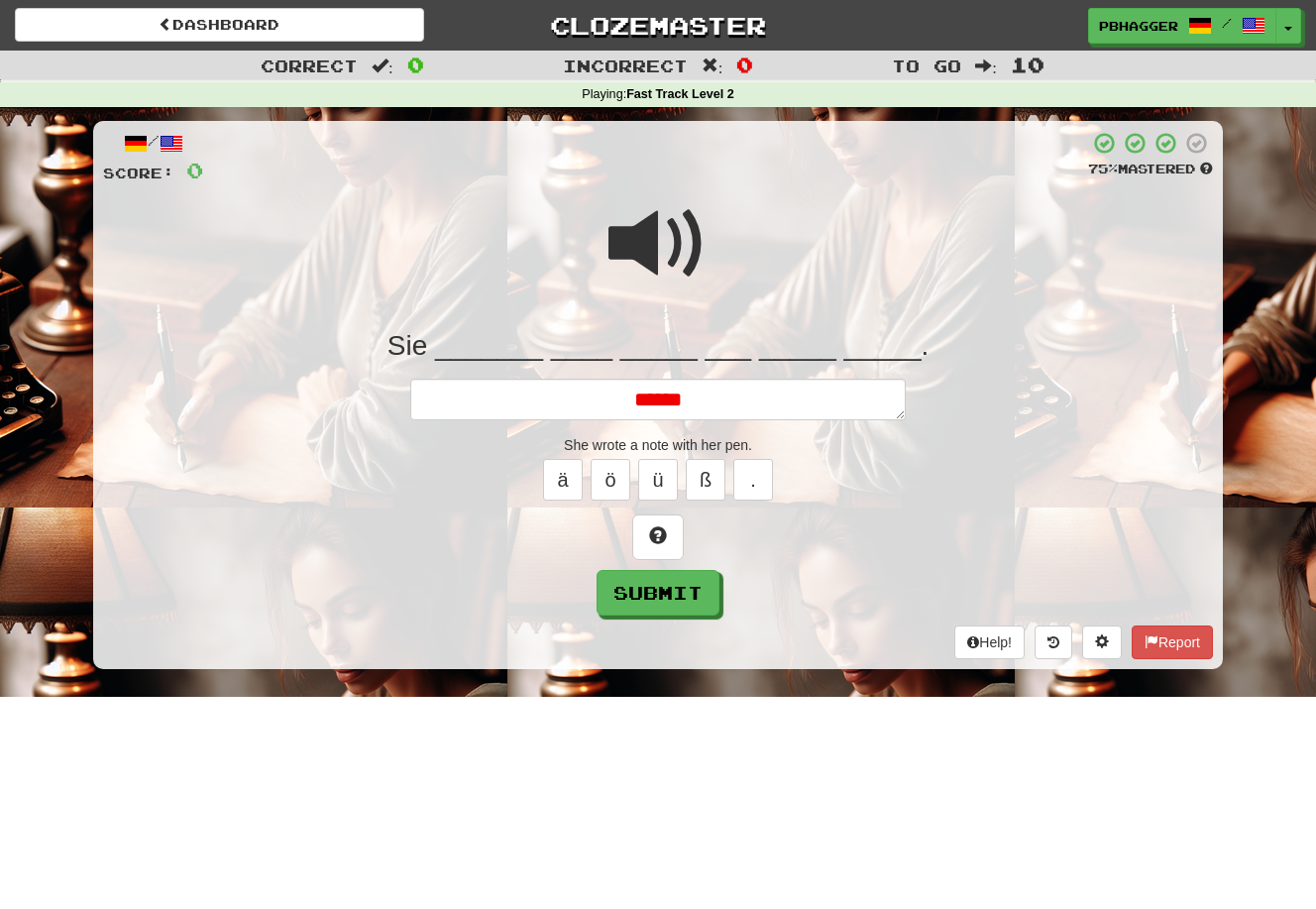 type on "*" 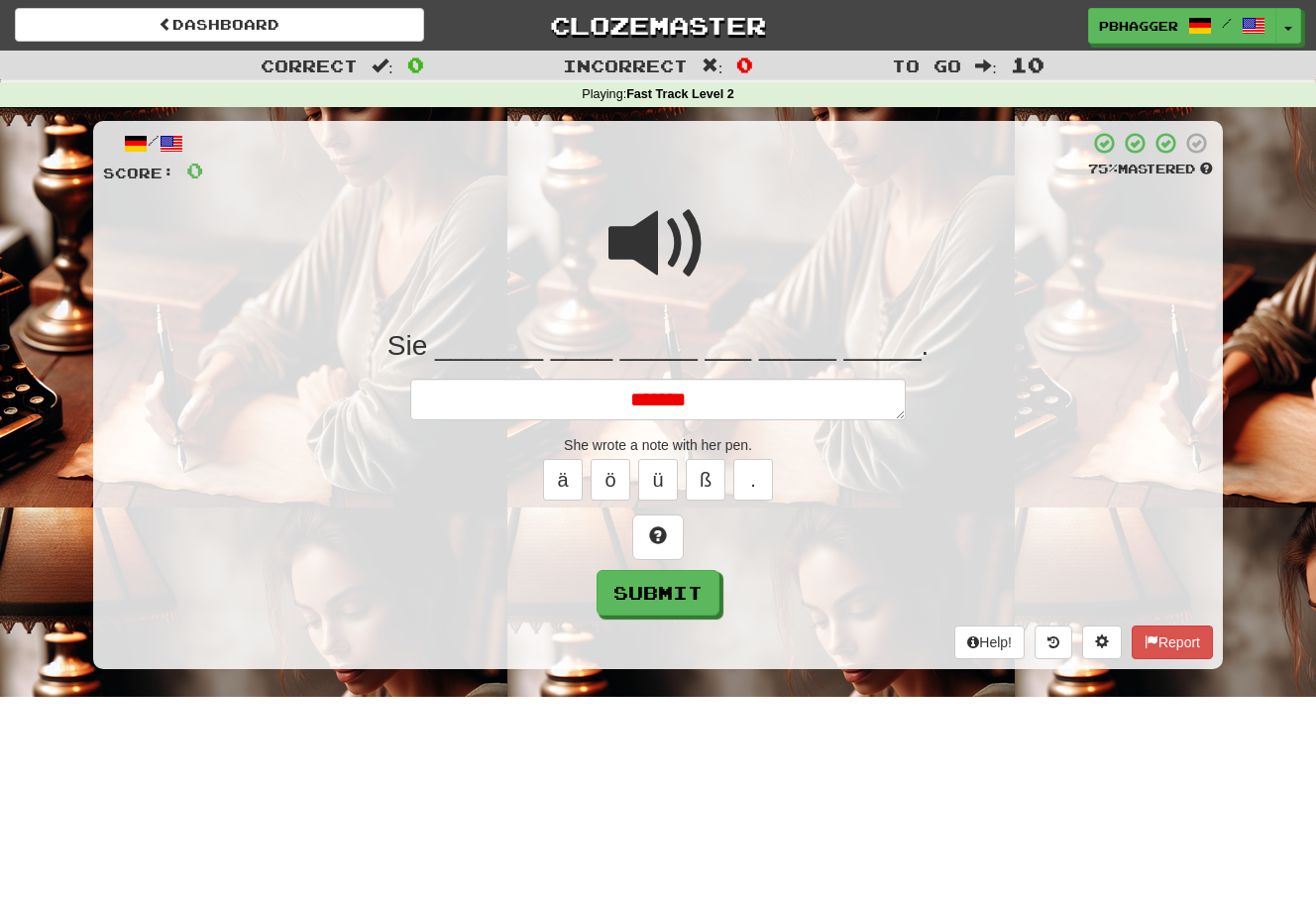 type on "*" 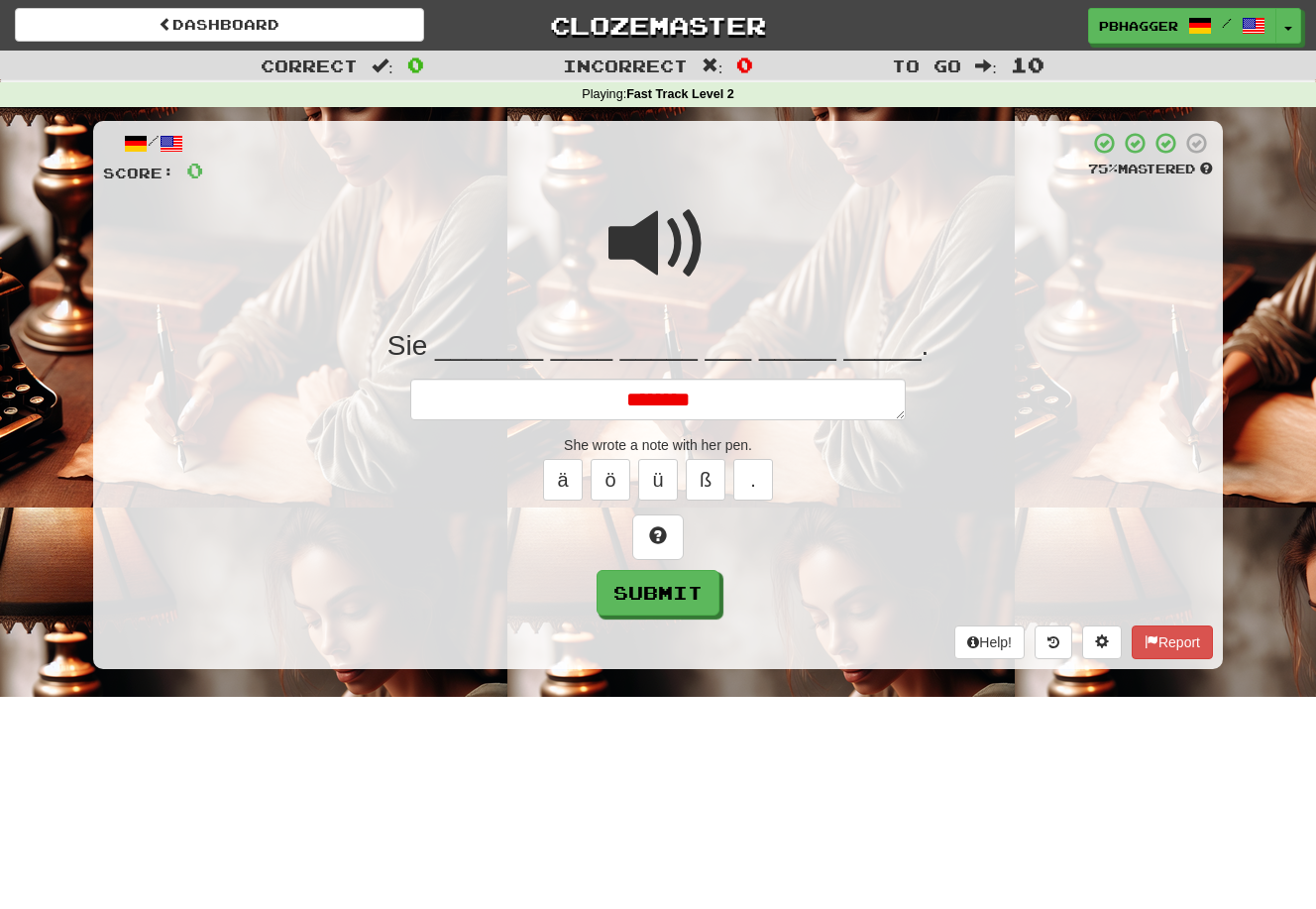 type on "*" 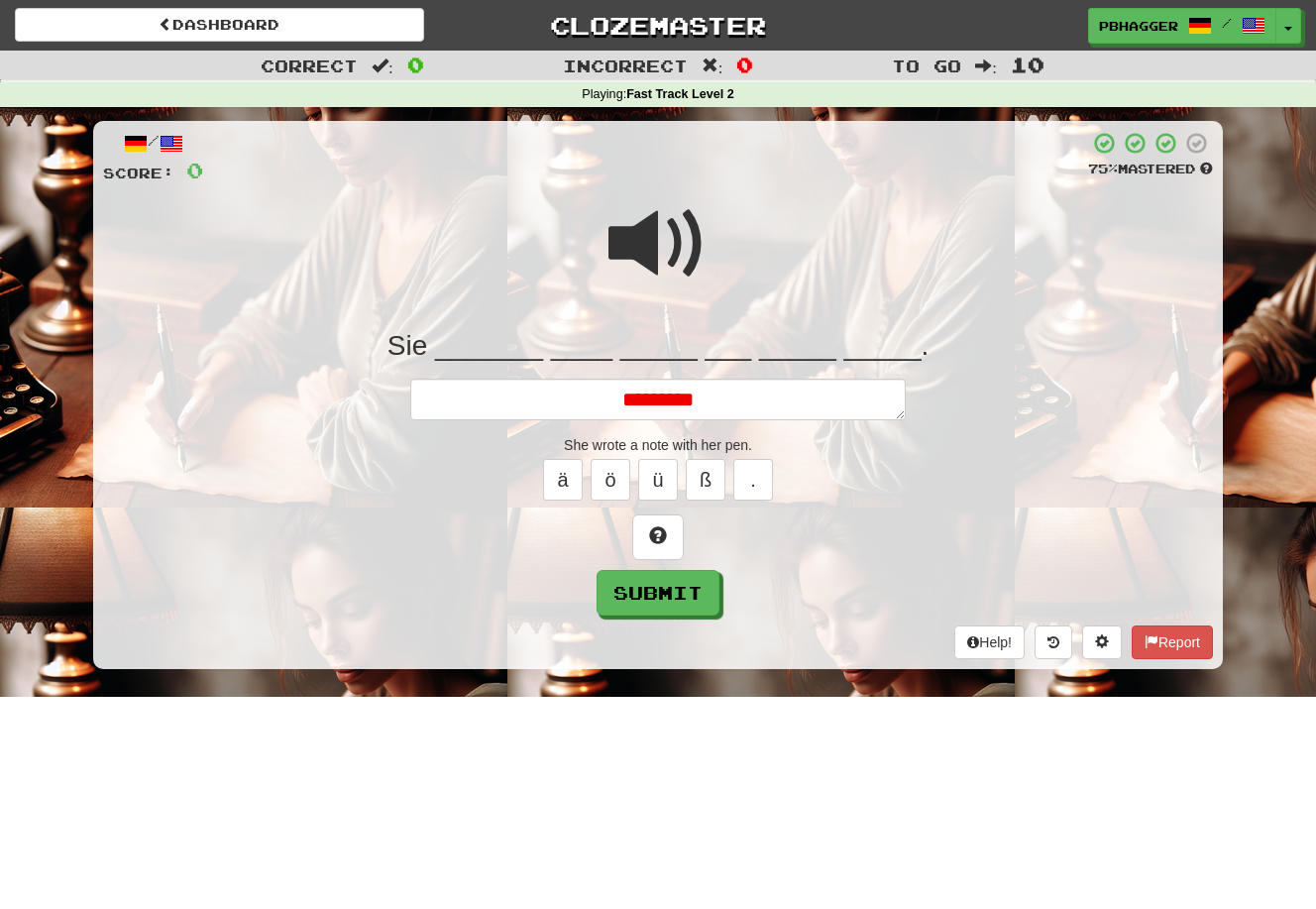type on "*" 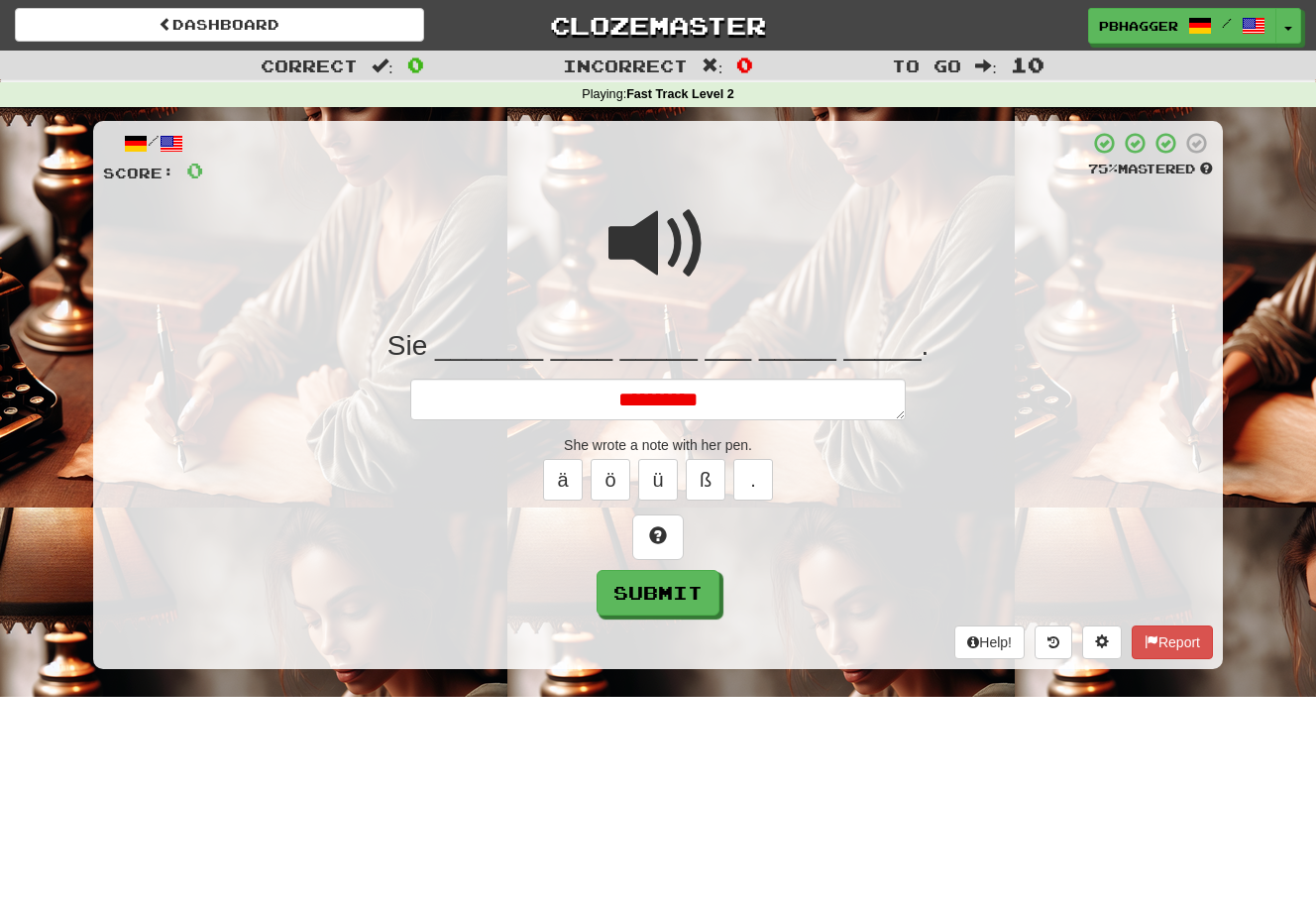 type on "*" 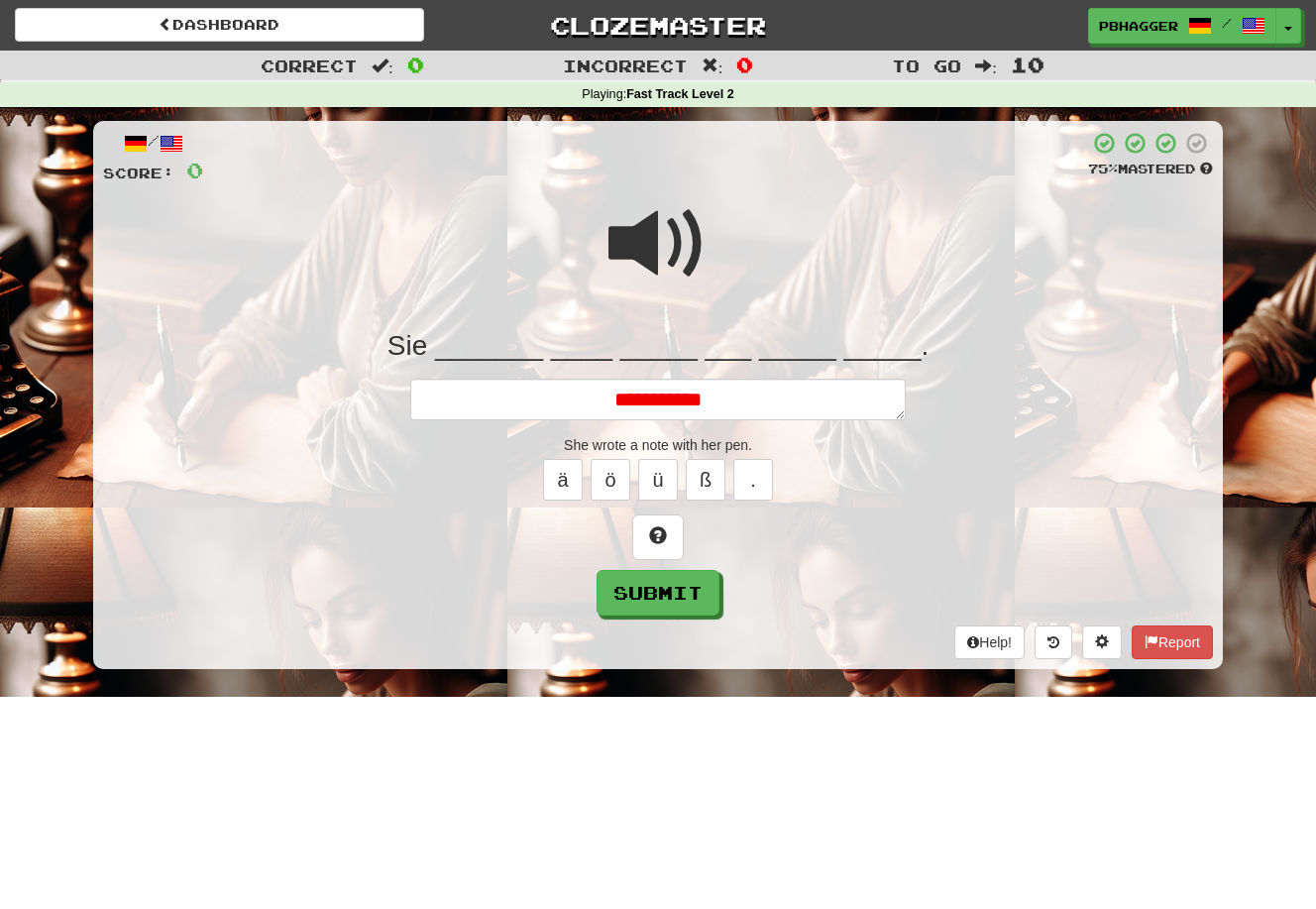 type on "*" 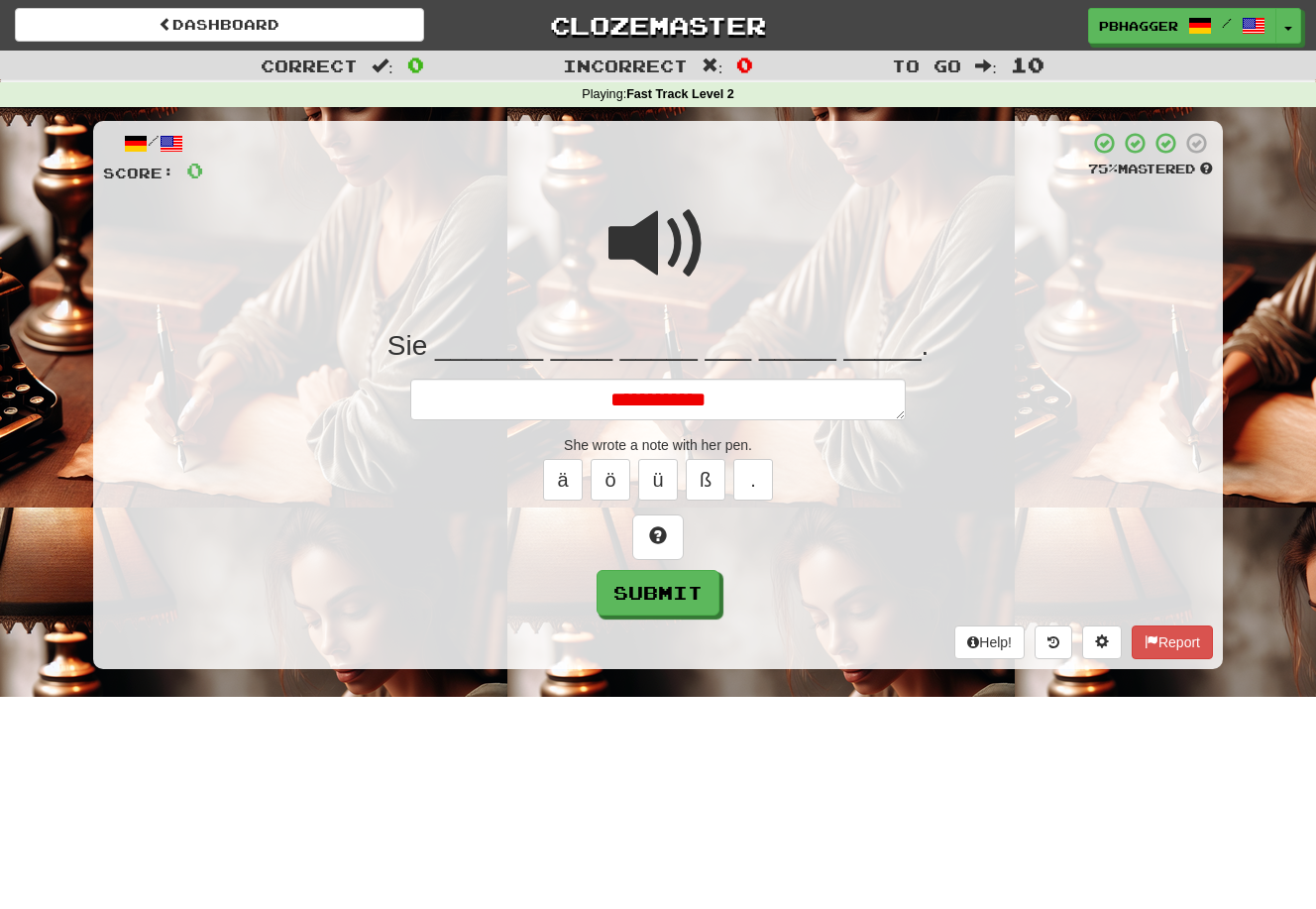 type on "*" 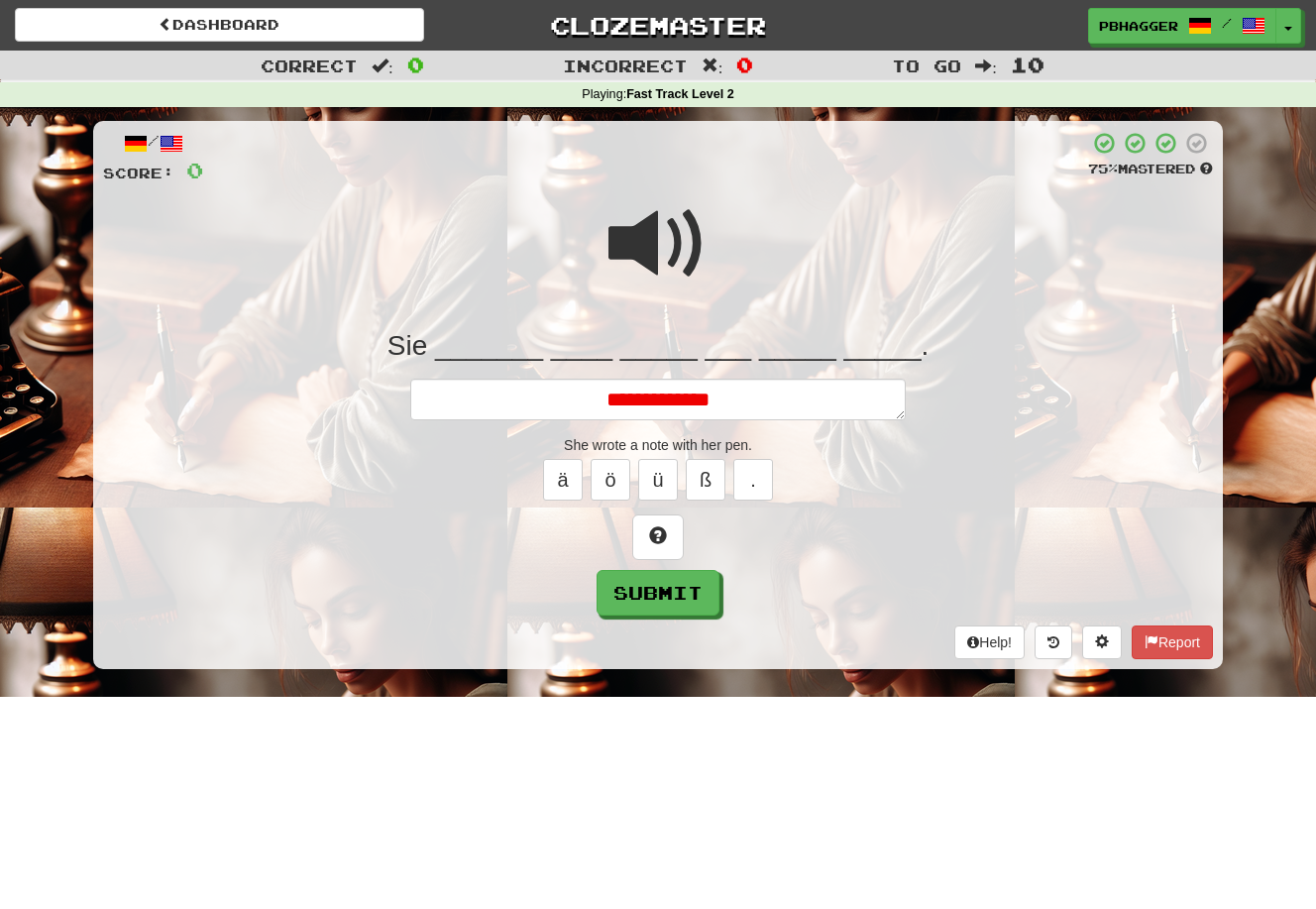 type on "*" 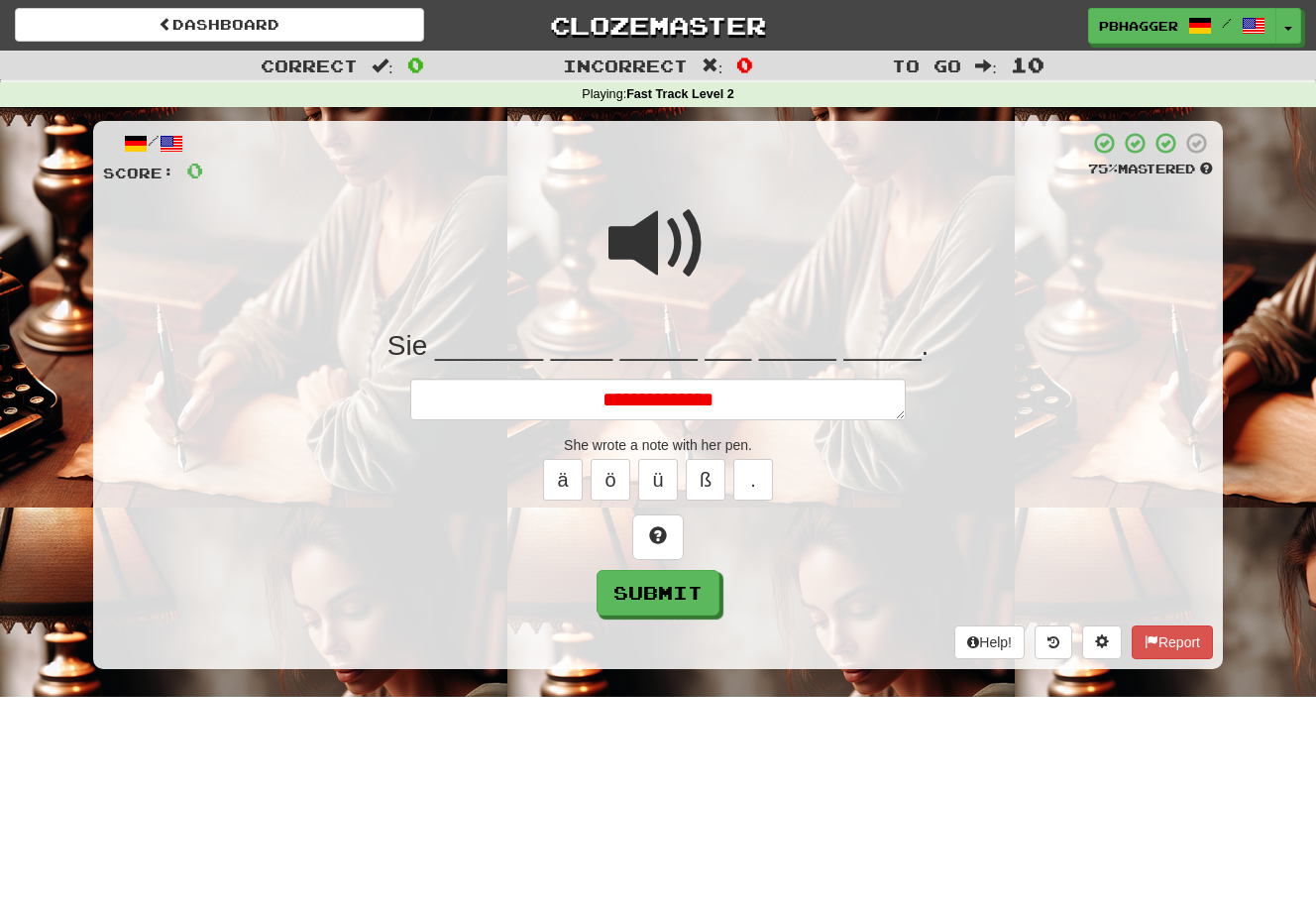 type on "*" 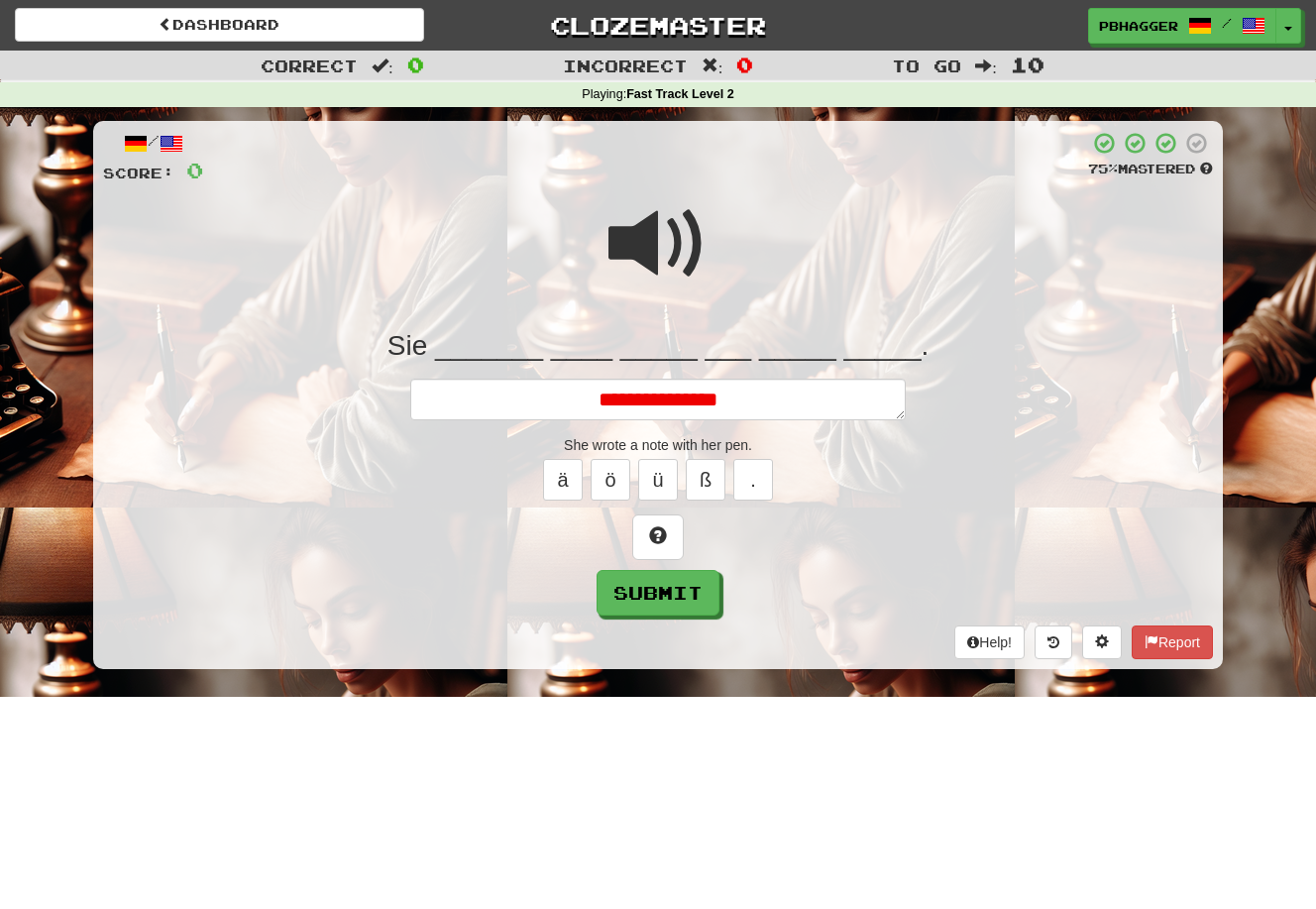 type on "*" 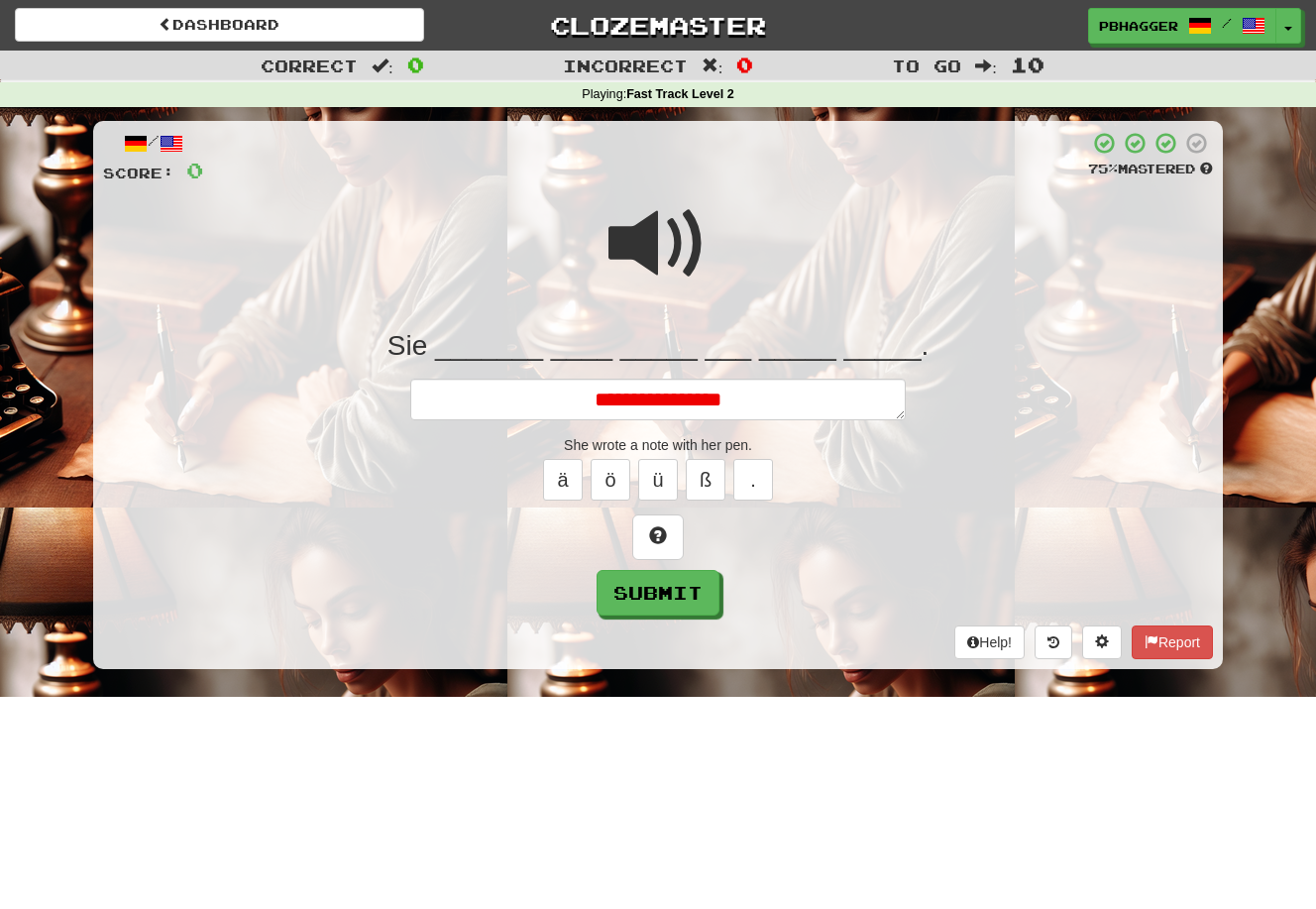 type on "*" 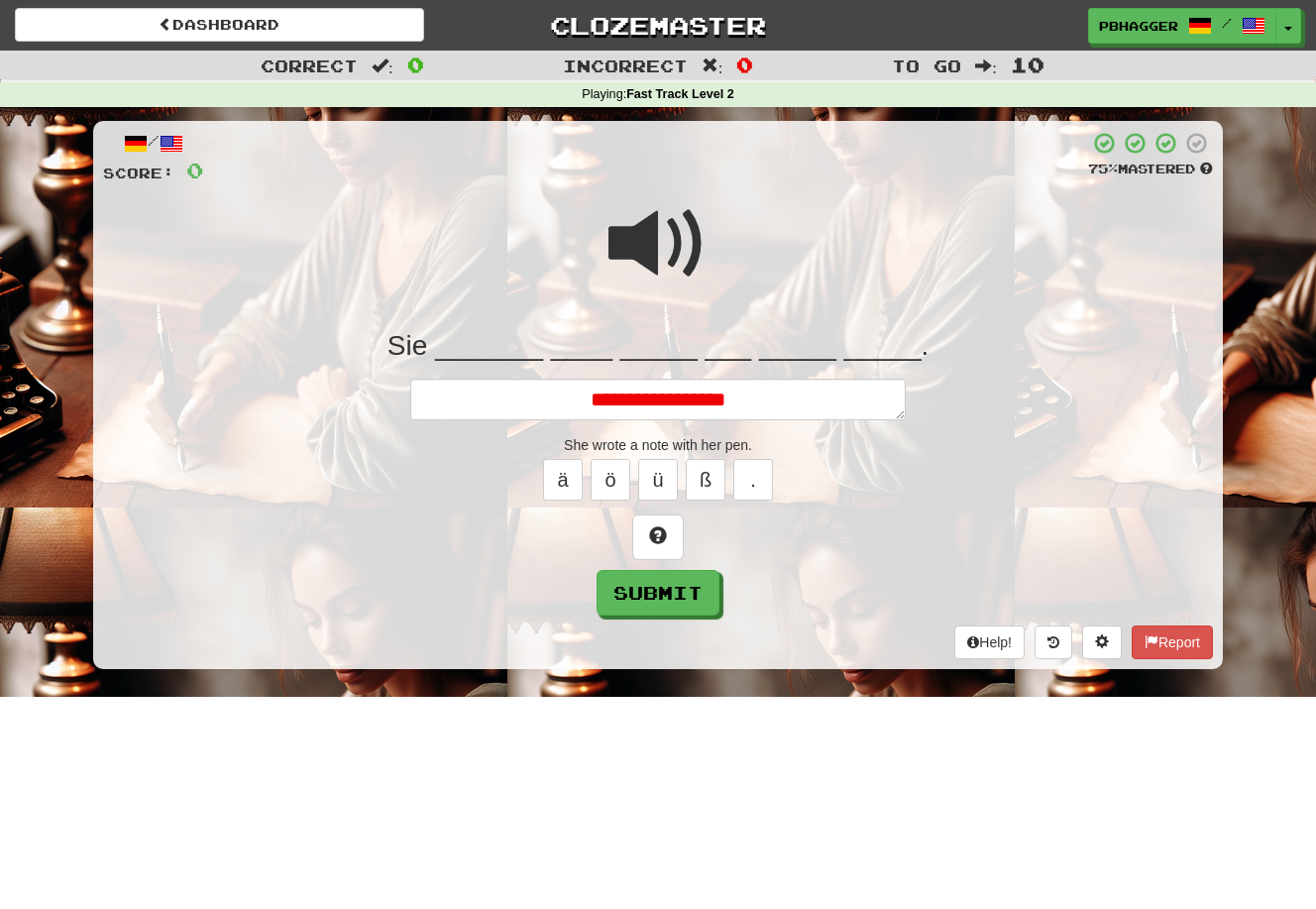 click on "**********" at bounding box center (658, 399) 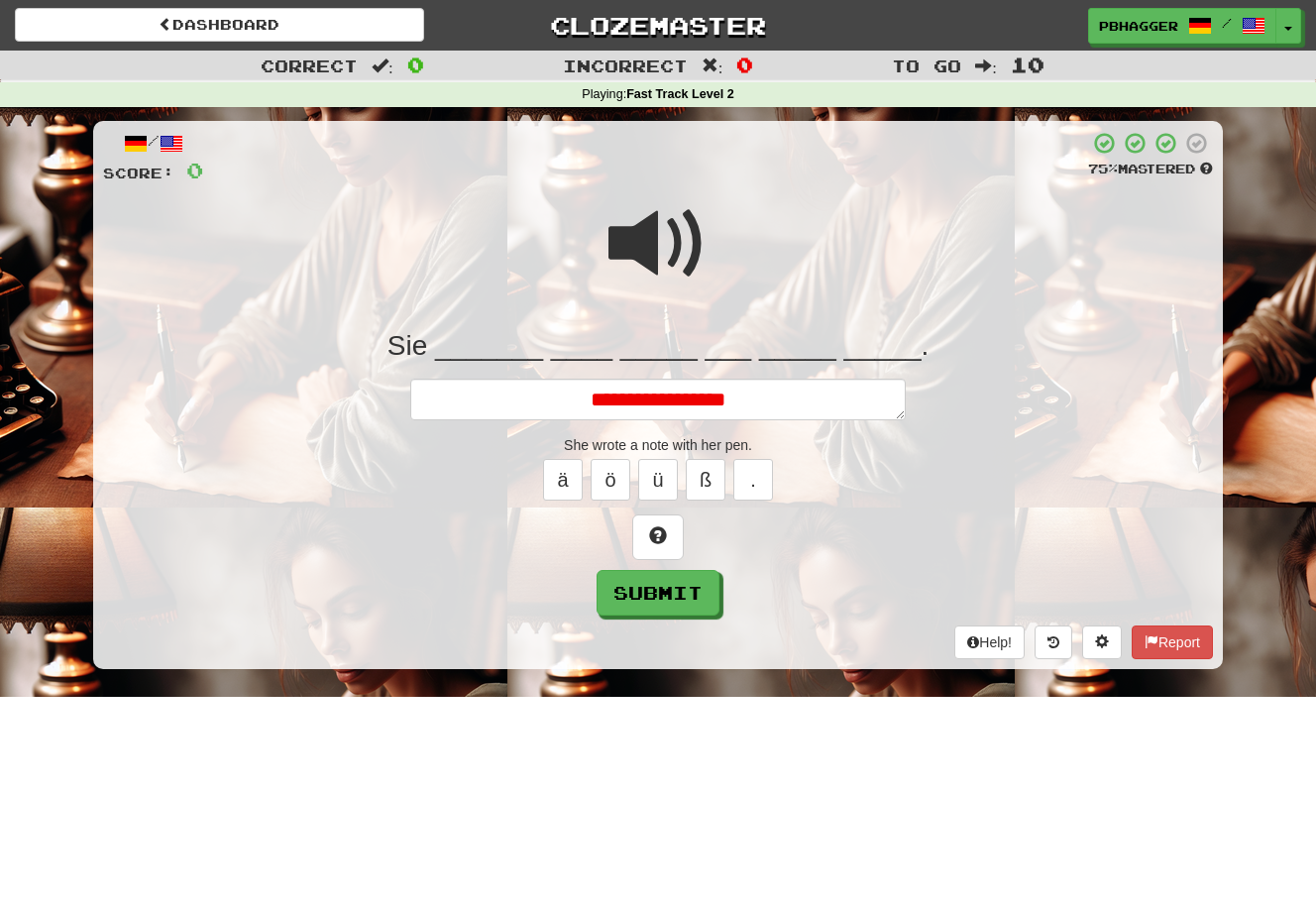 type on "*" 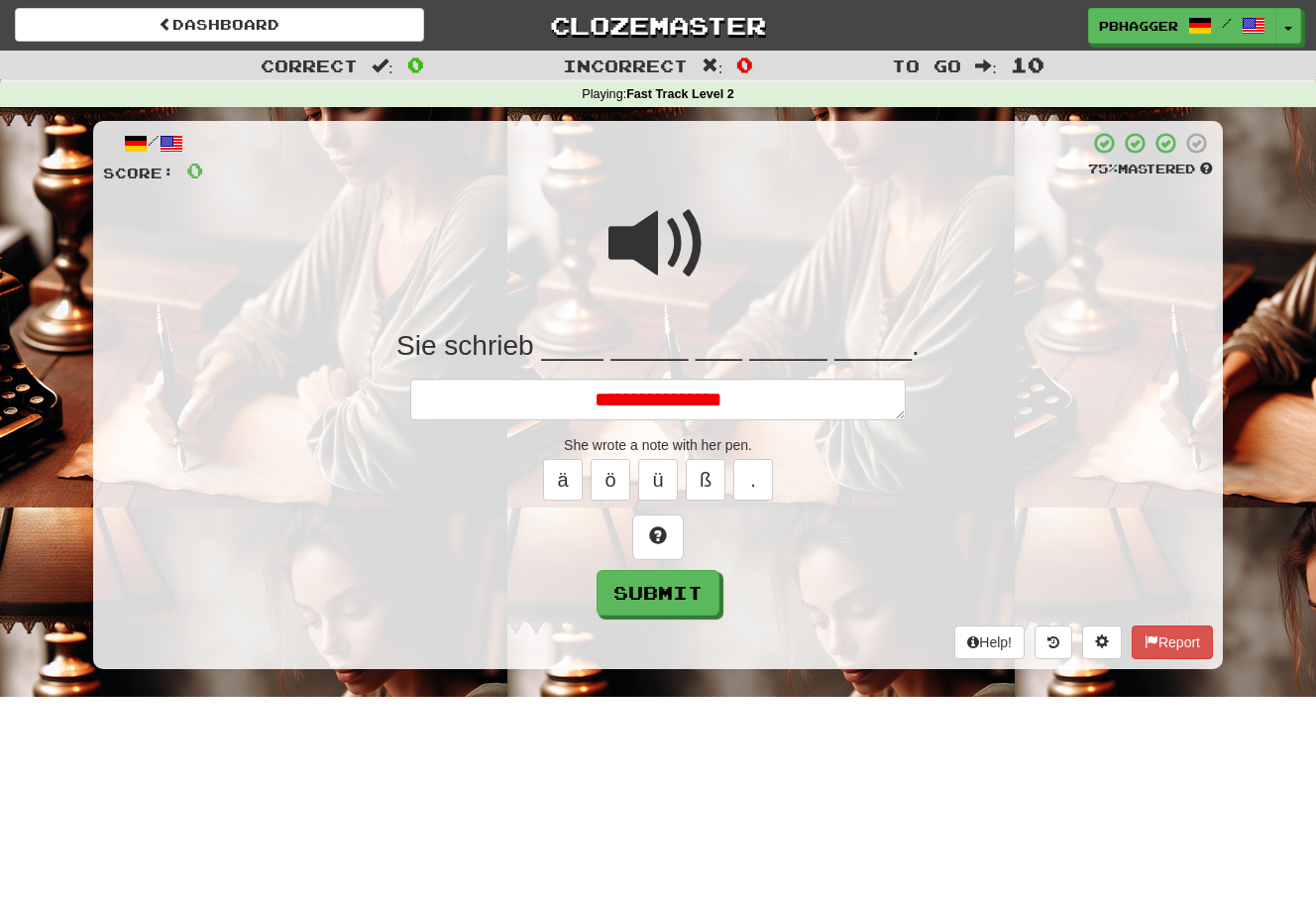 type on "*" 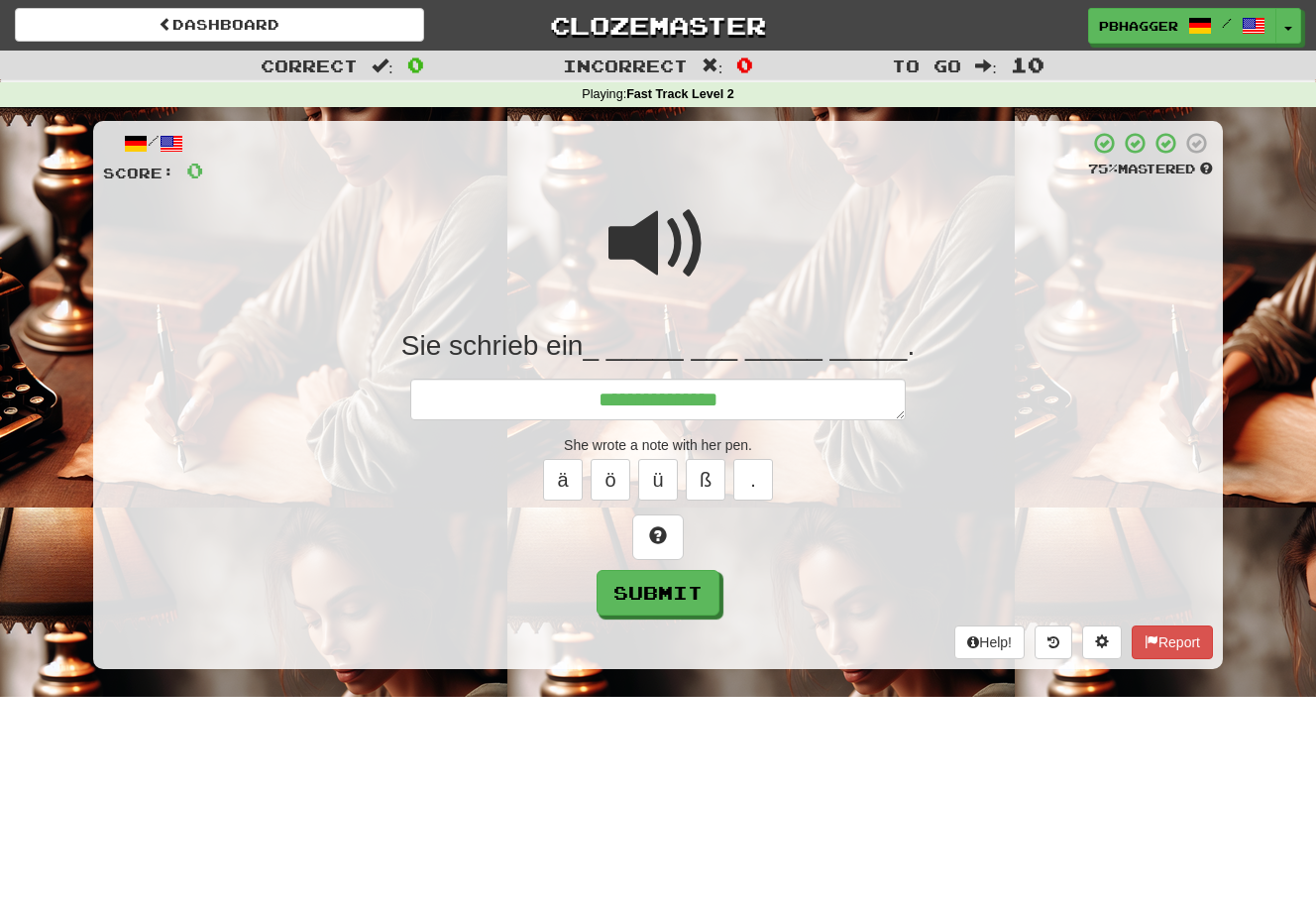 type on "*" 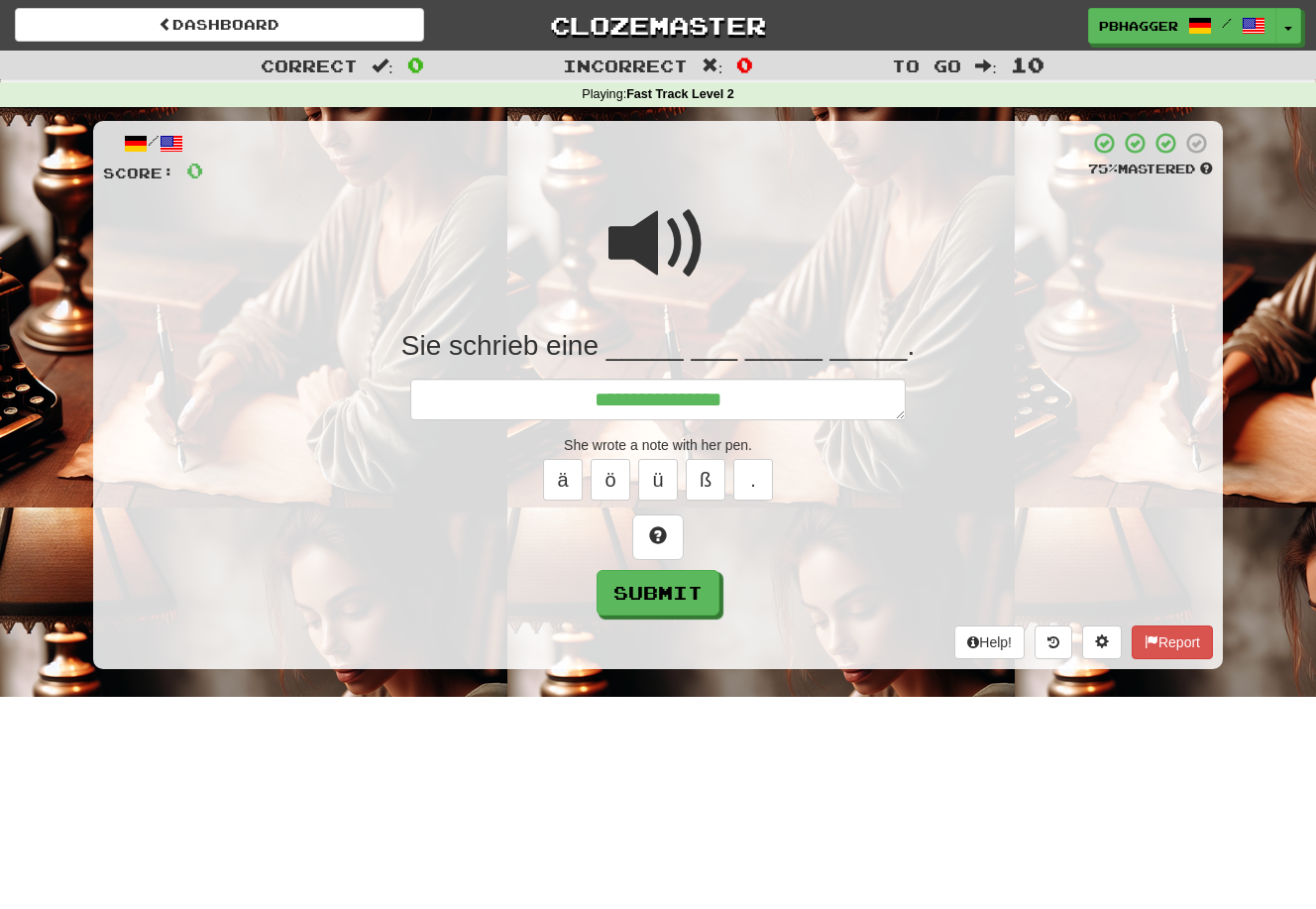 type on "*" 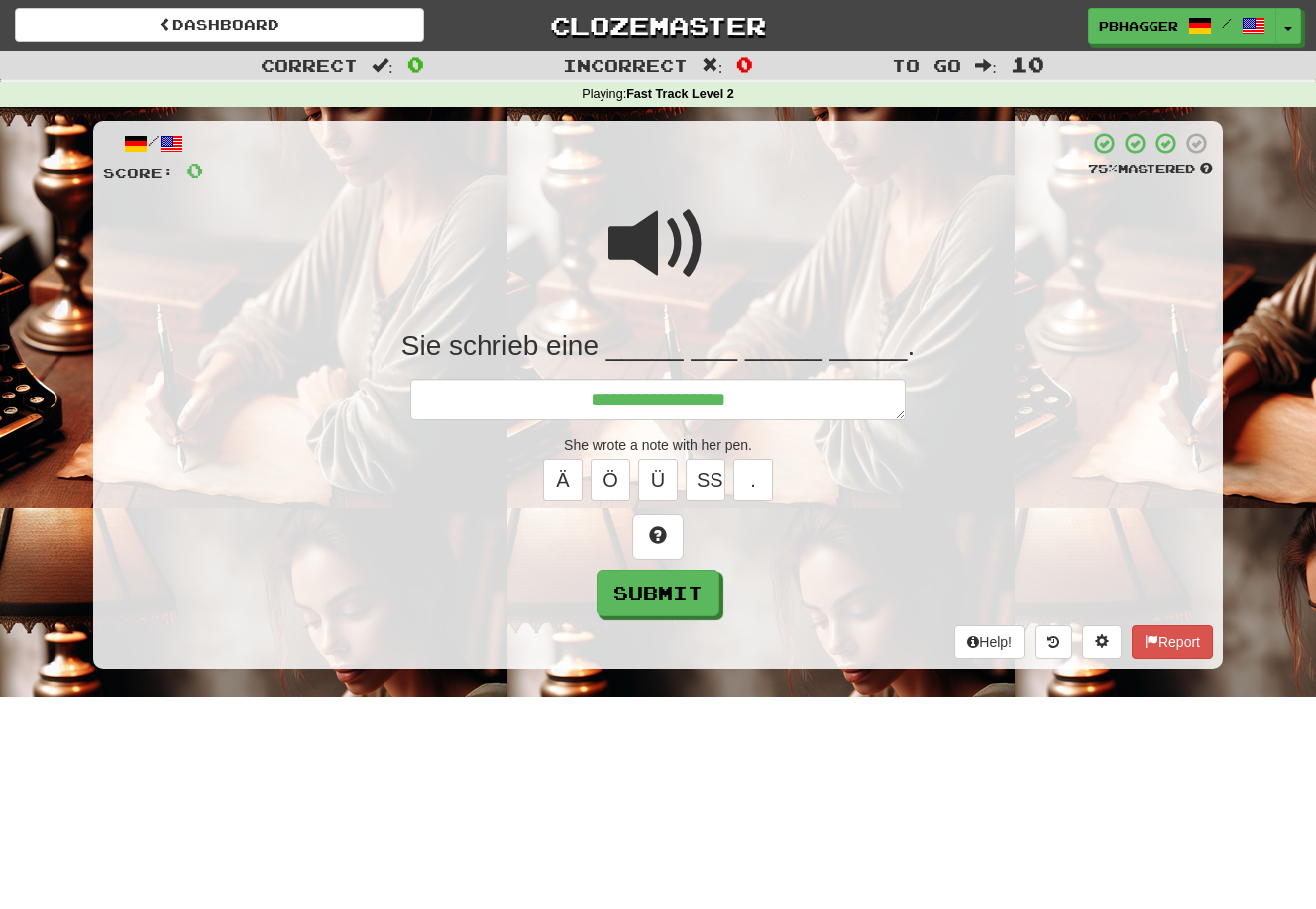 type on "*" 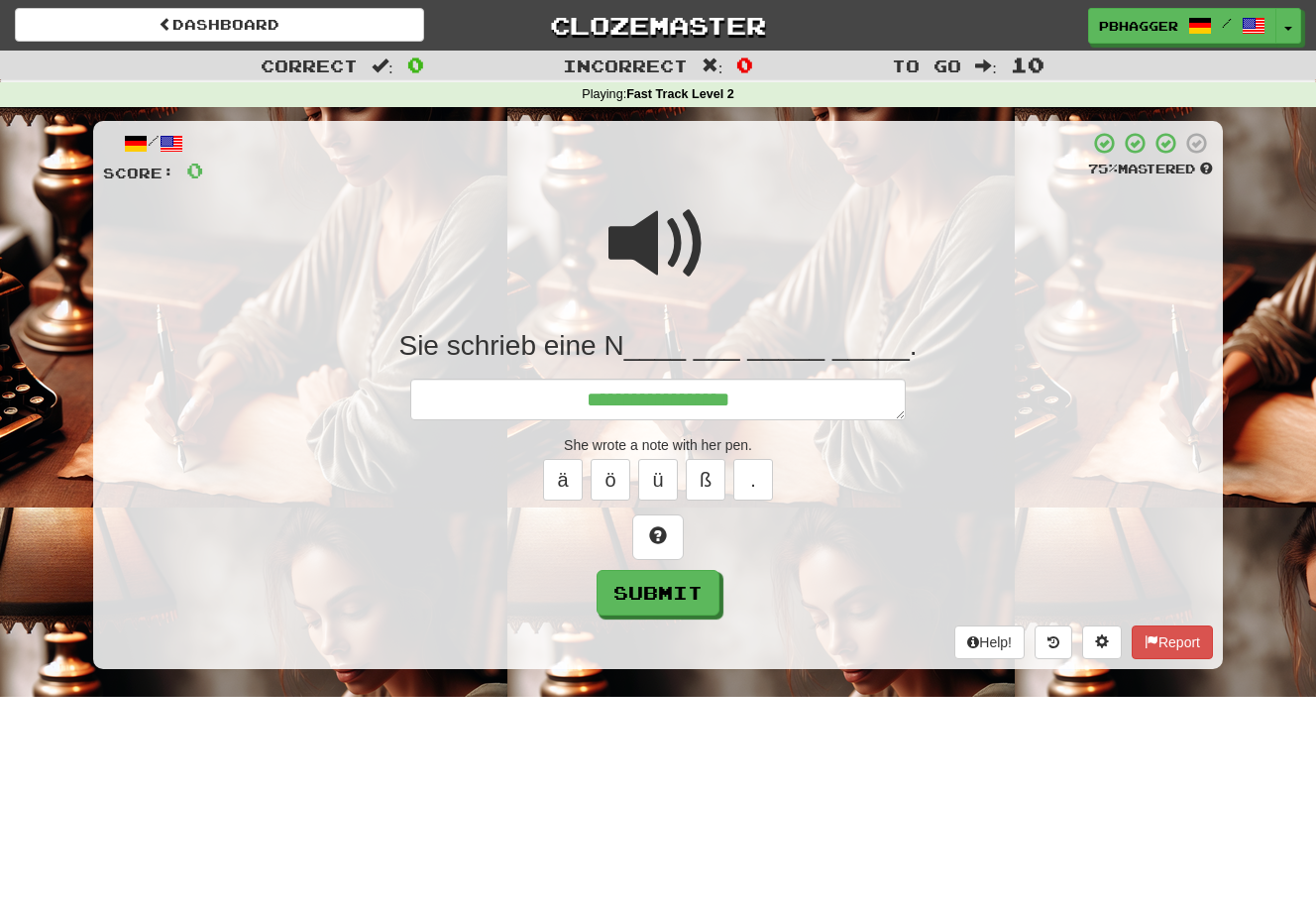type on "*" 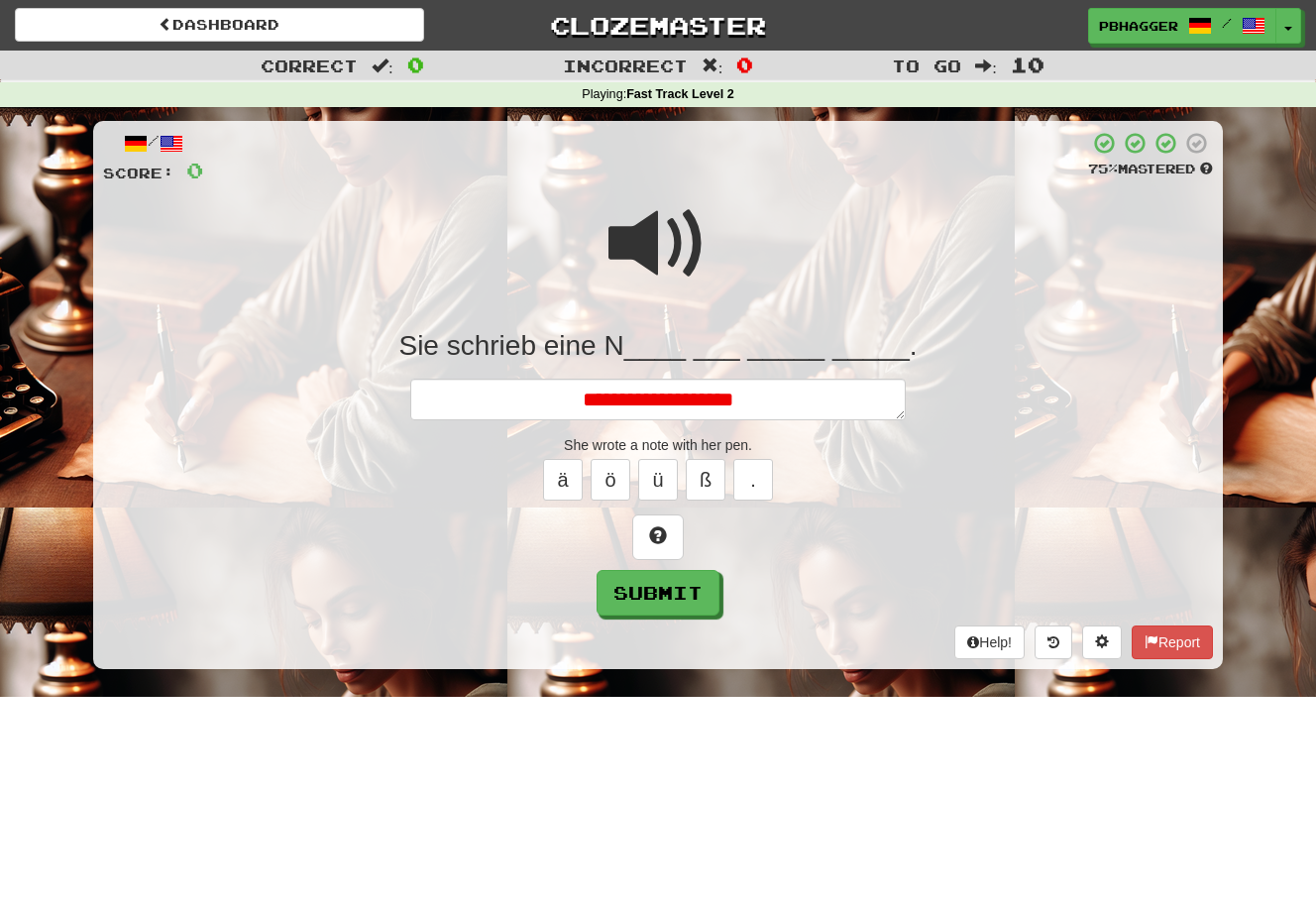 type on "*" 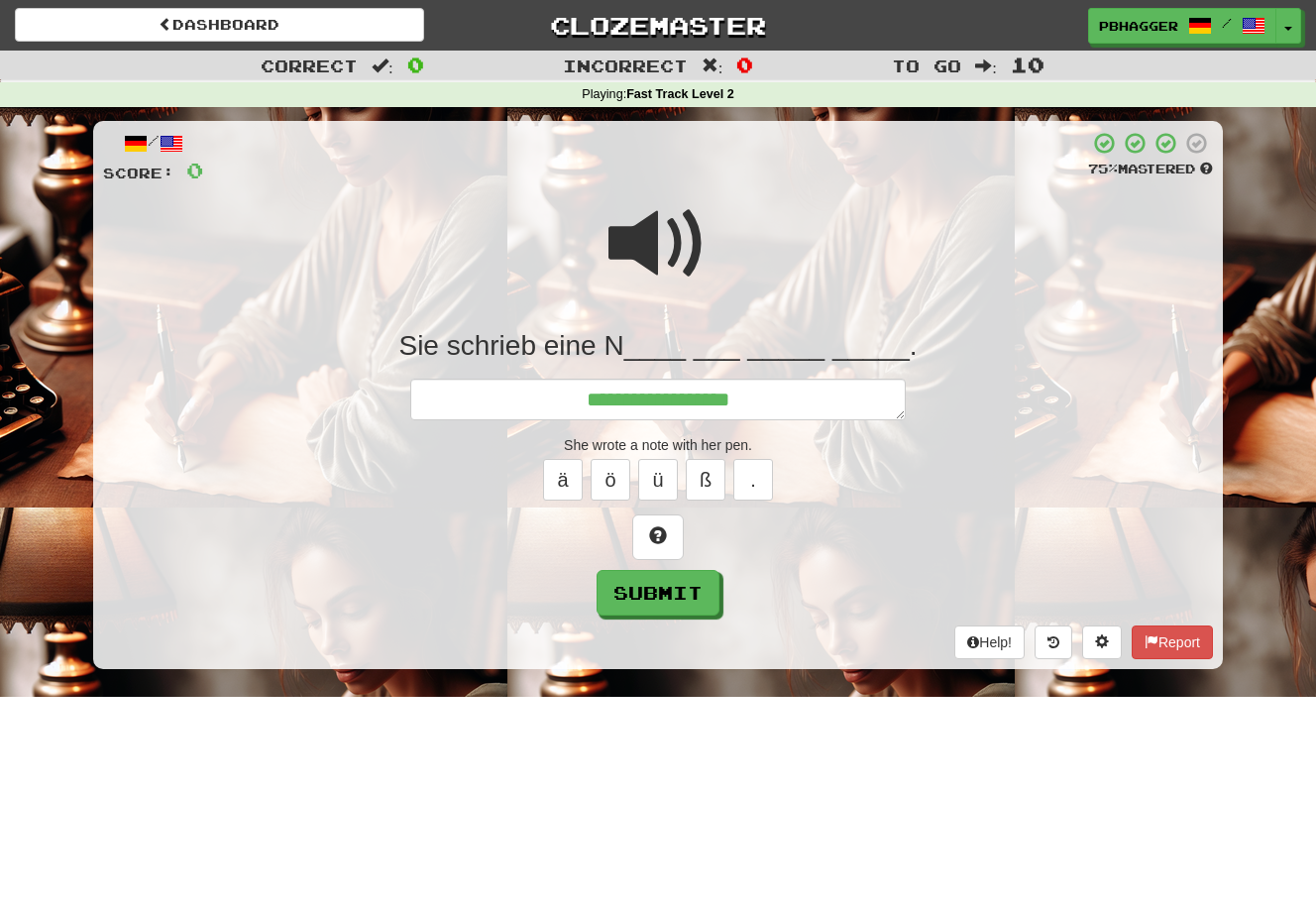 type on "*" 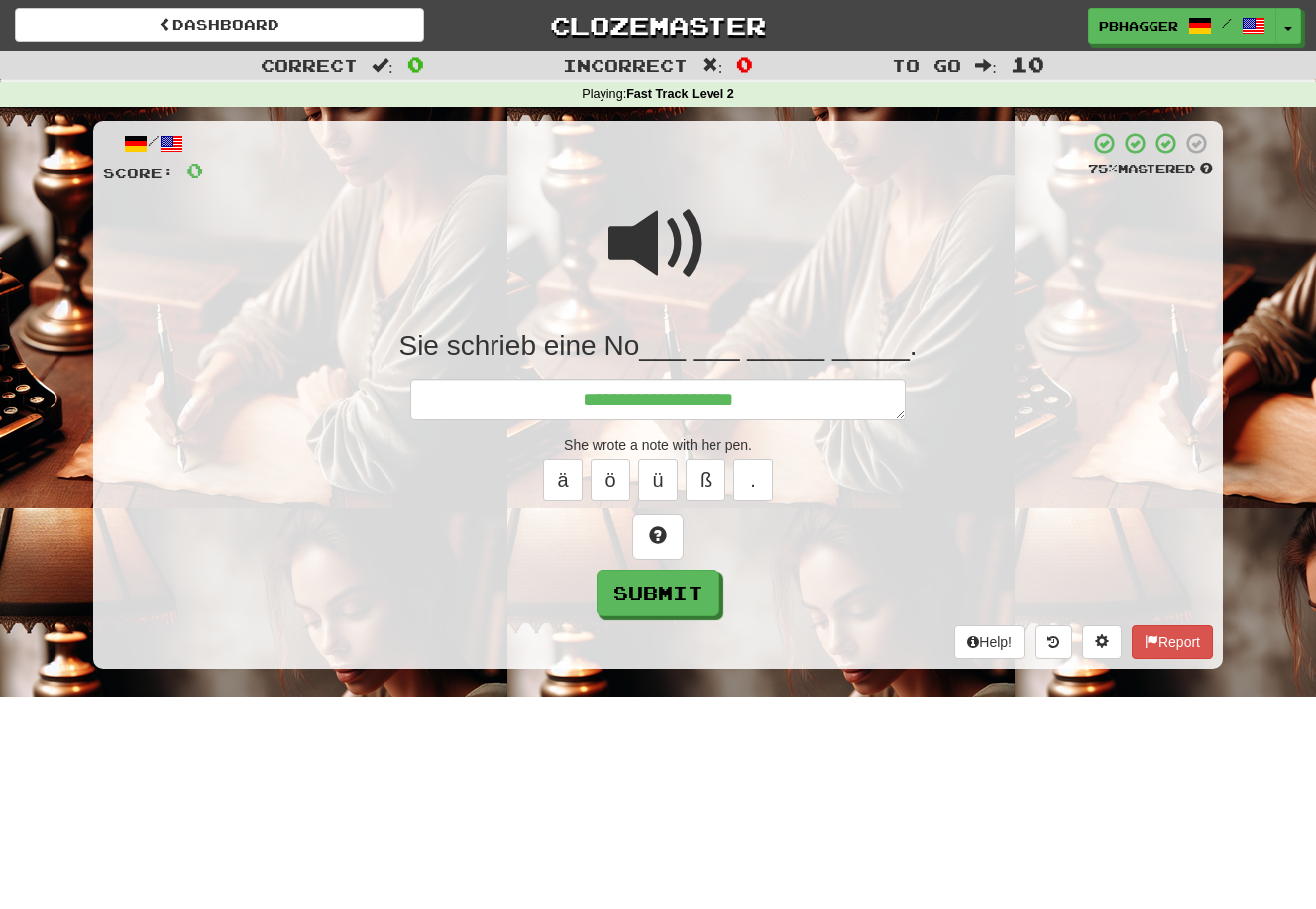 type on "*" 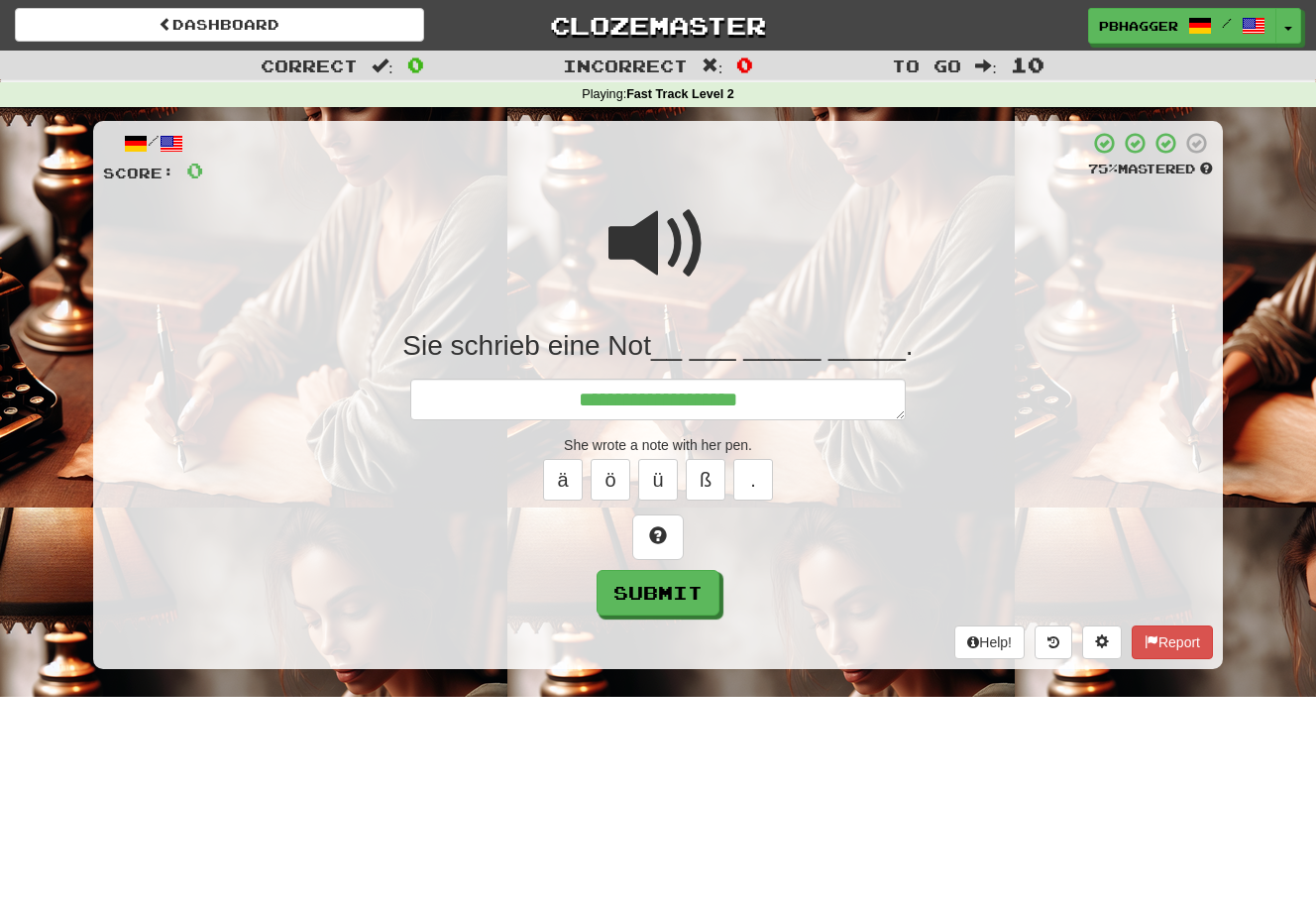 type on "*" 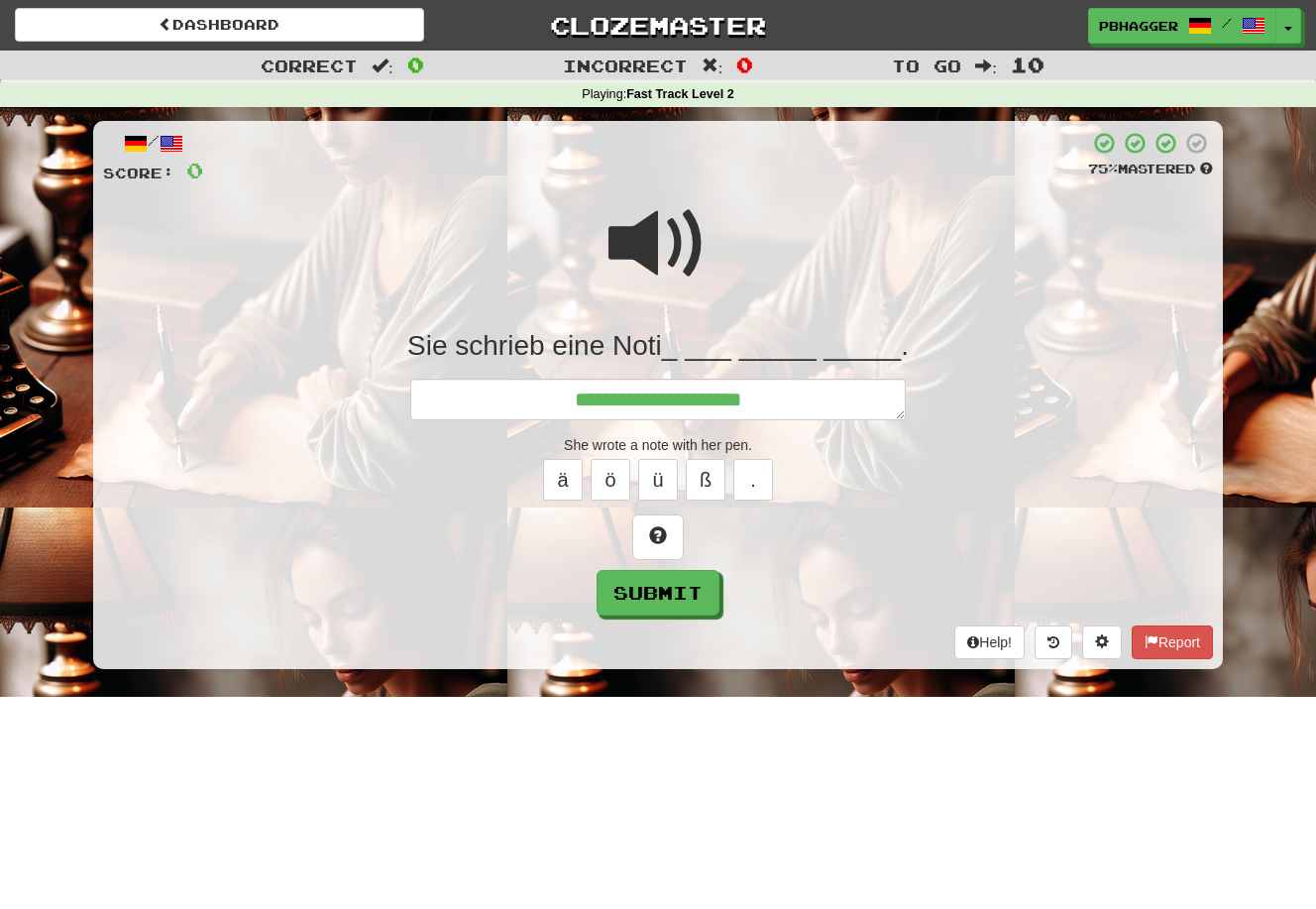 type on "*" 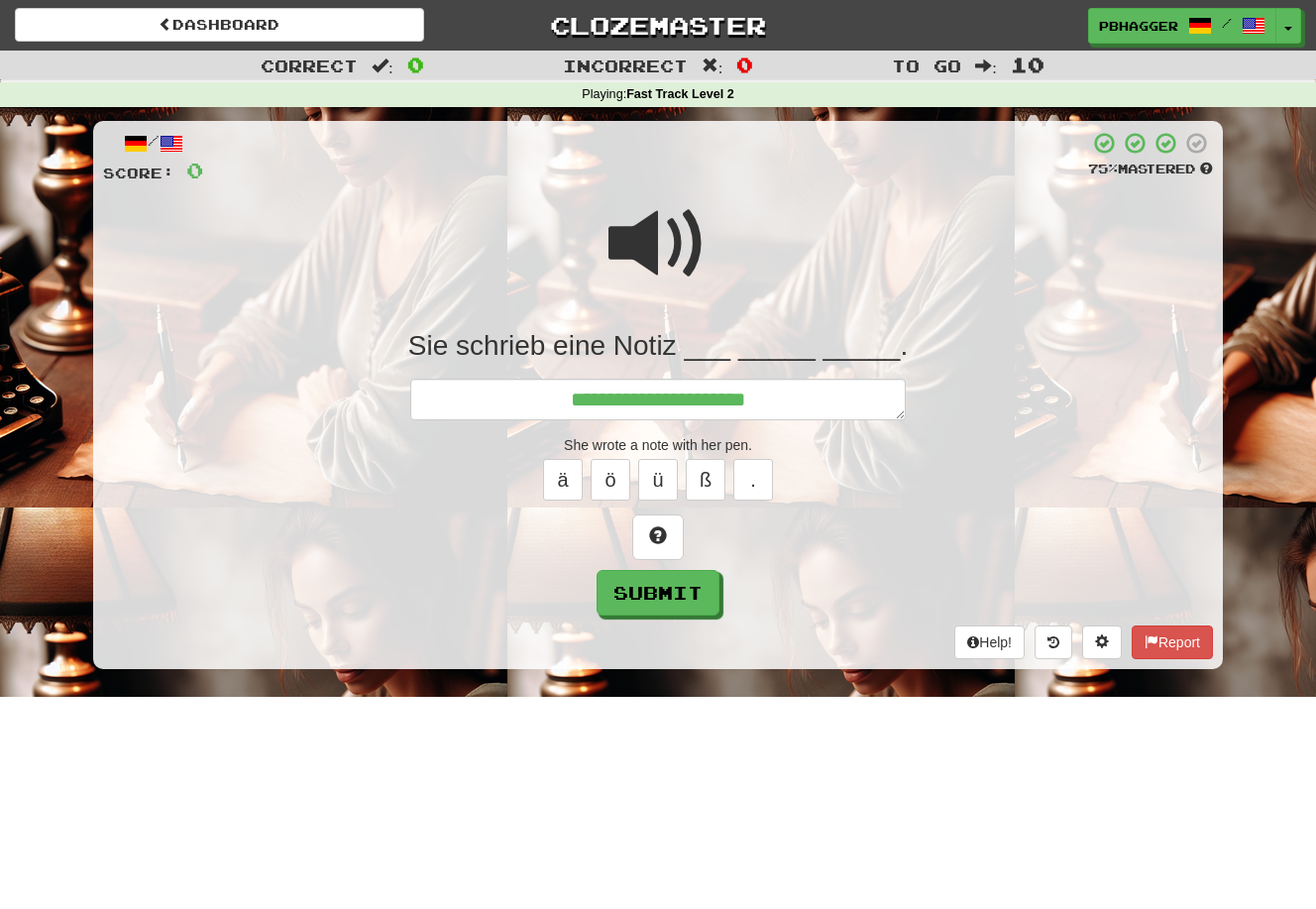type on "*" 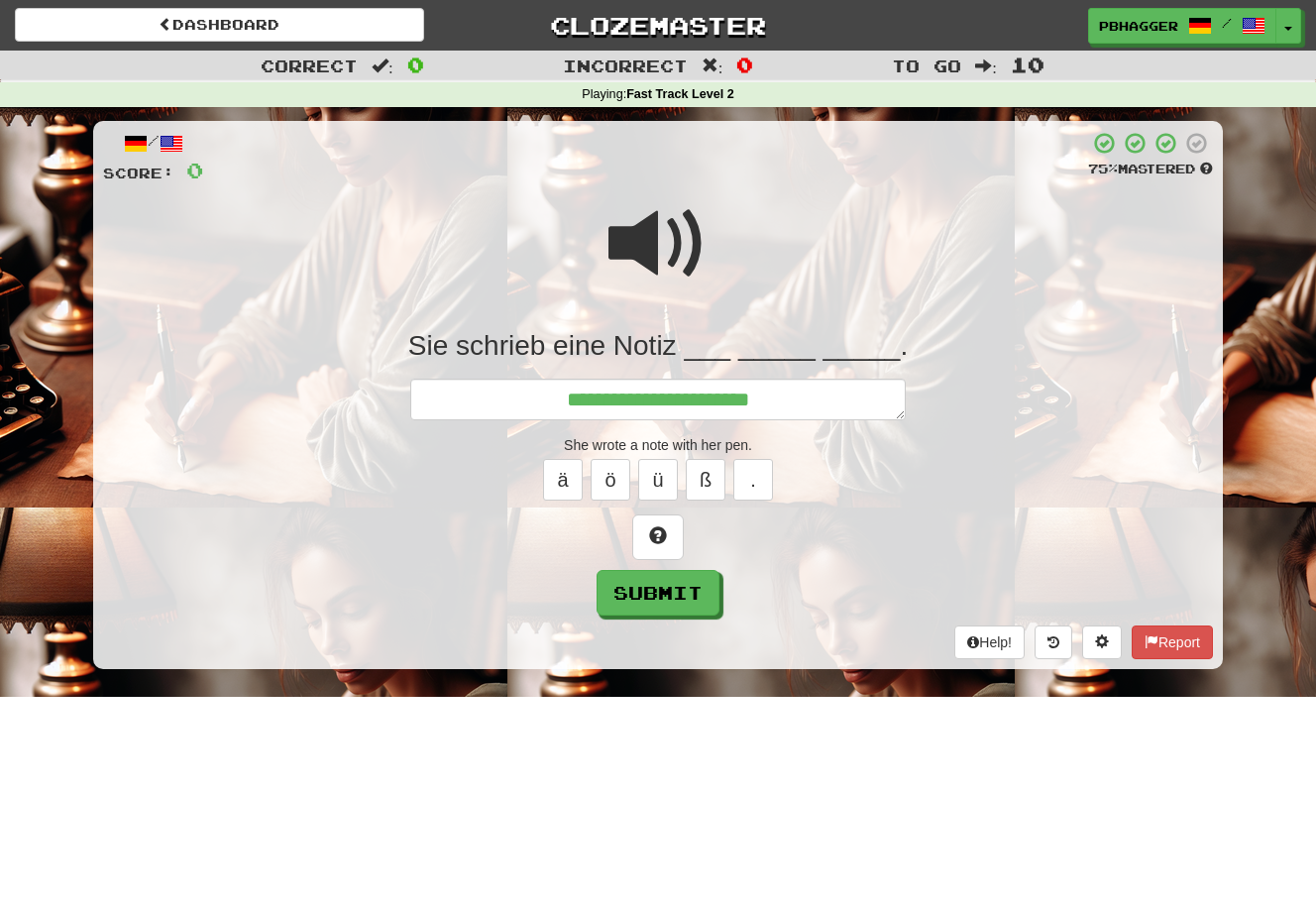 type on "*" 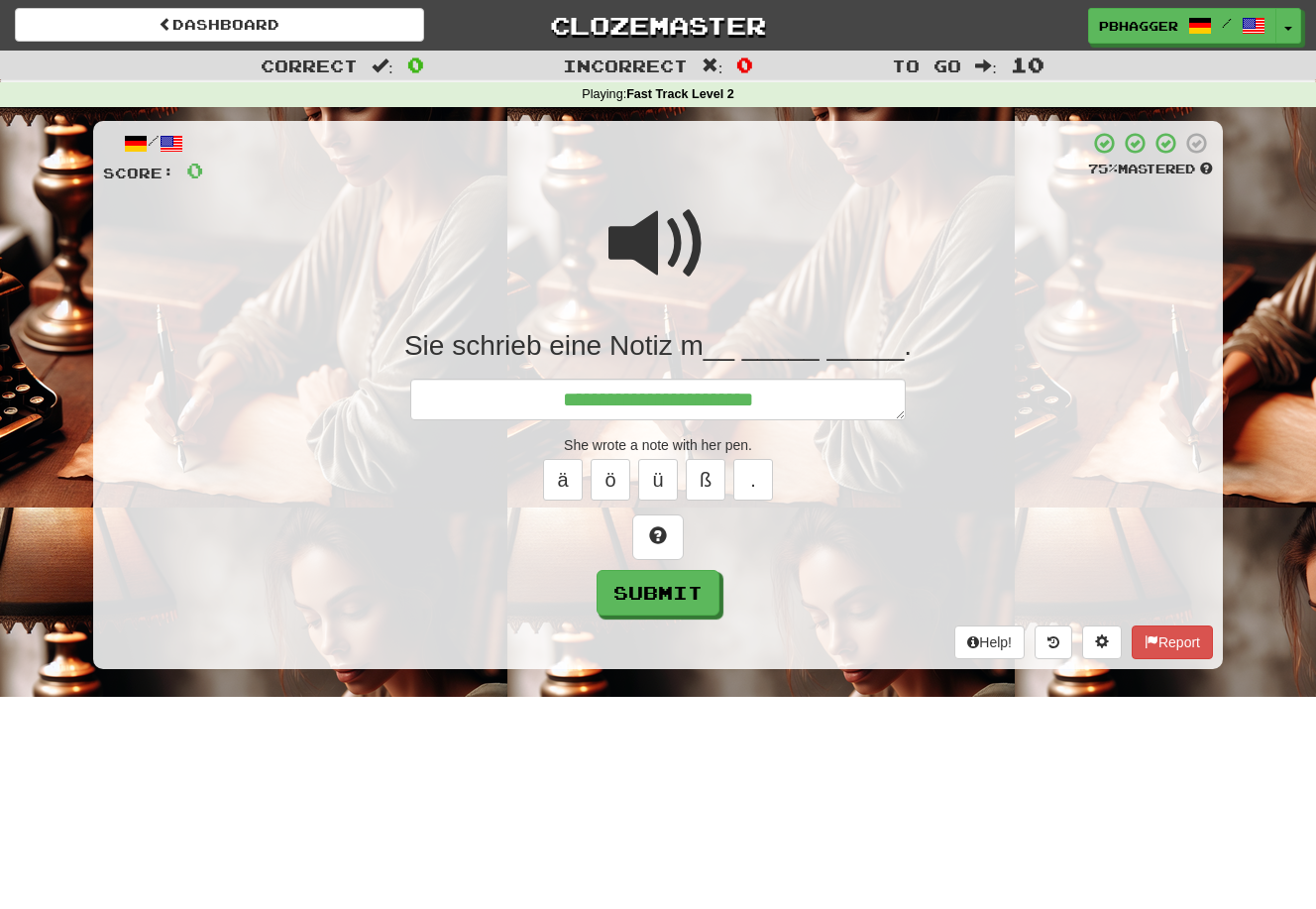 type on "*" 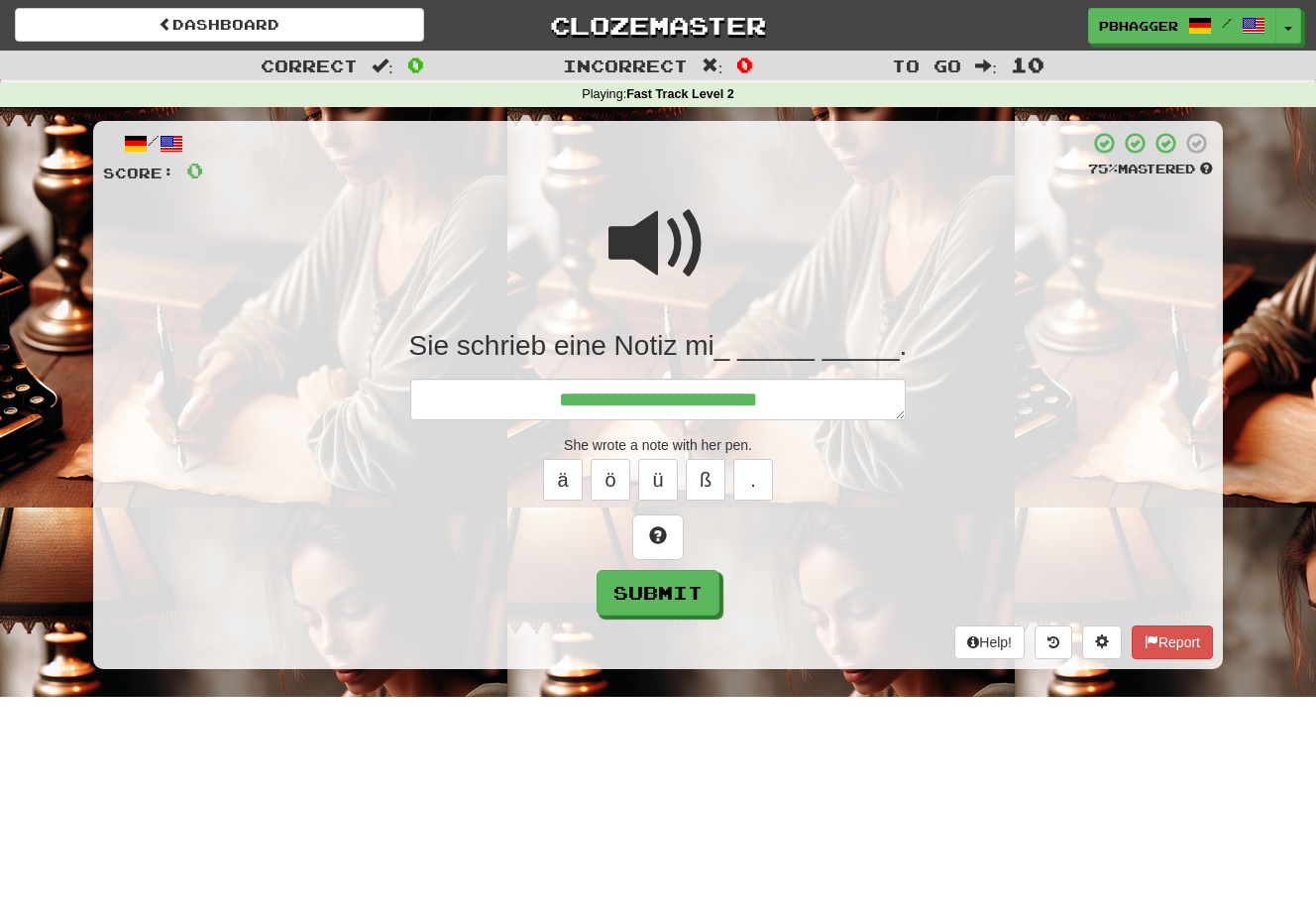 type on "*" 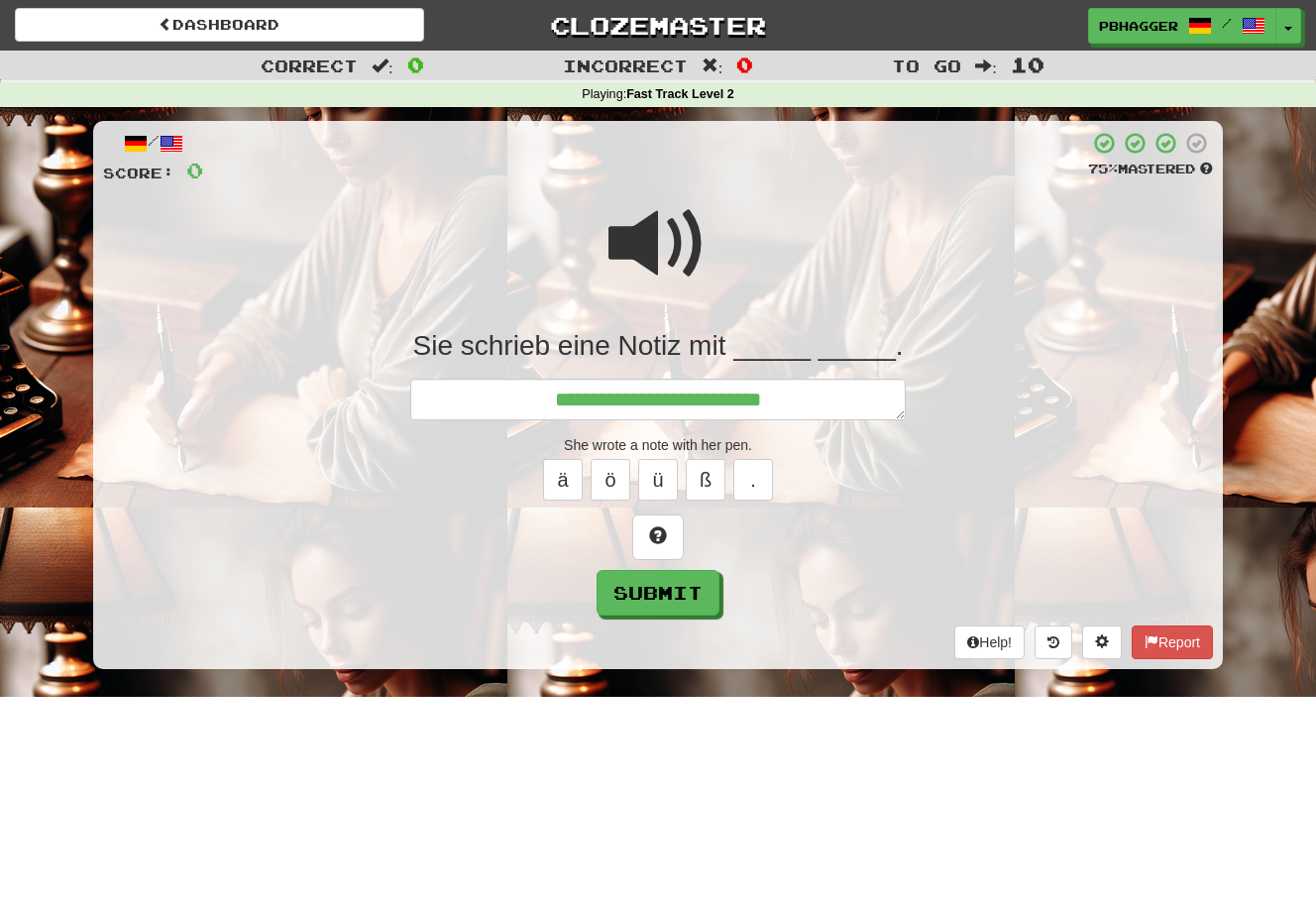 type on "*" 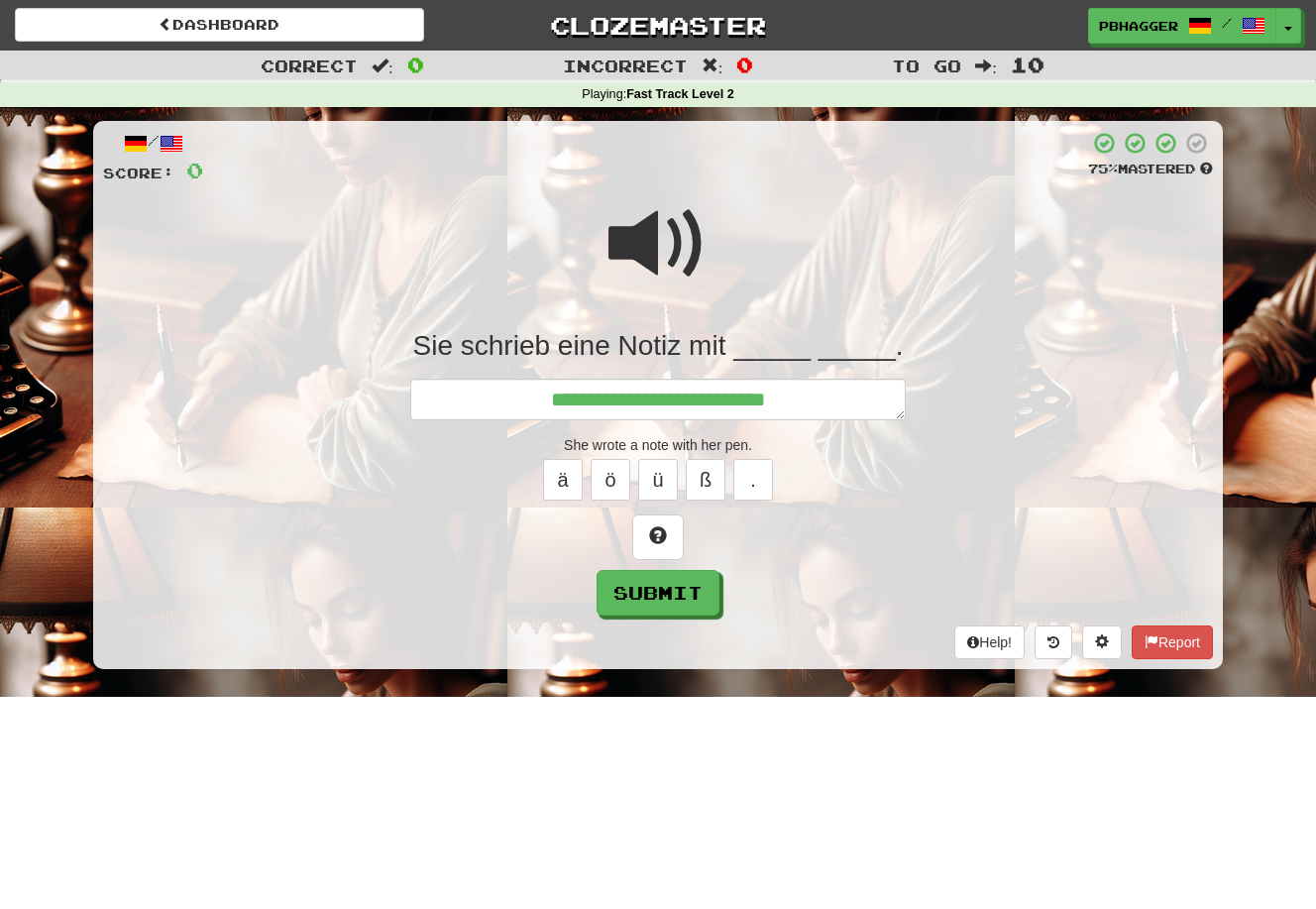 type on "*" 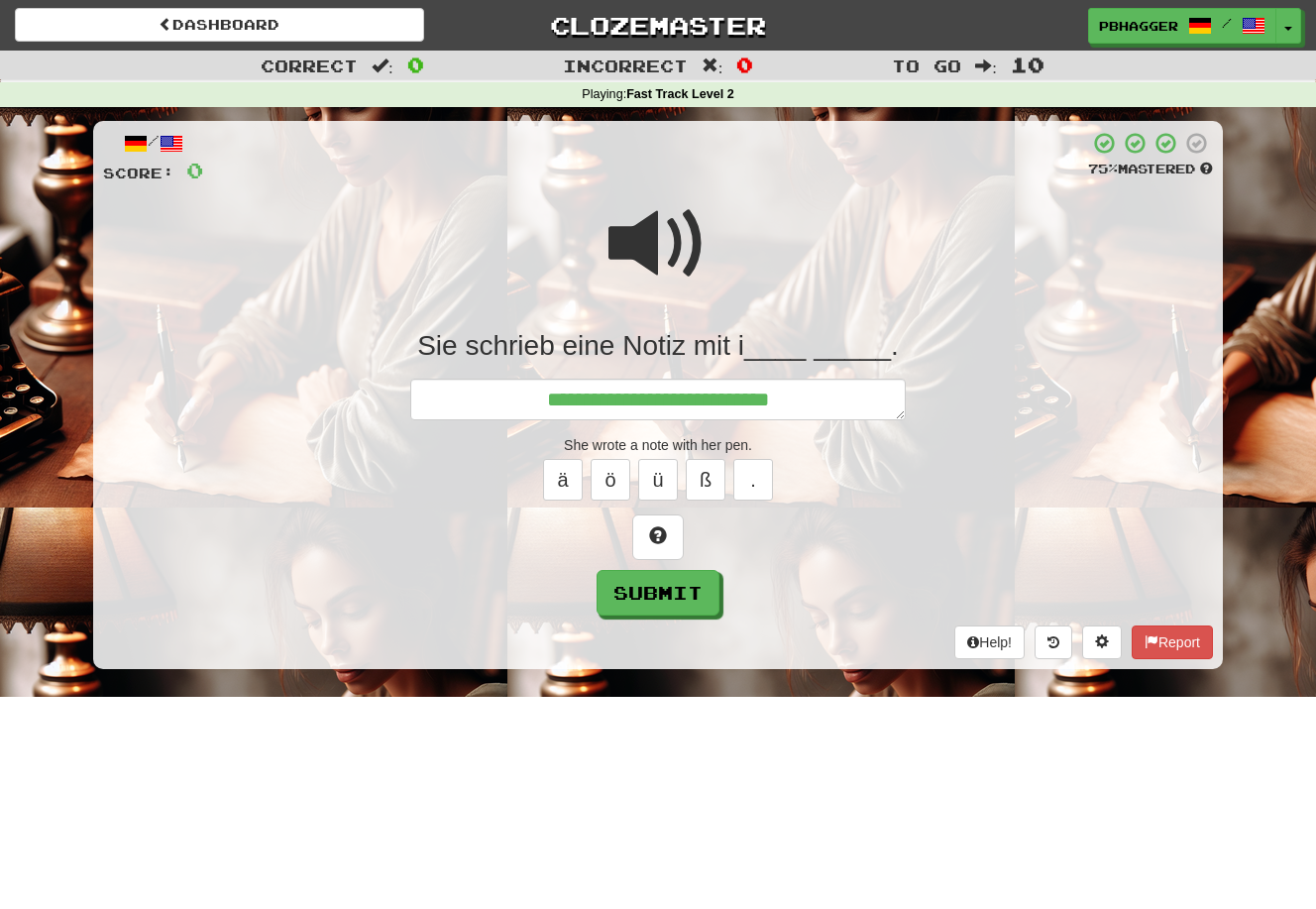 type on "*" 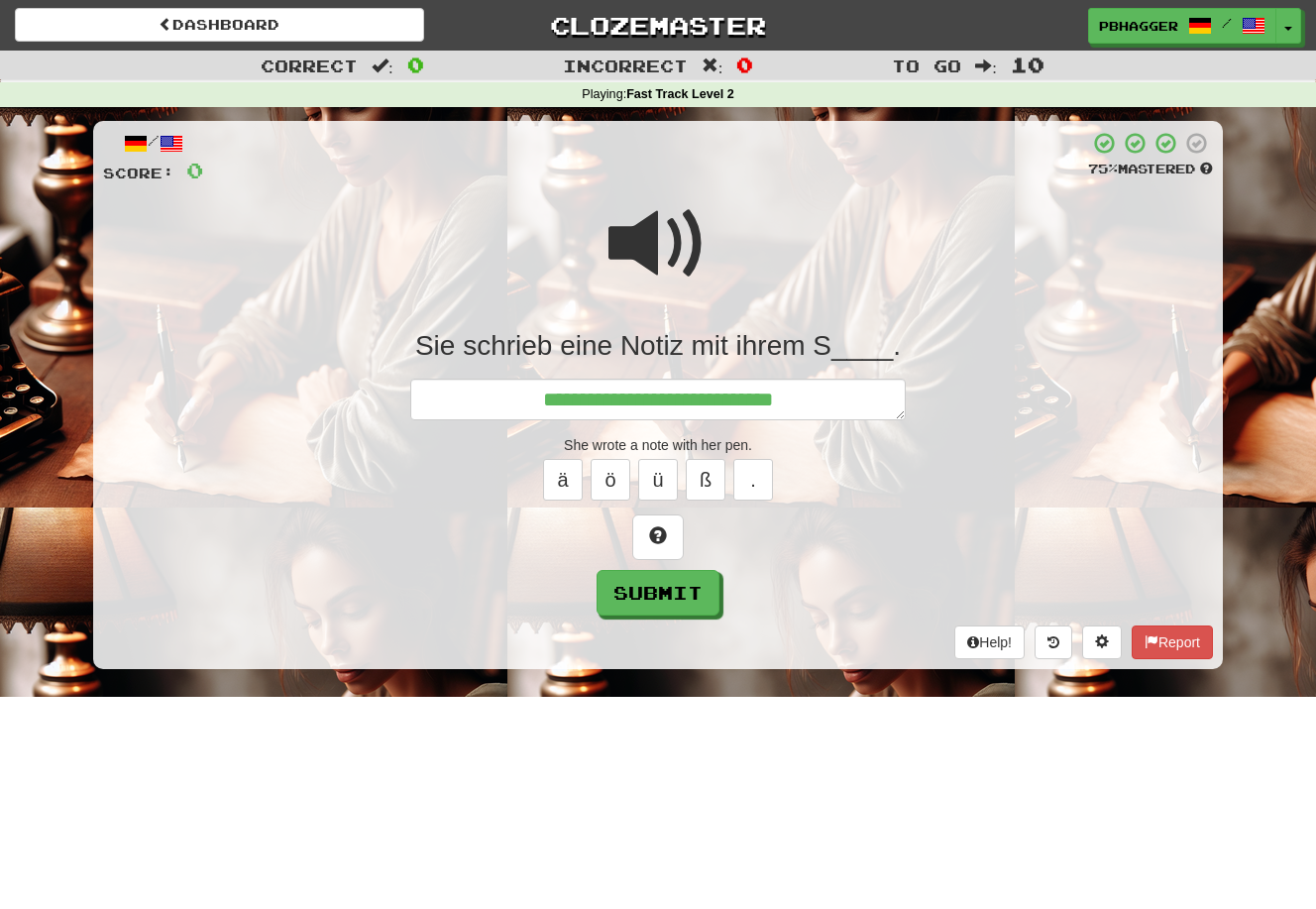 type on "*" 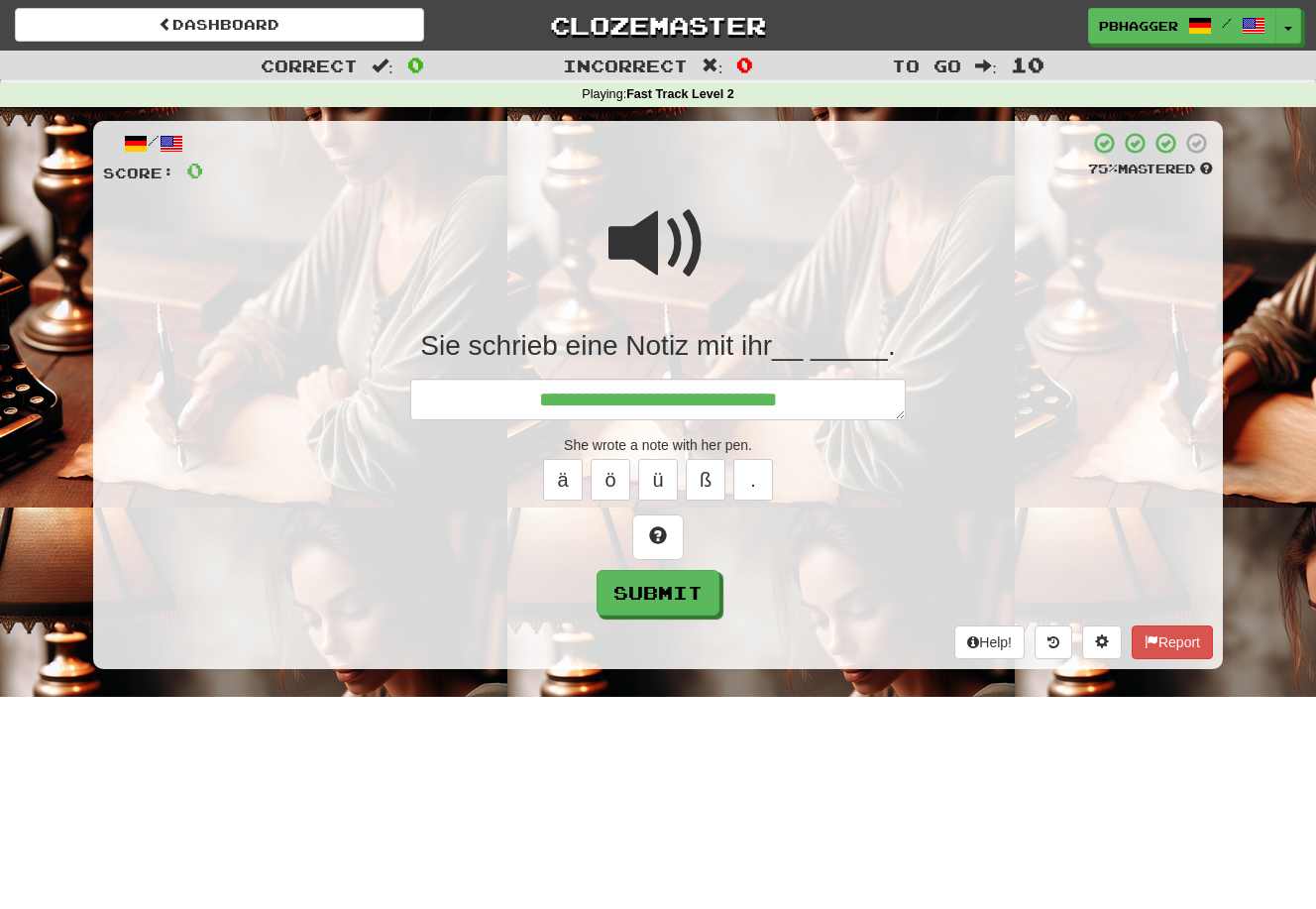 type on "*" 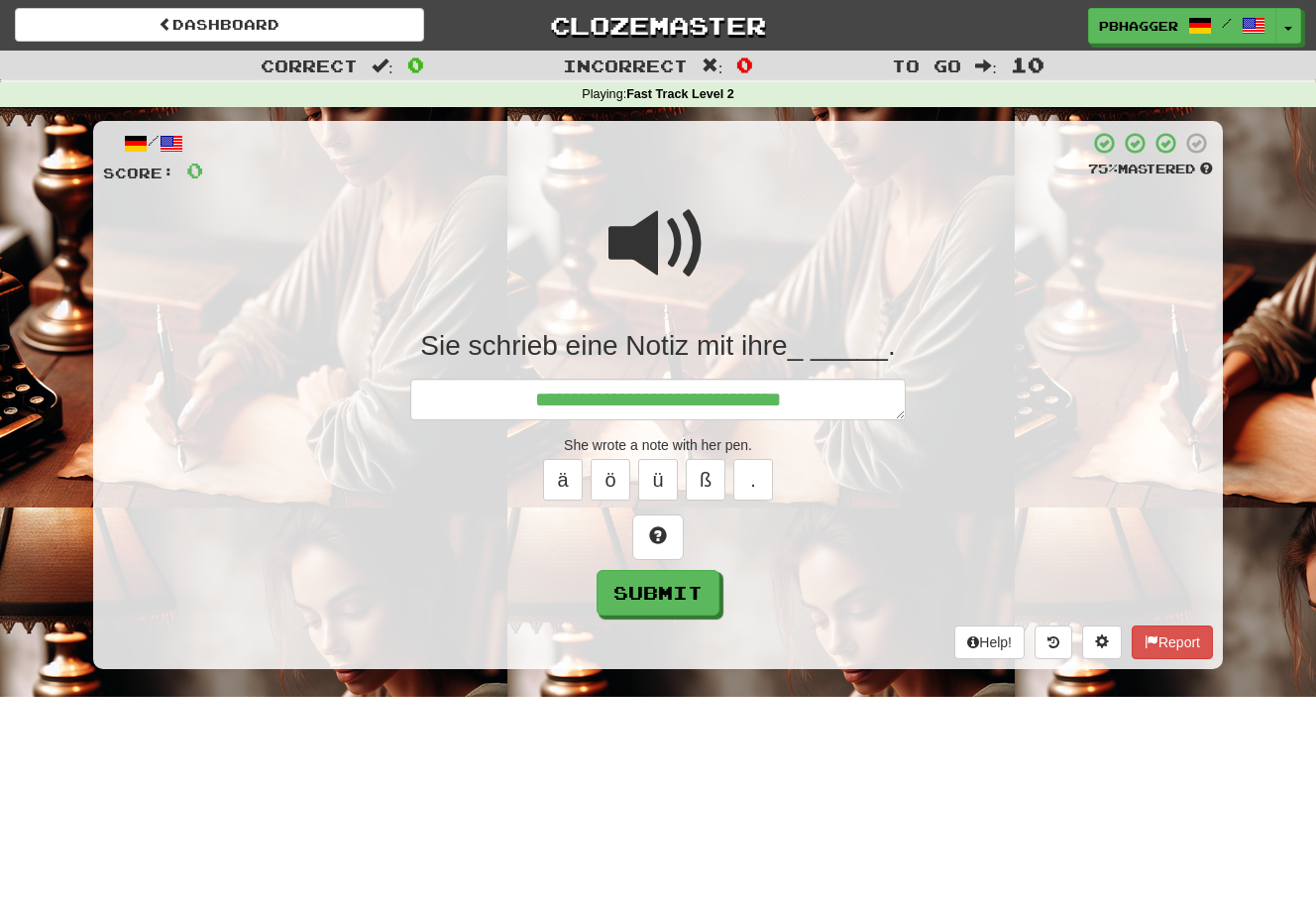 type on "*" 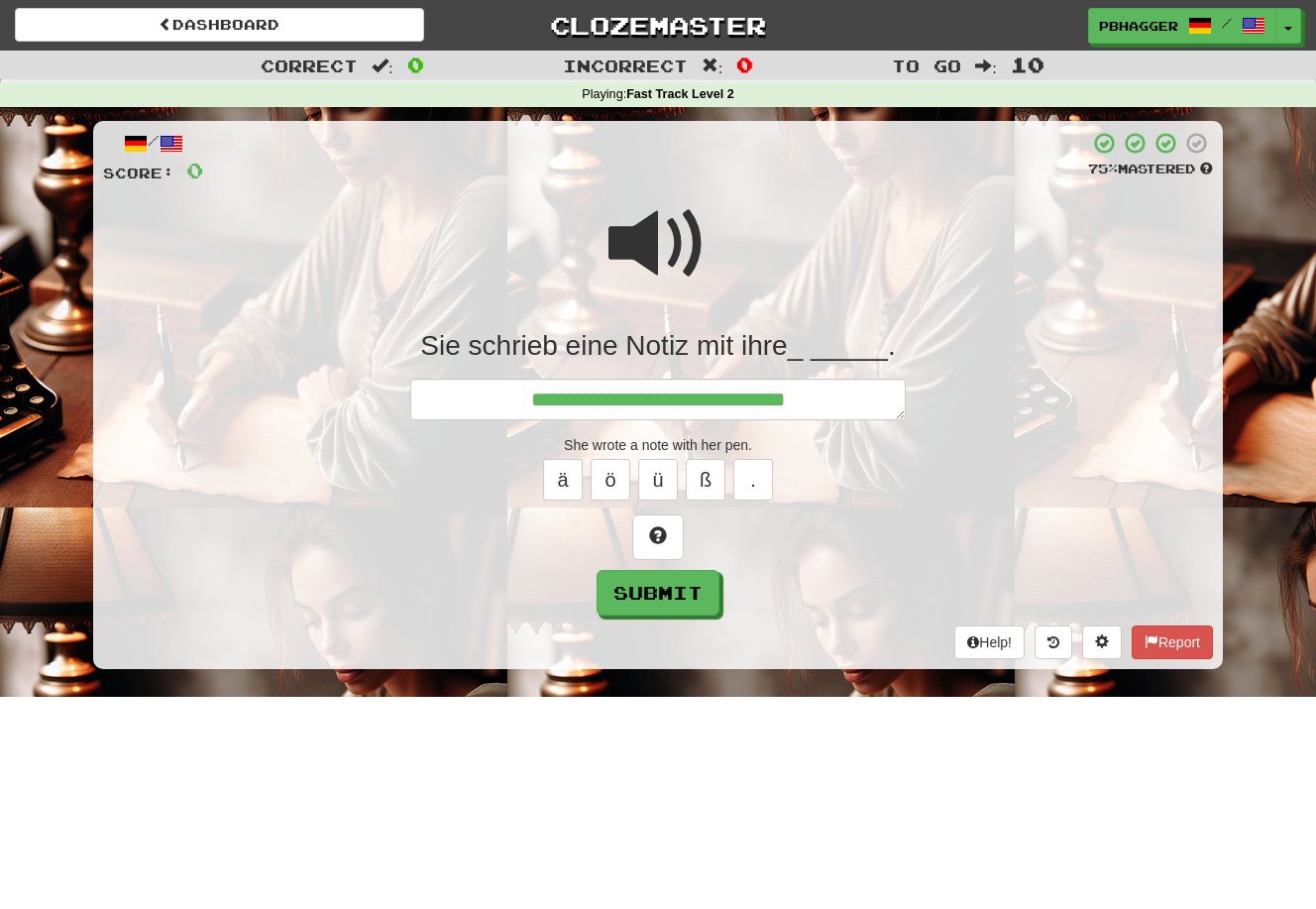 type on "*" 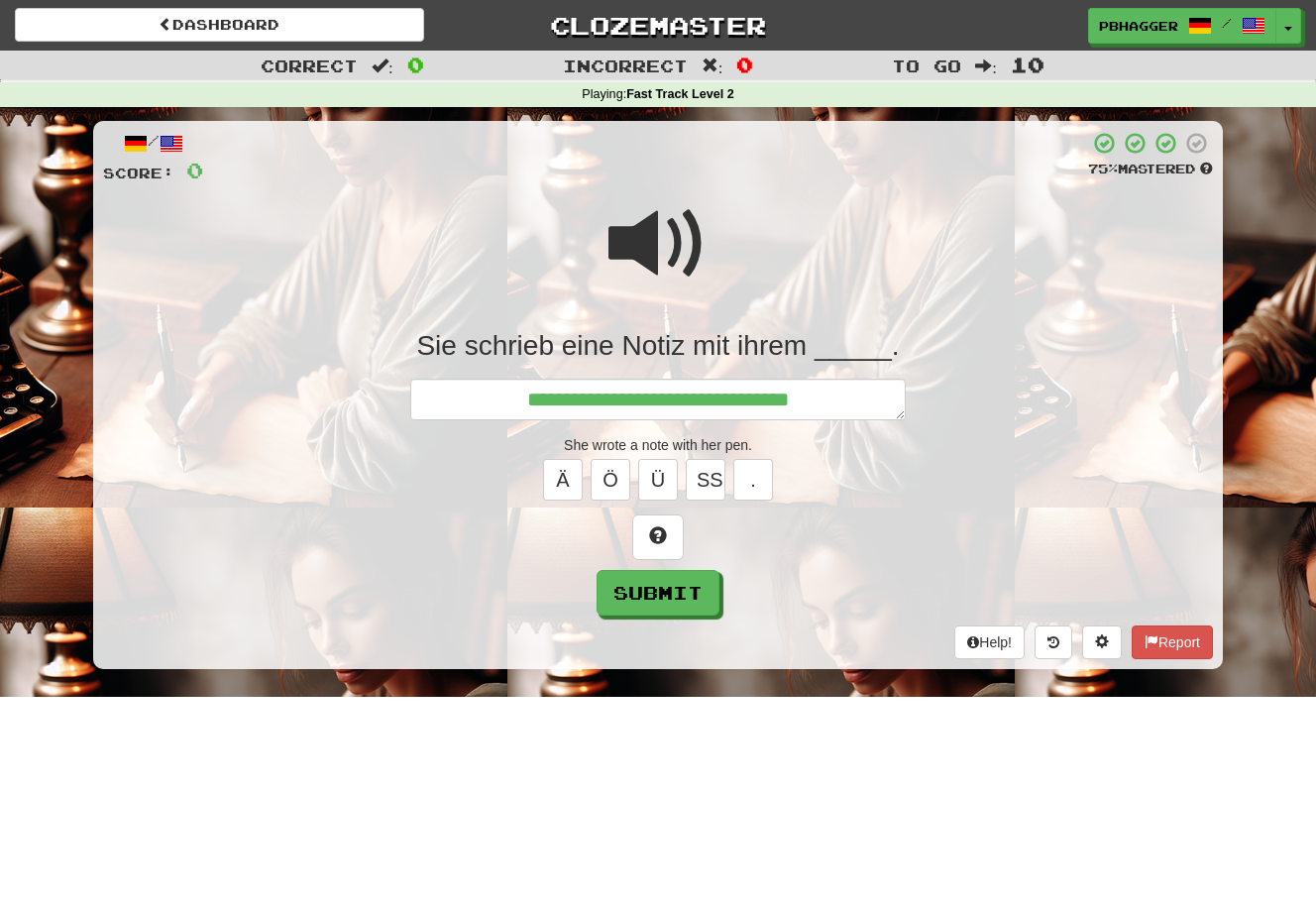 type on "**********" 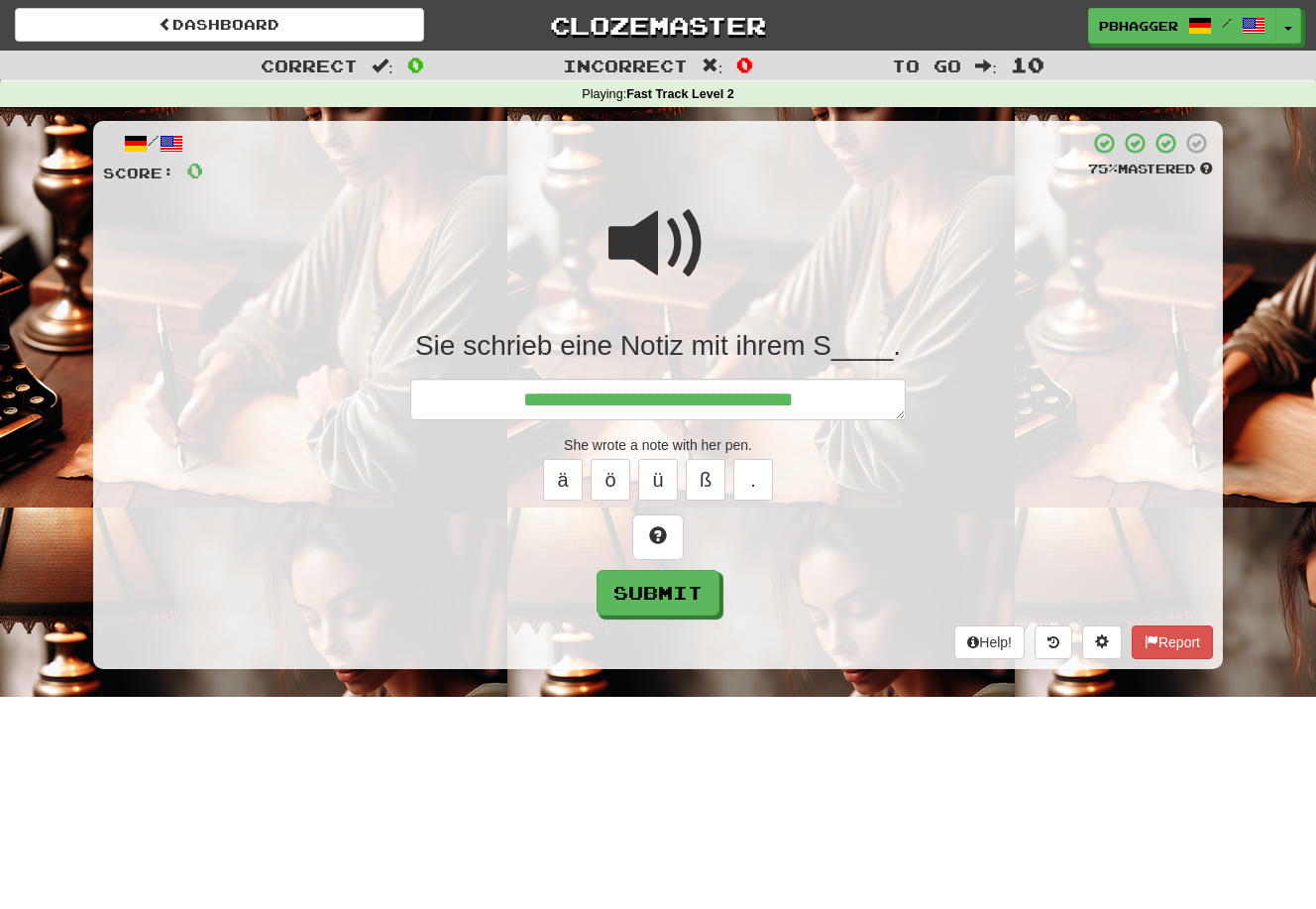 type on "*" 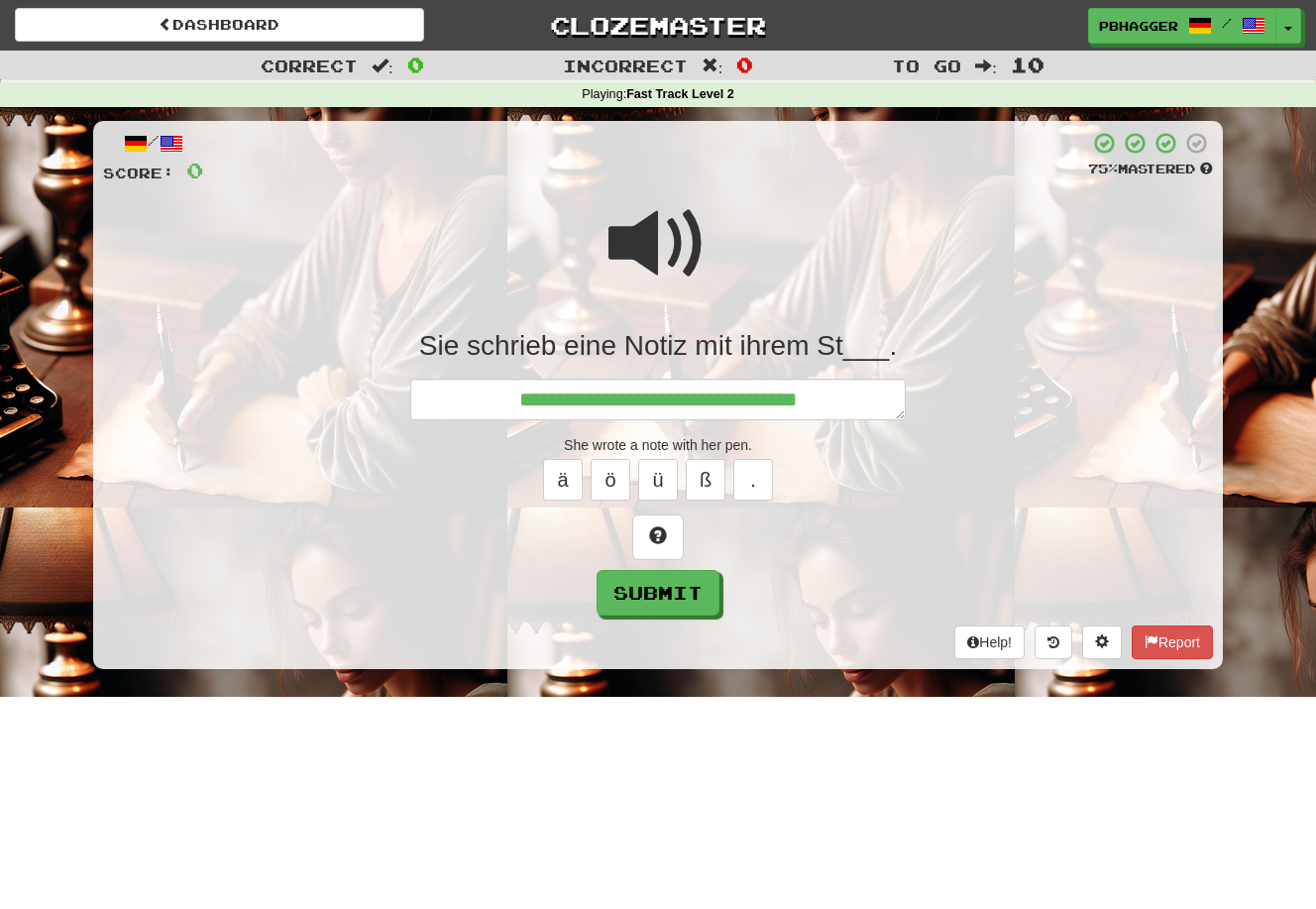 type on "*" 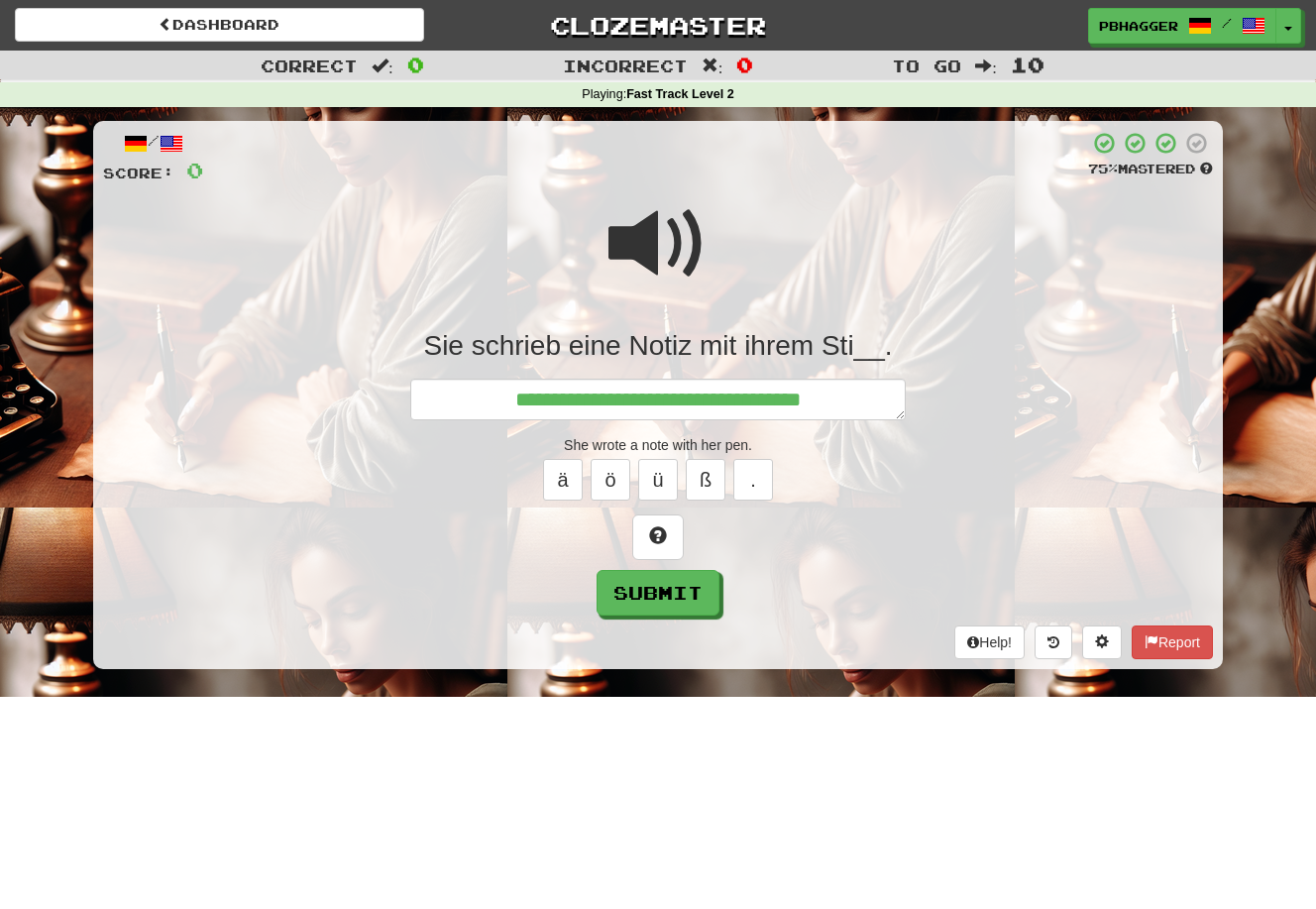 type on "*" 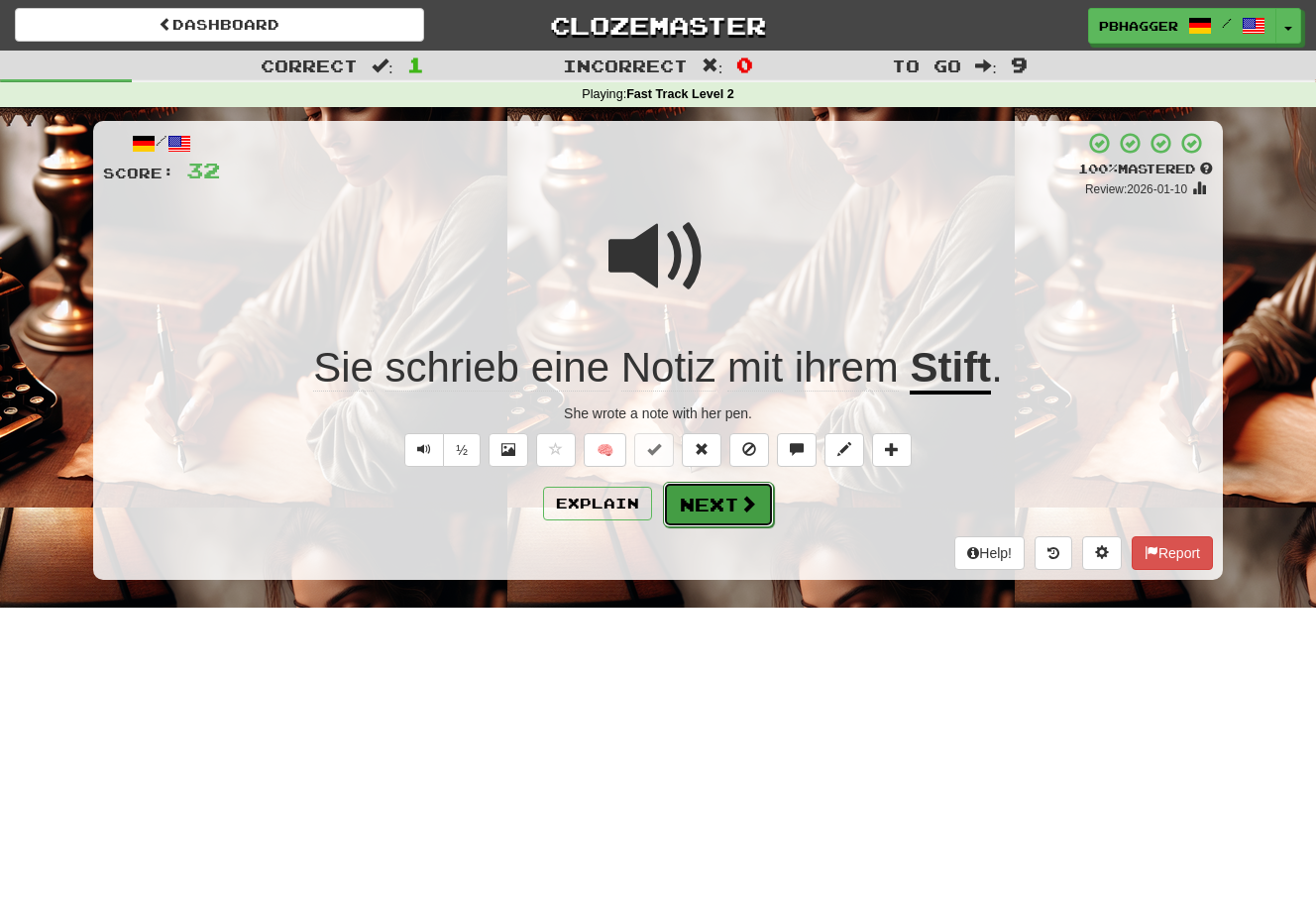 click on "Next" at bounding box center [718, 505] 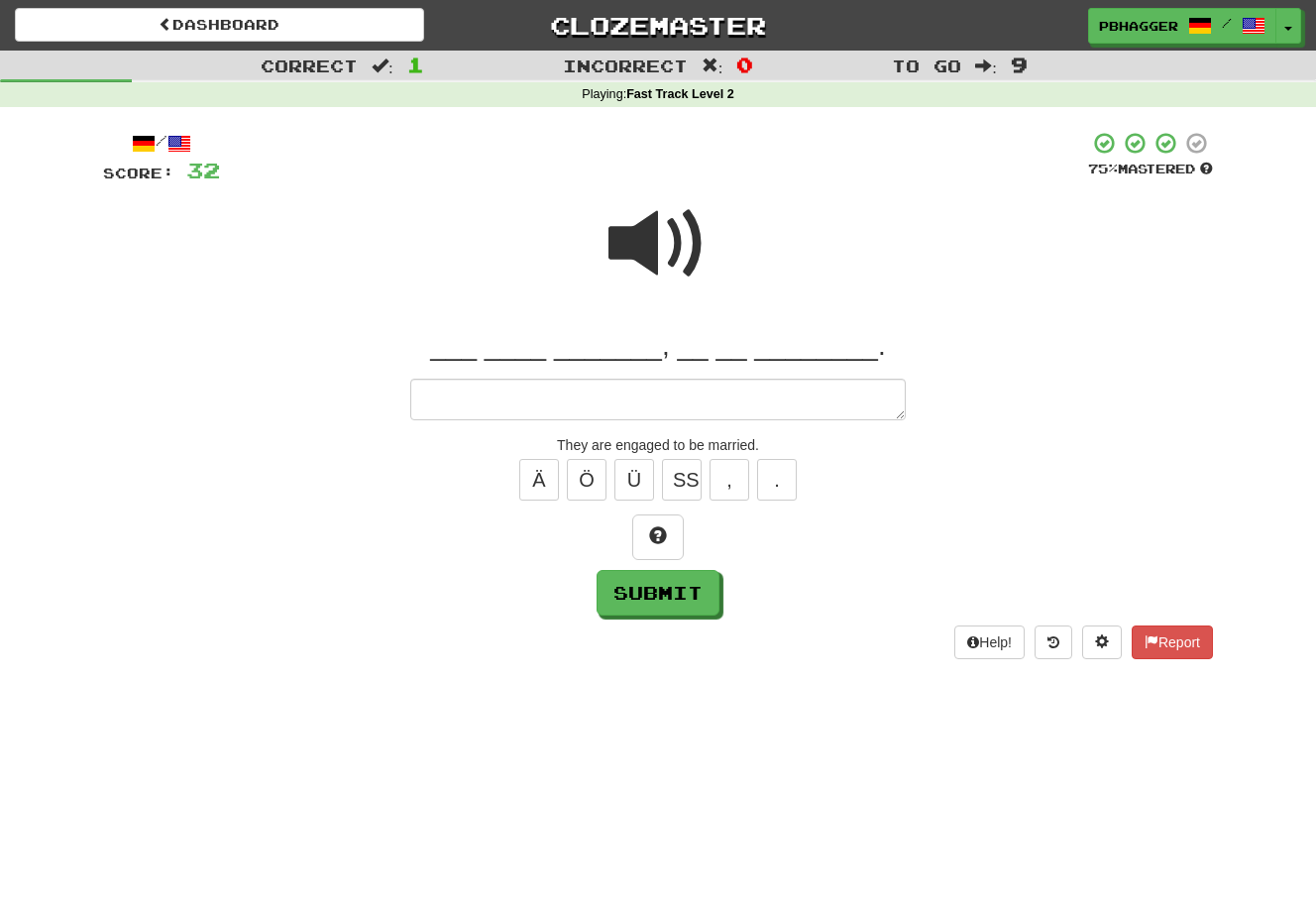 type on "*" 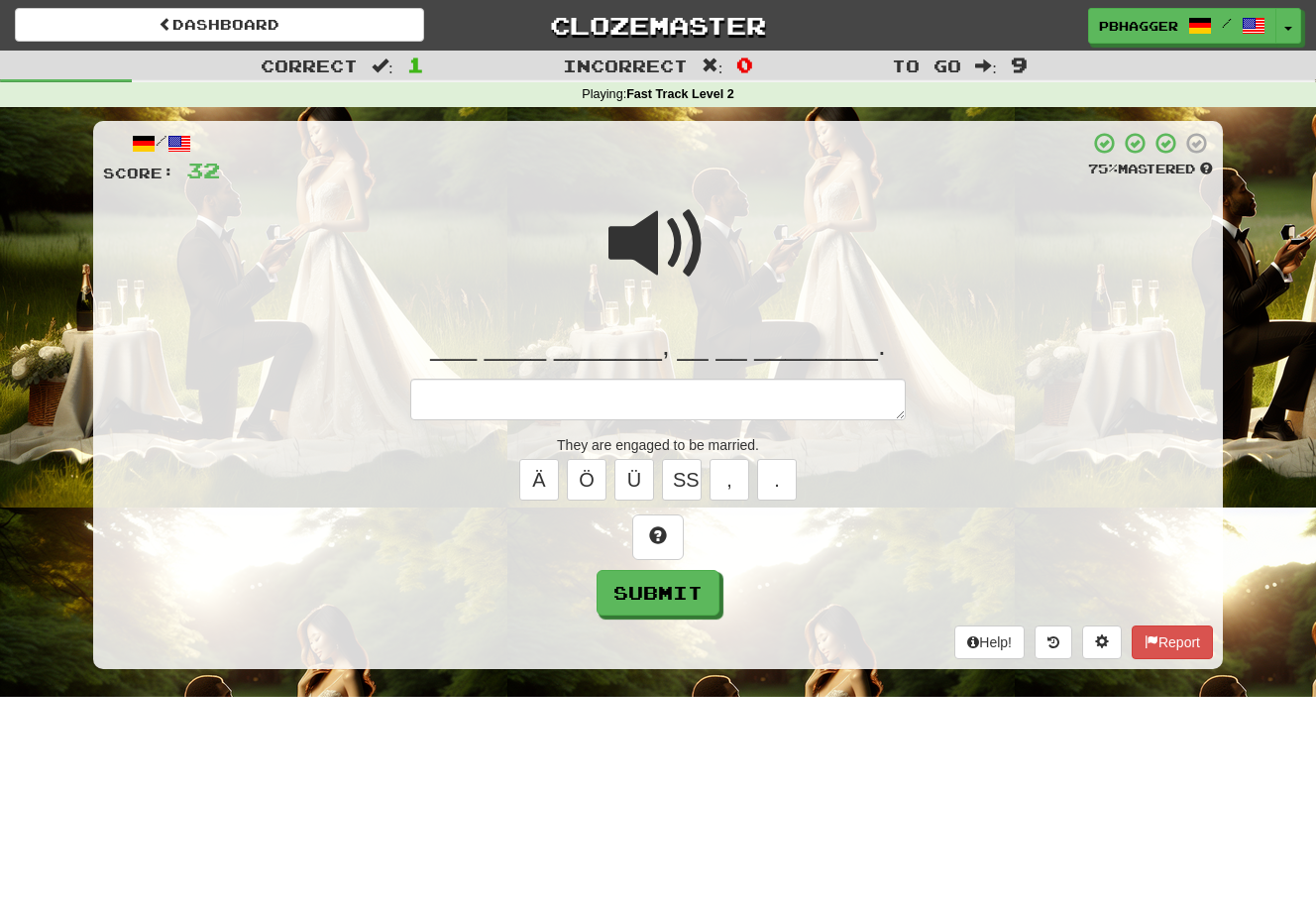 type on "*" 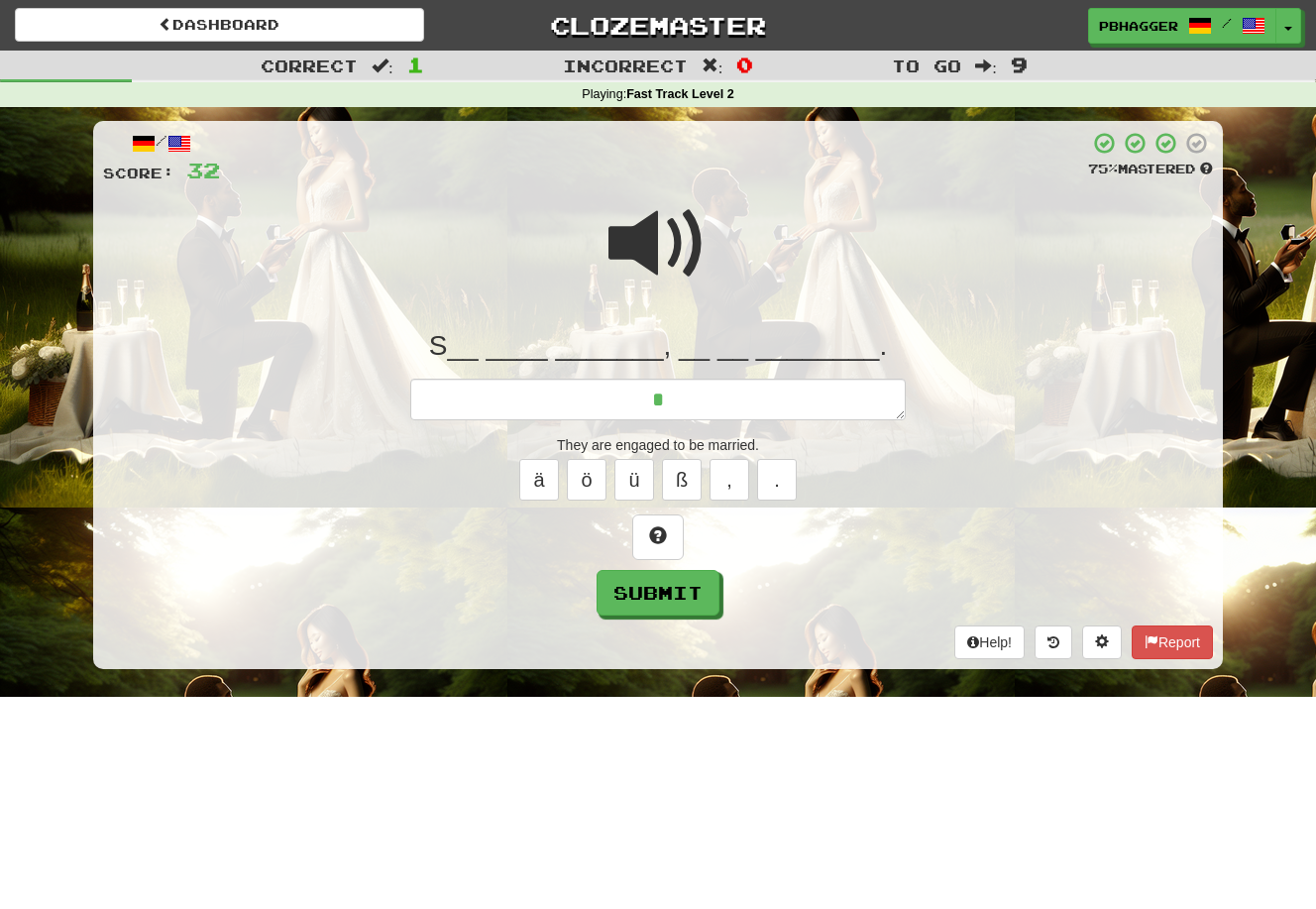 type on "*" 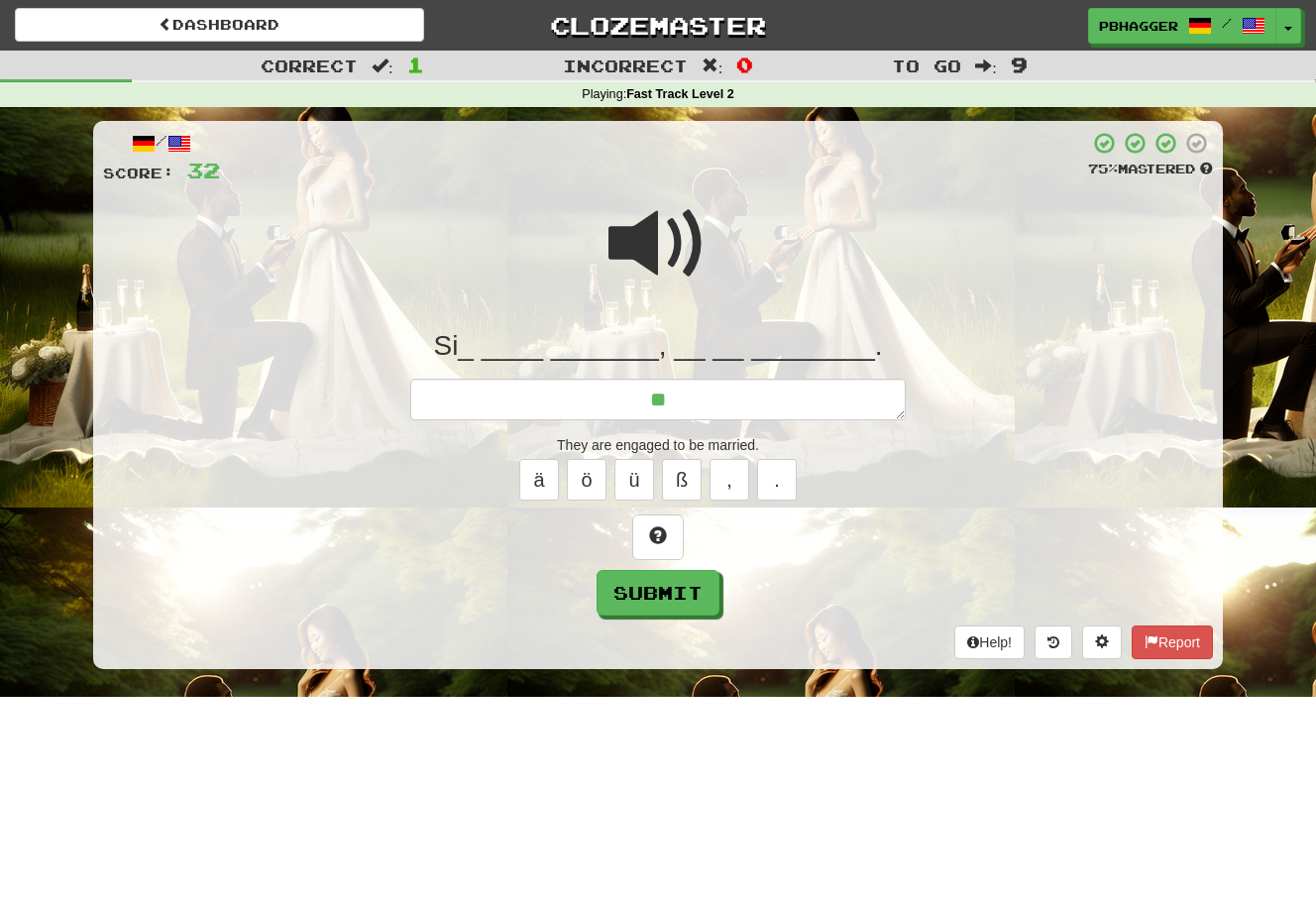 type on "*" 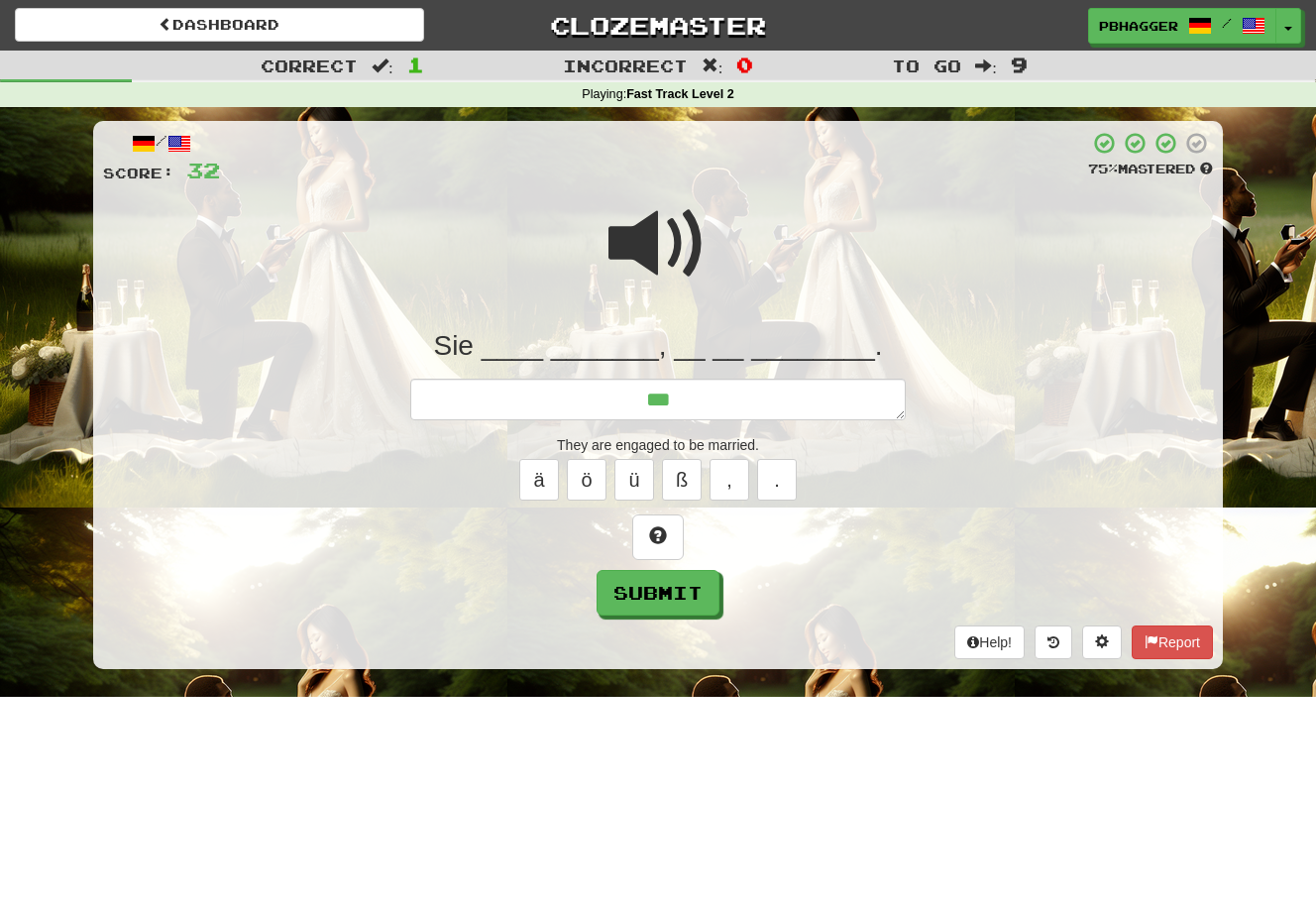 type on "*" 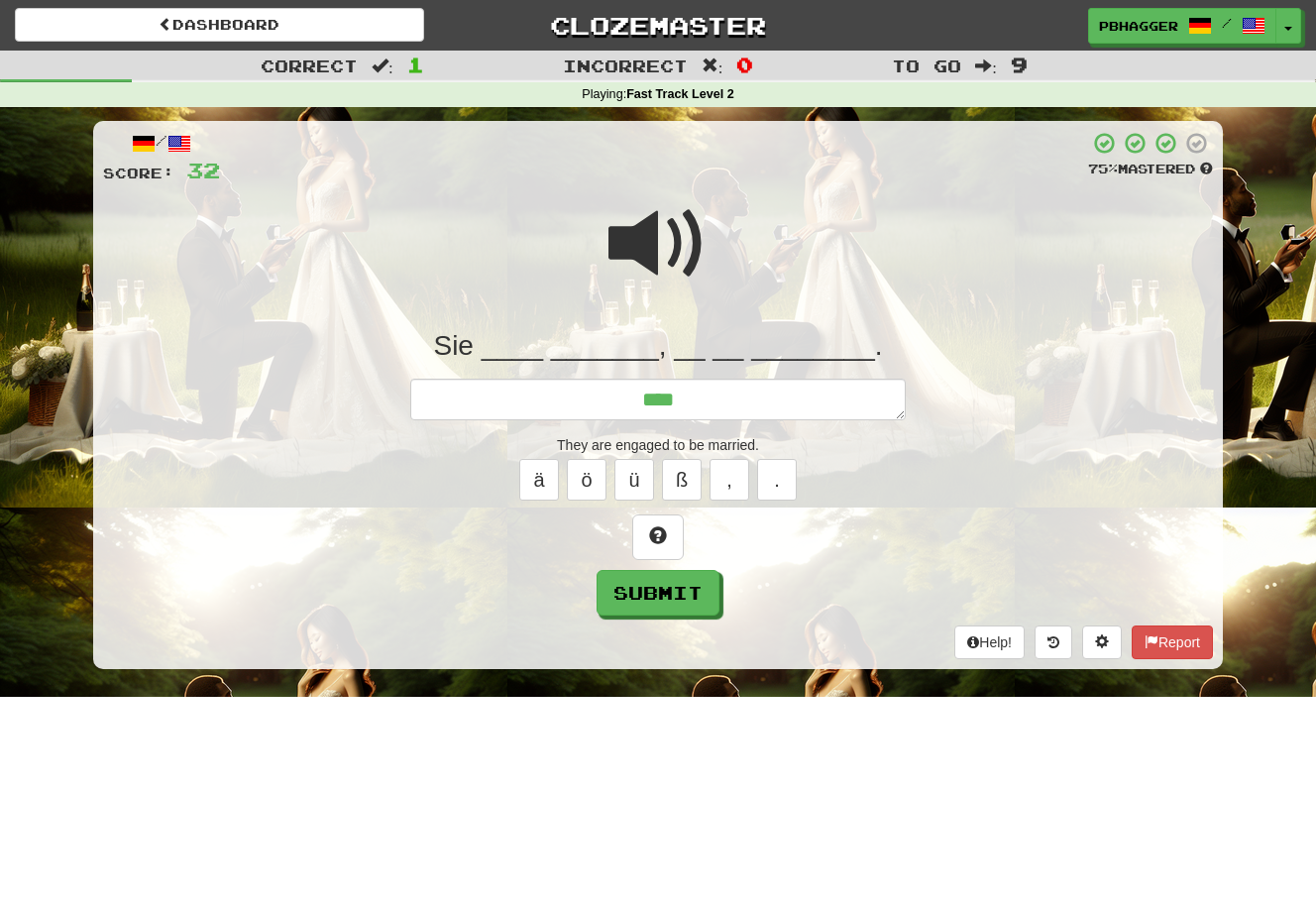 type on "*" 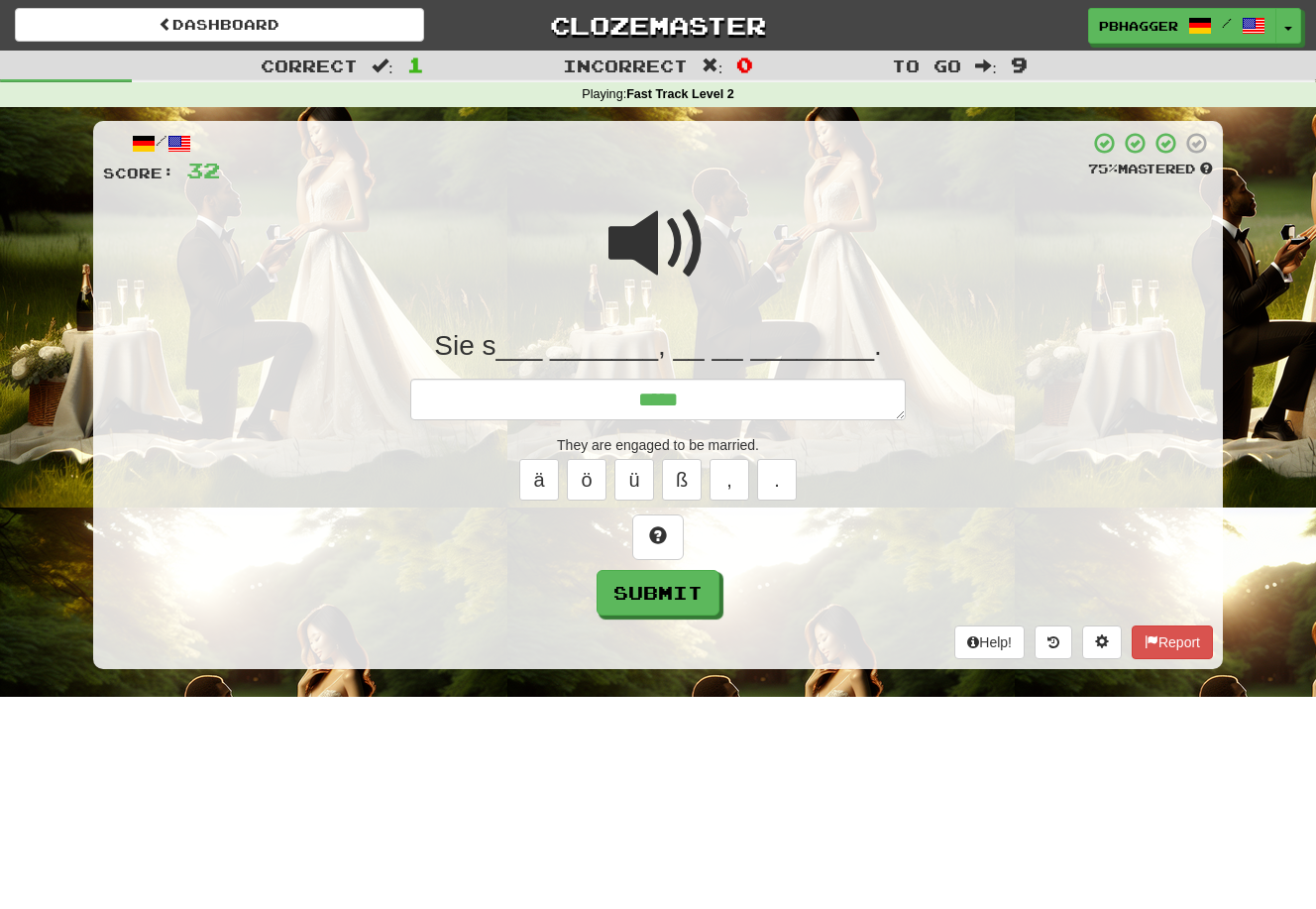 type on "*" 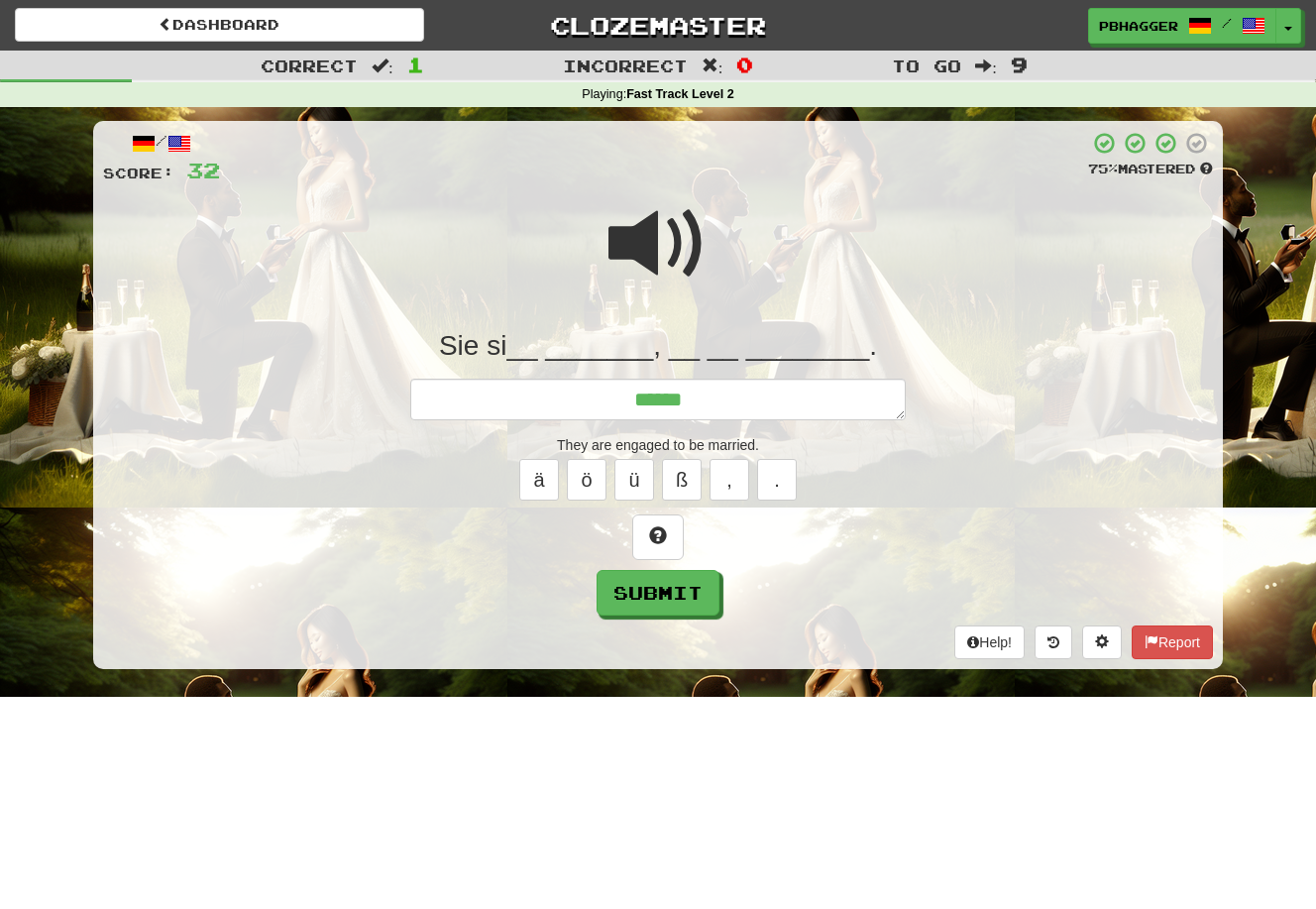 type on "*" 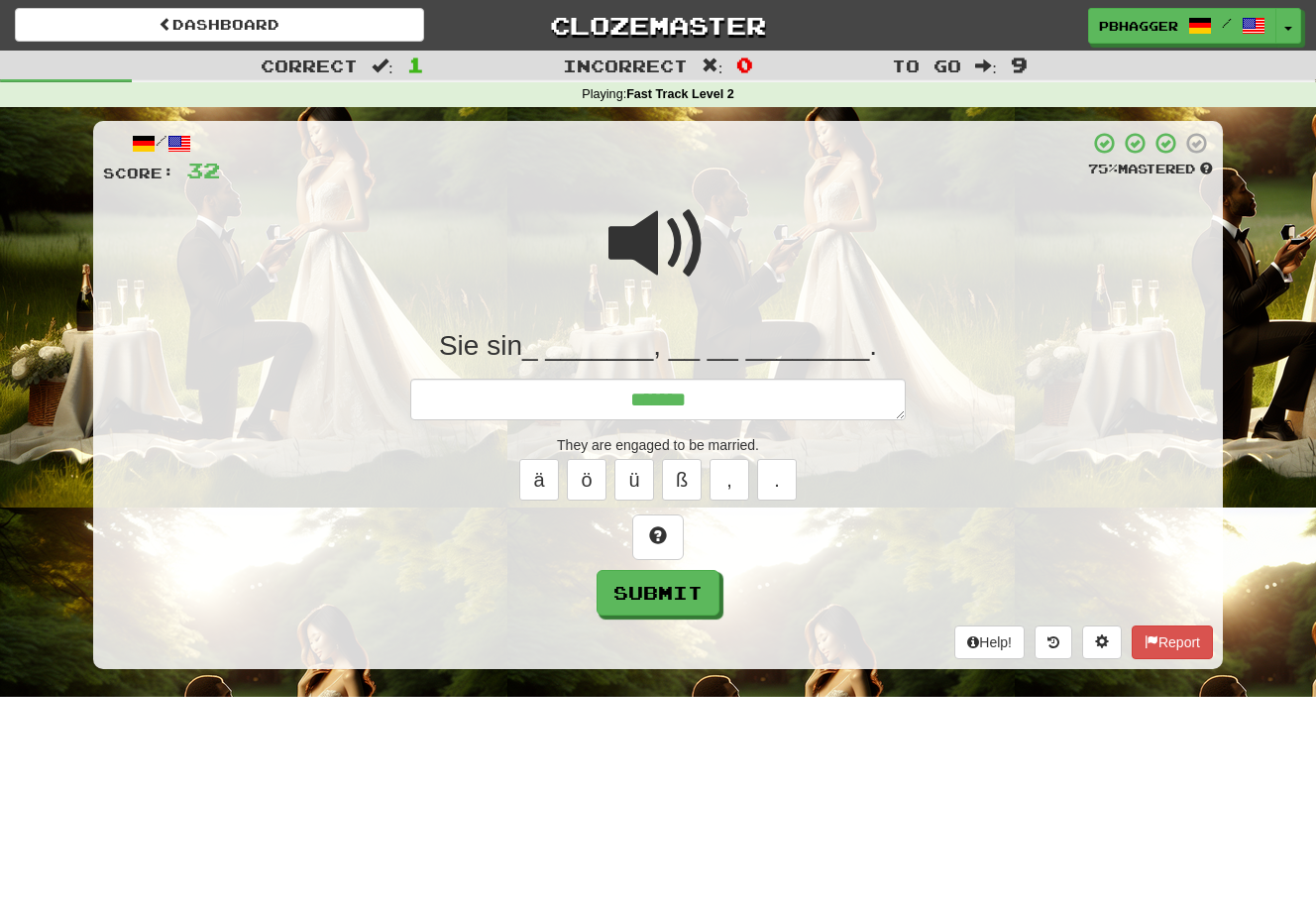 type on "*" 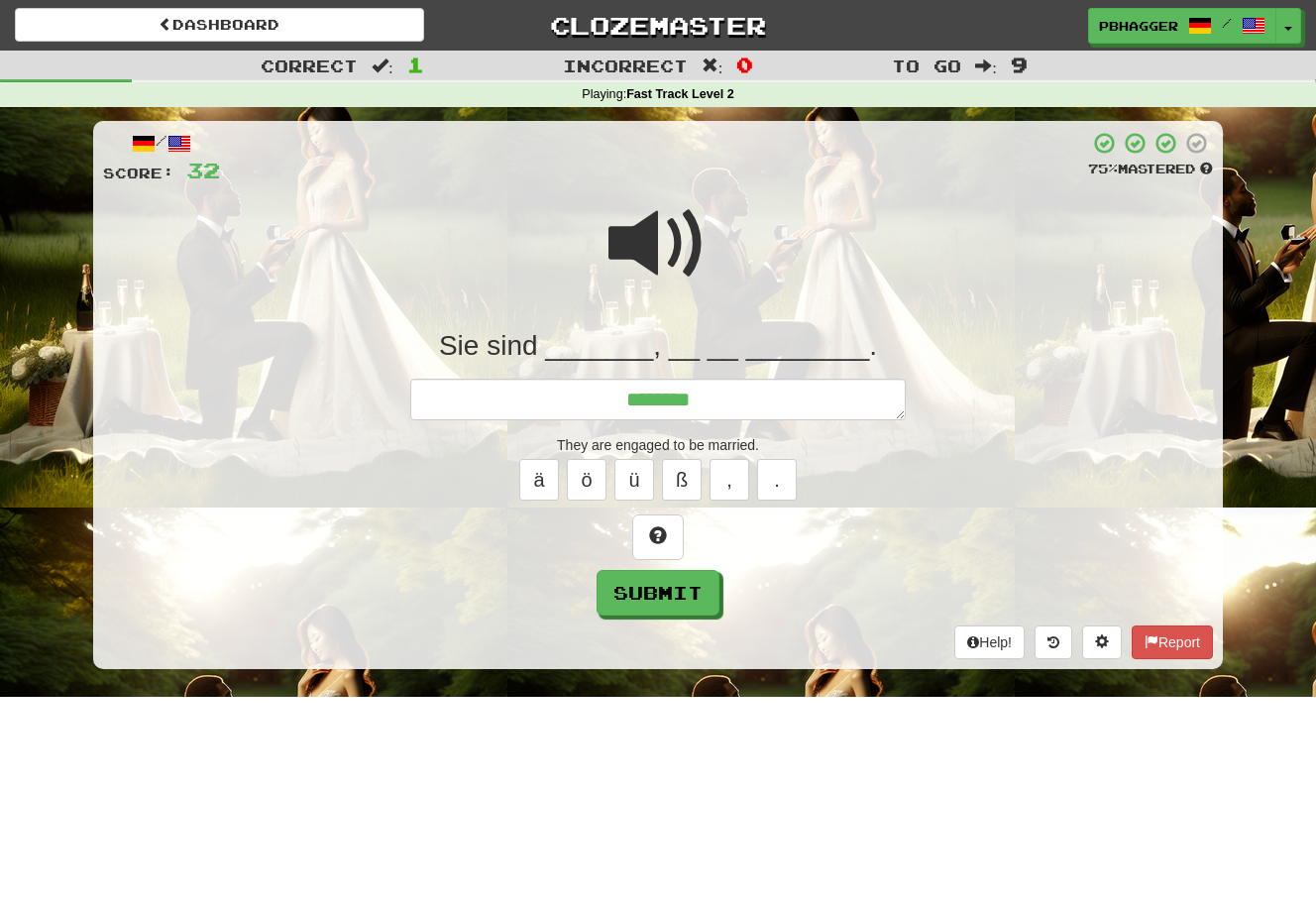 type on "*" 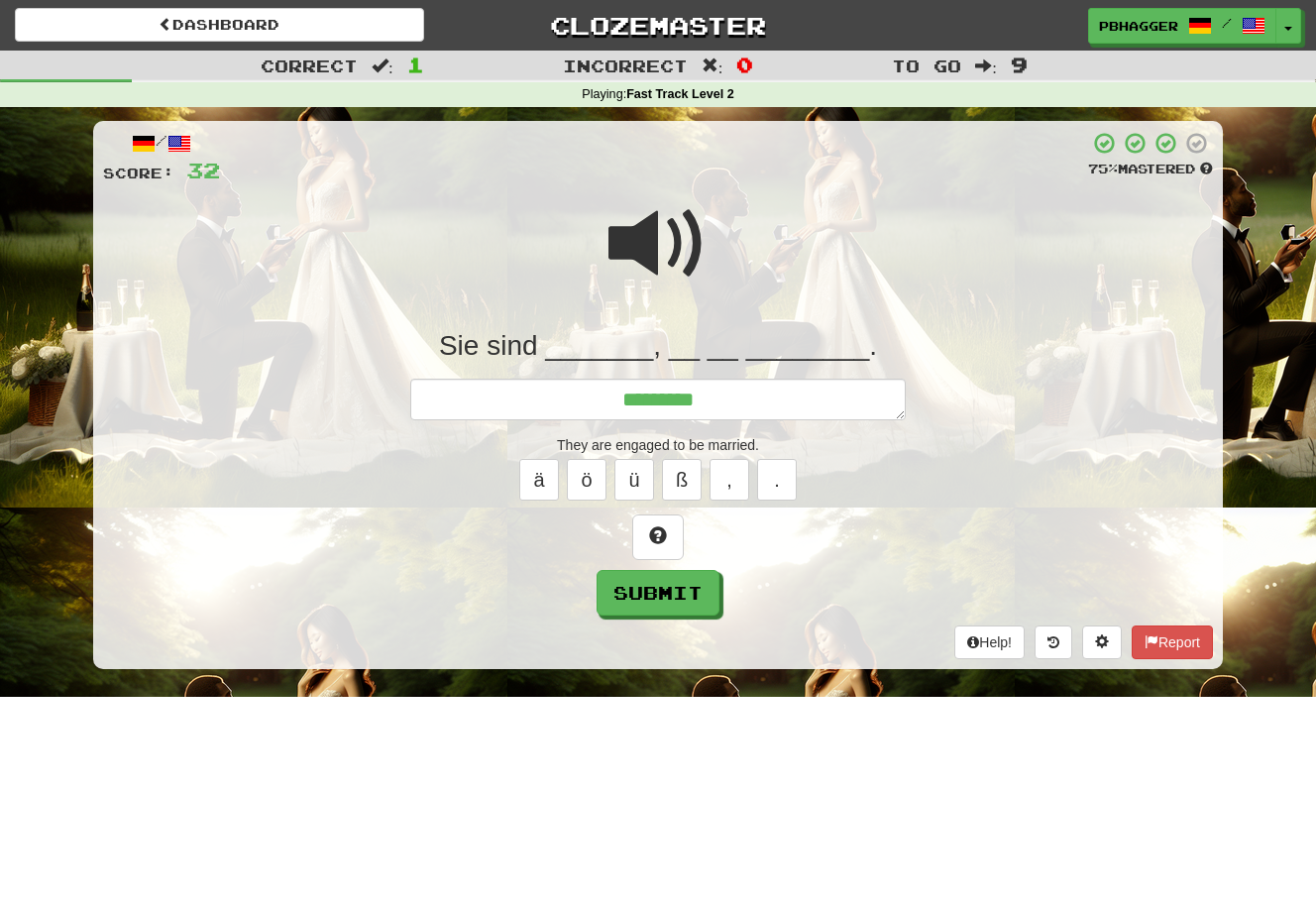 type on "*" 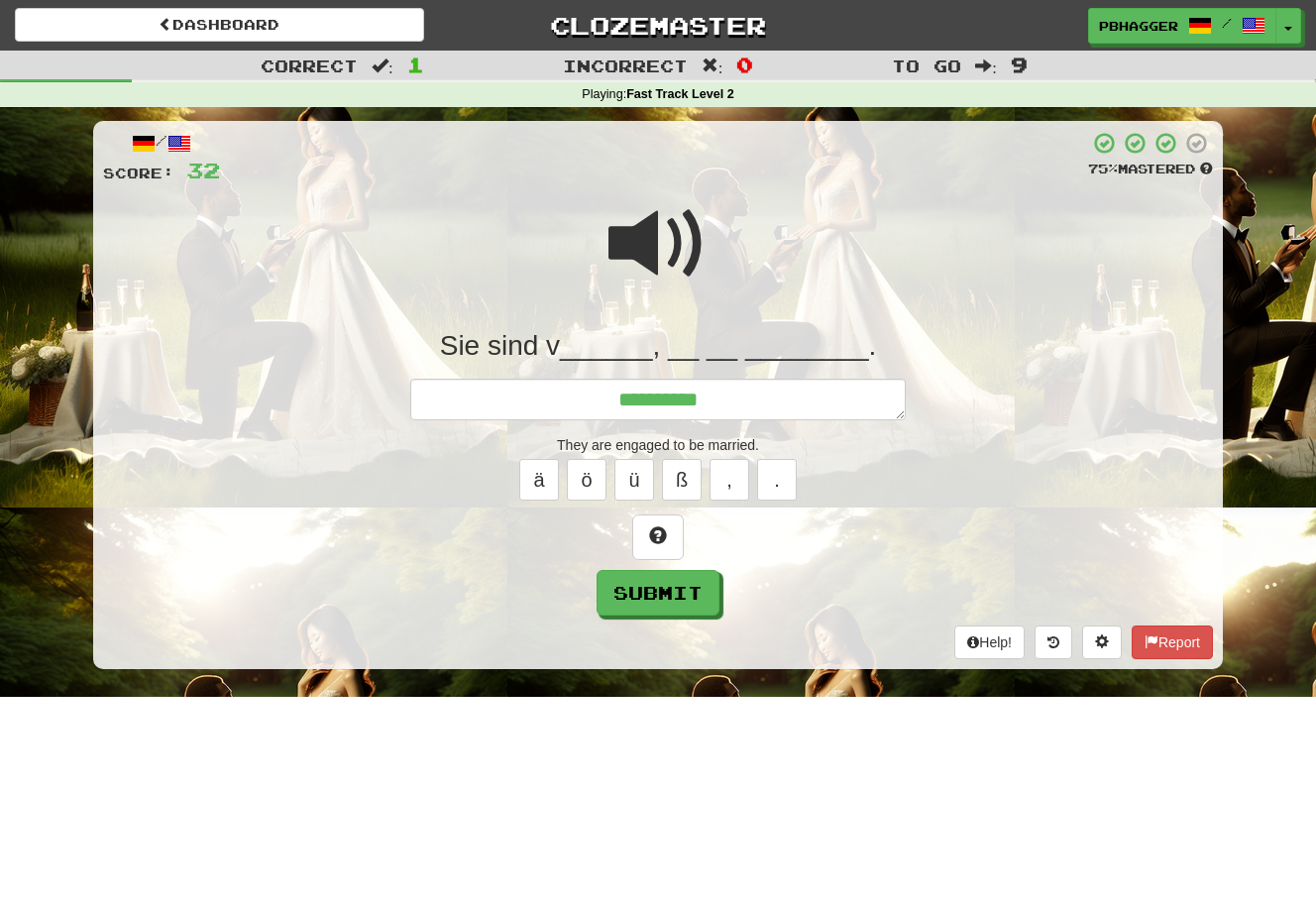 type on "*" 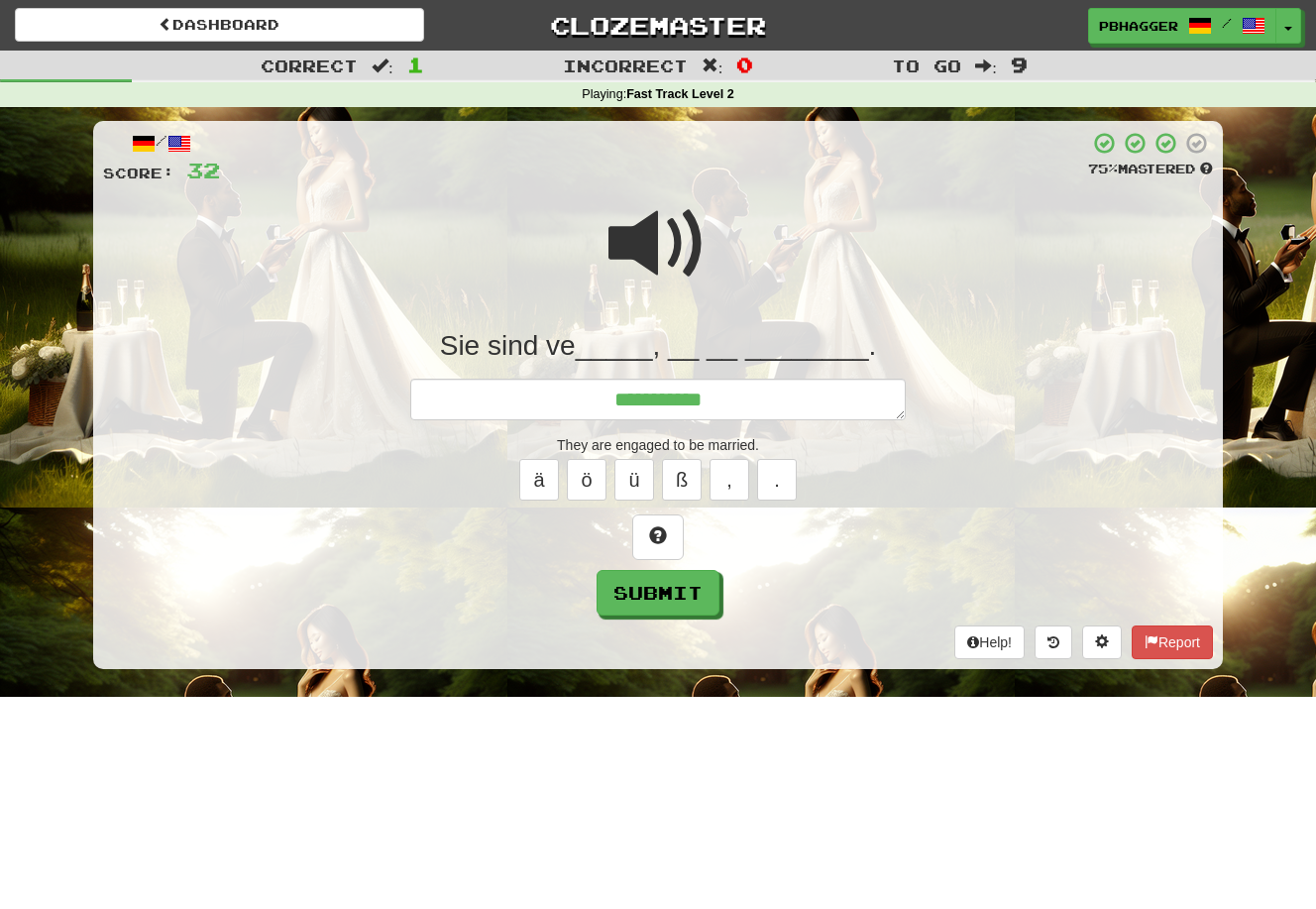 type on "*" 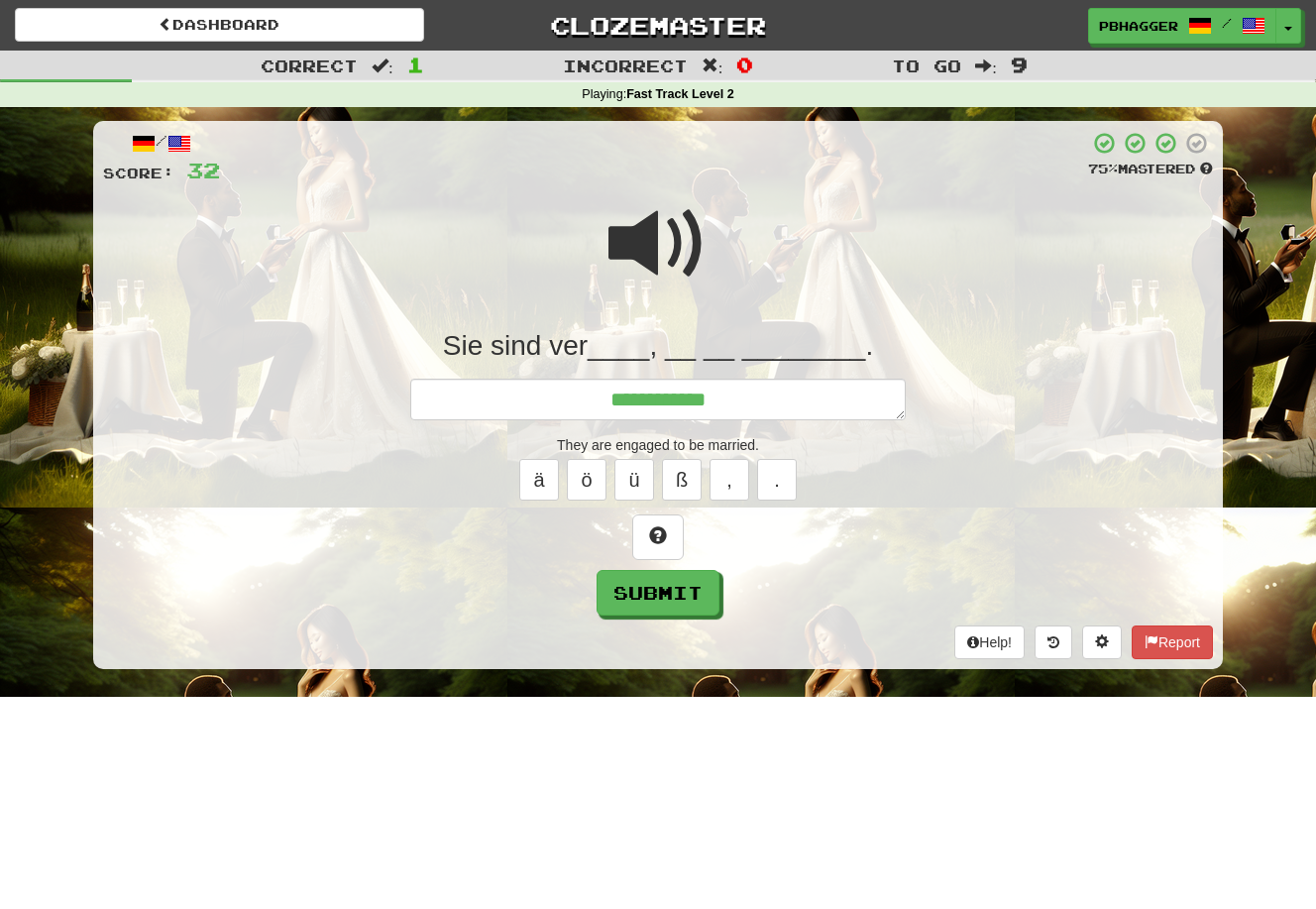 type on "*" 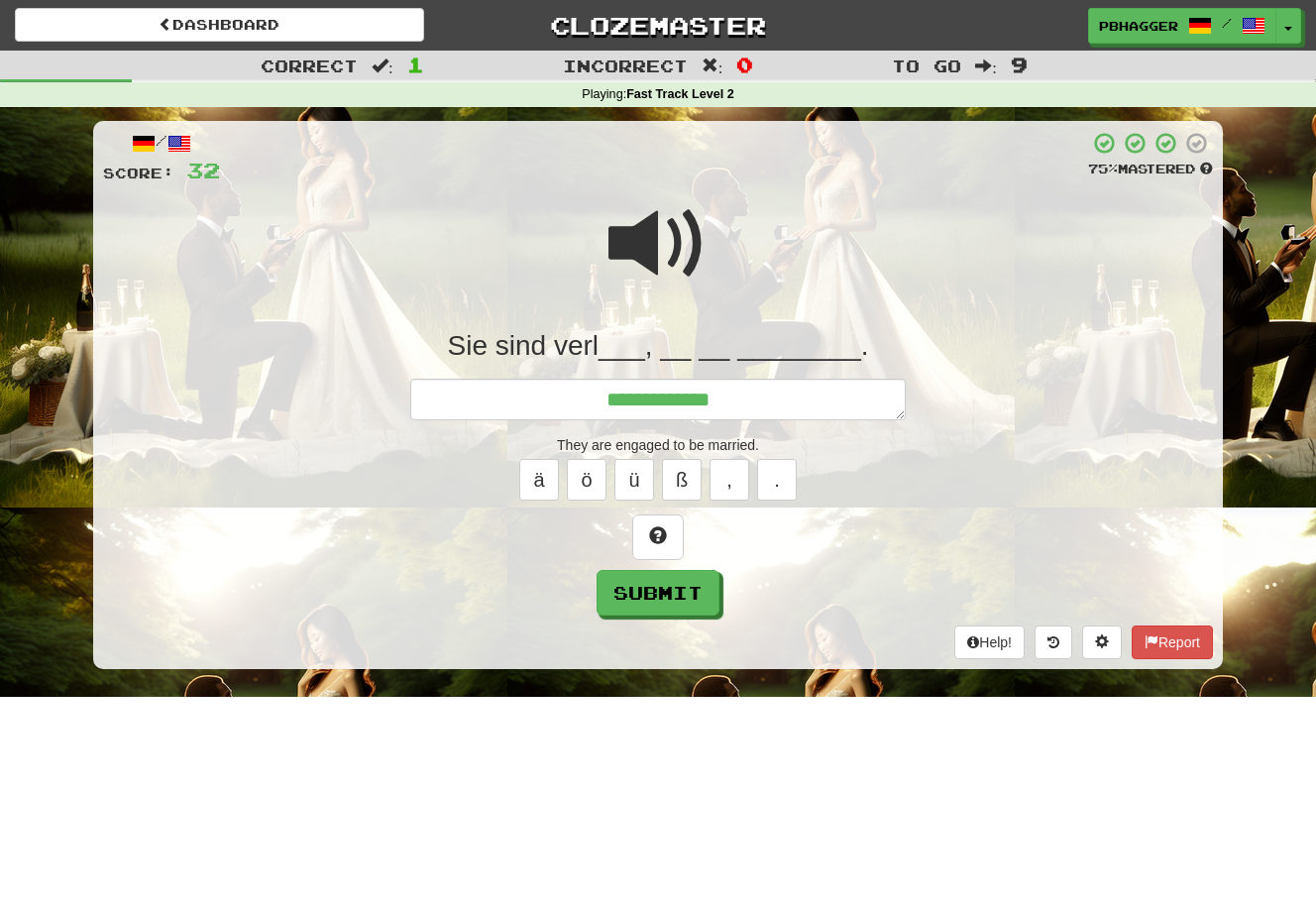 type on "*" 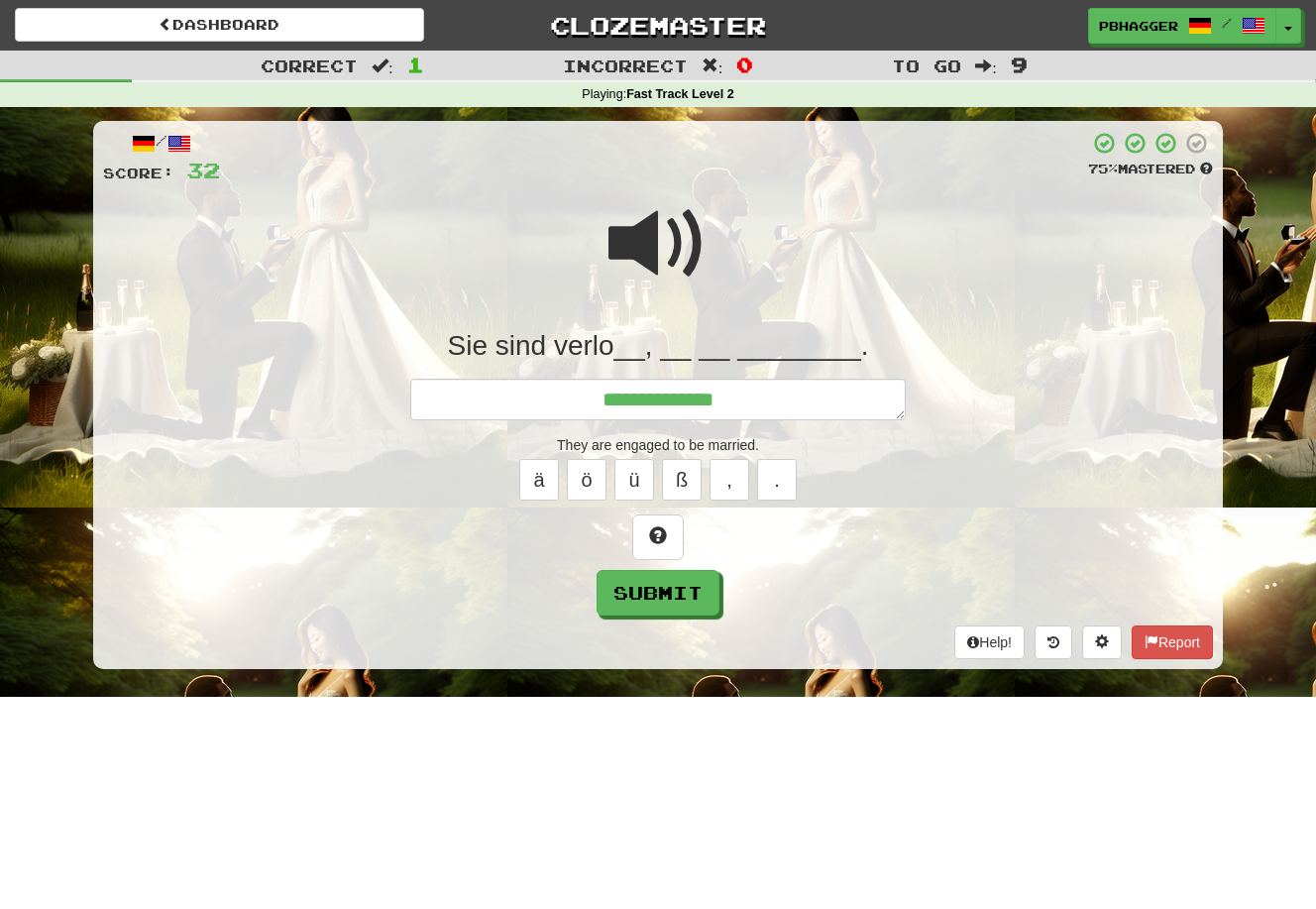 type on "*" 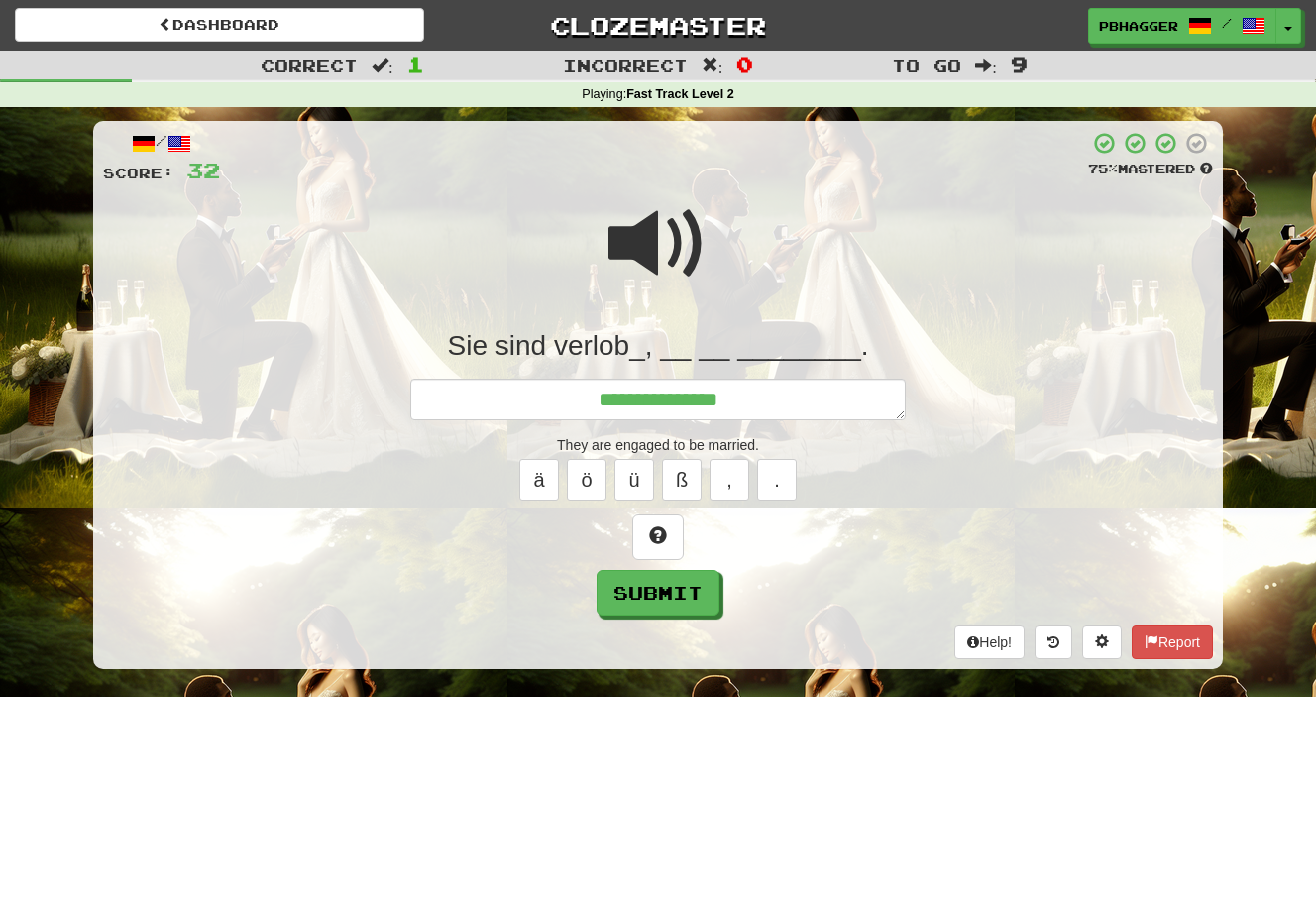 type on "*" 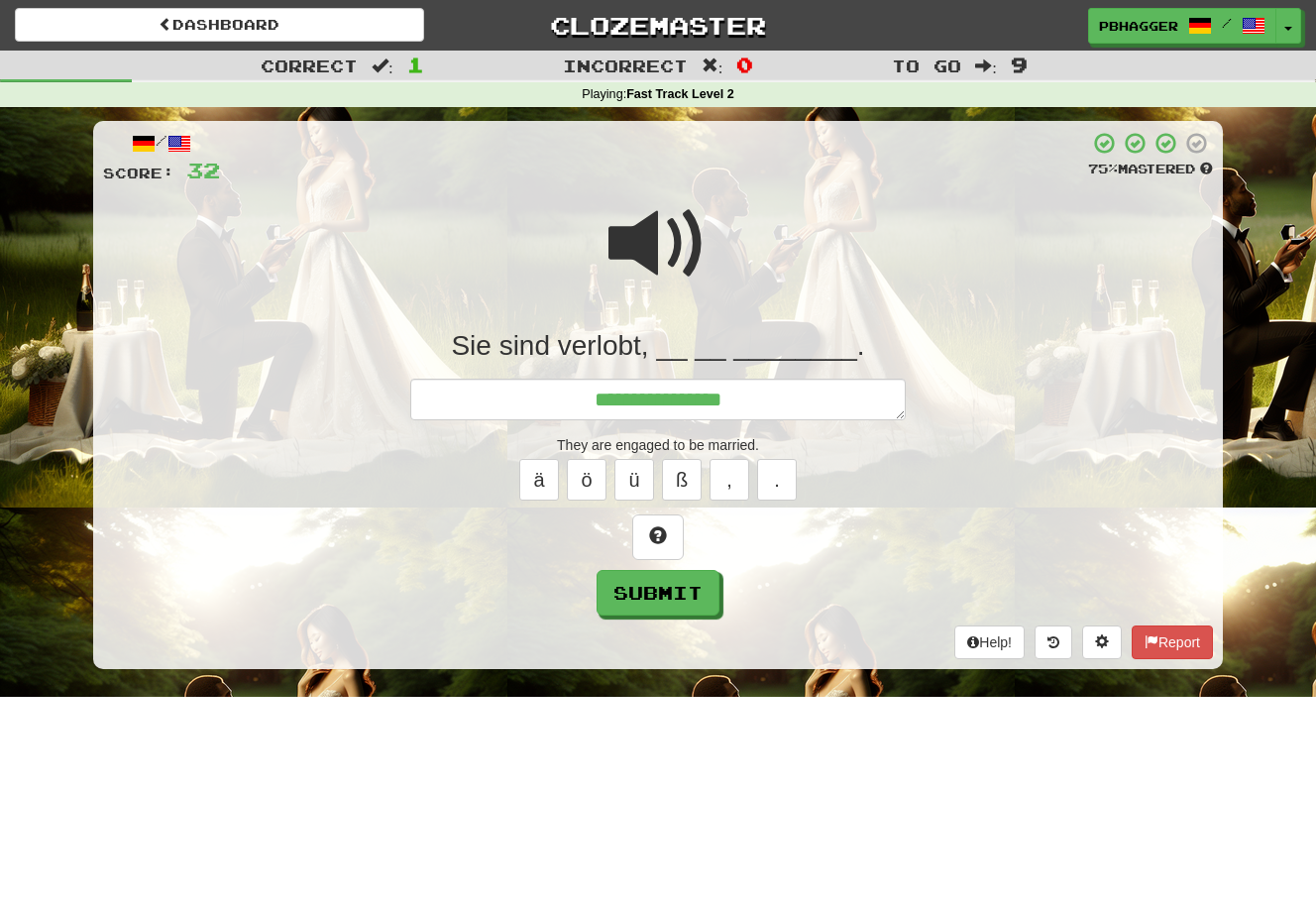 type on "*" 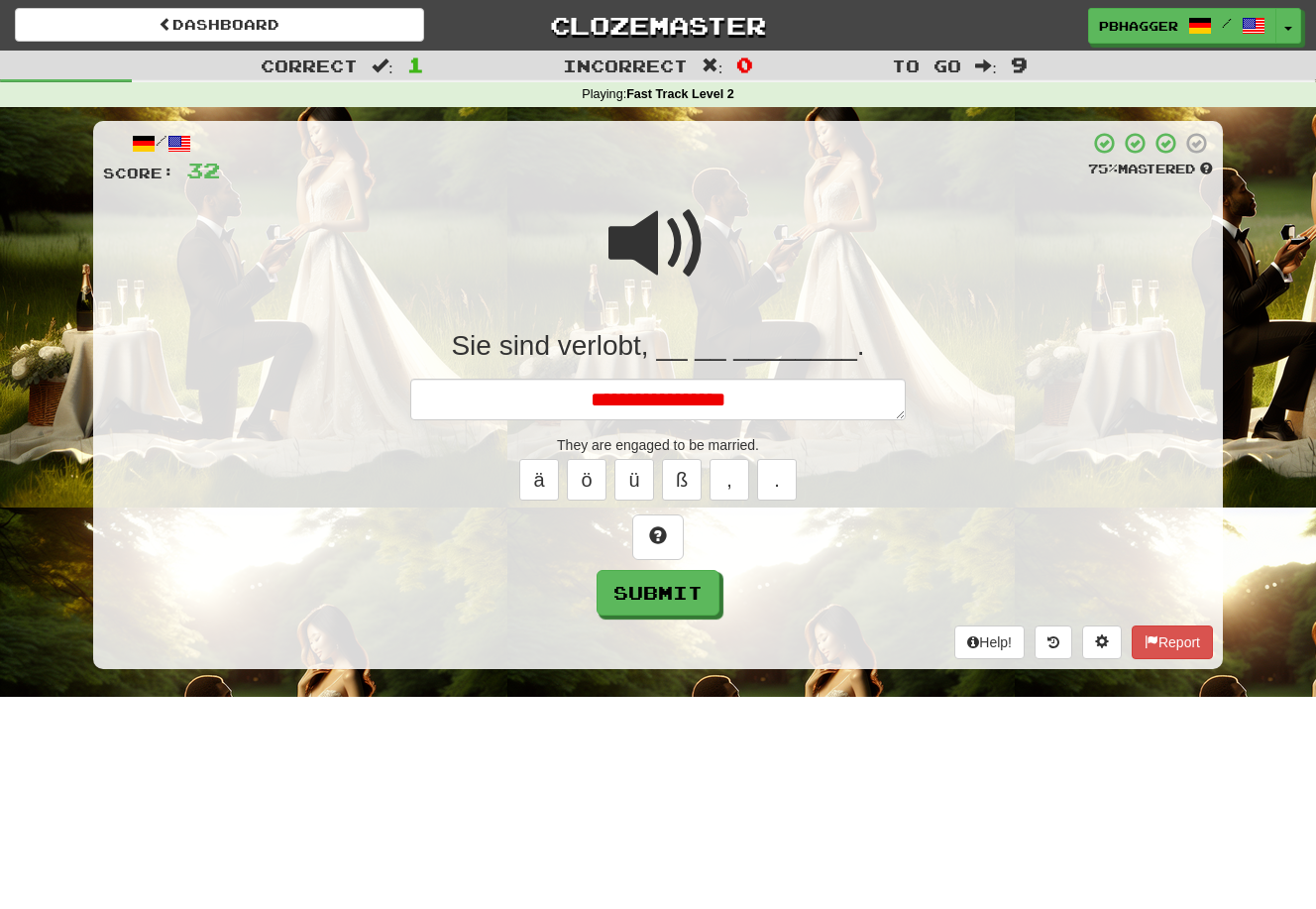 type on "*" 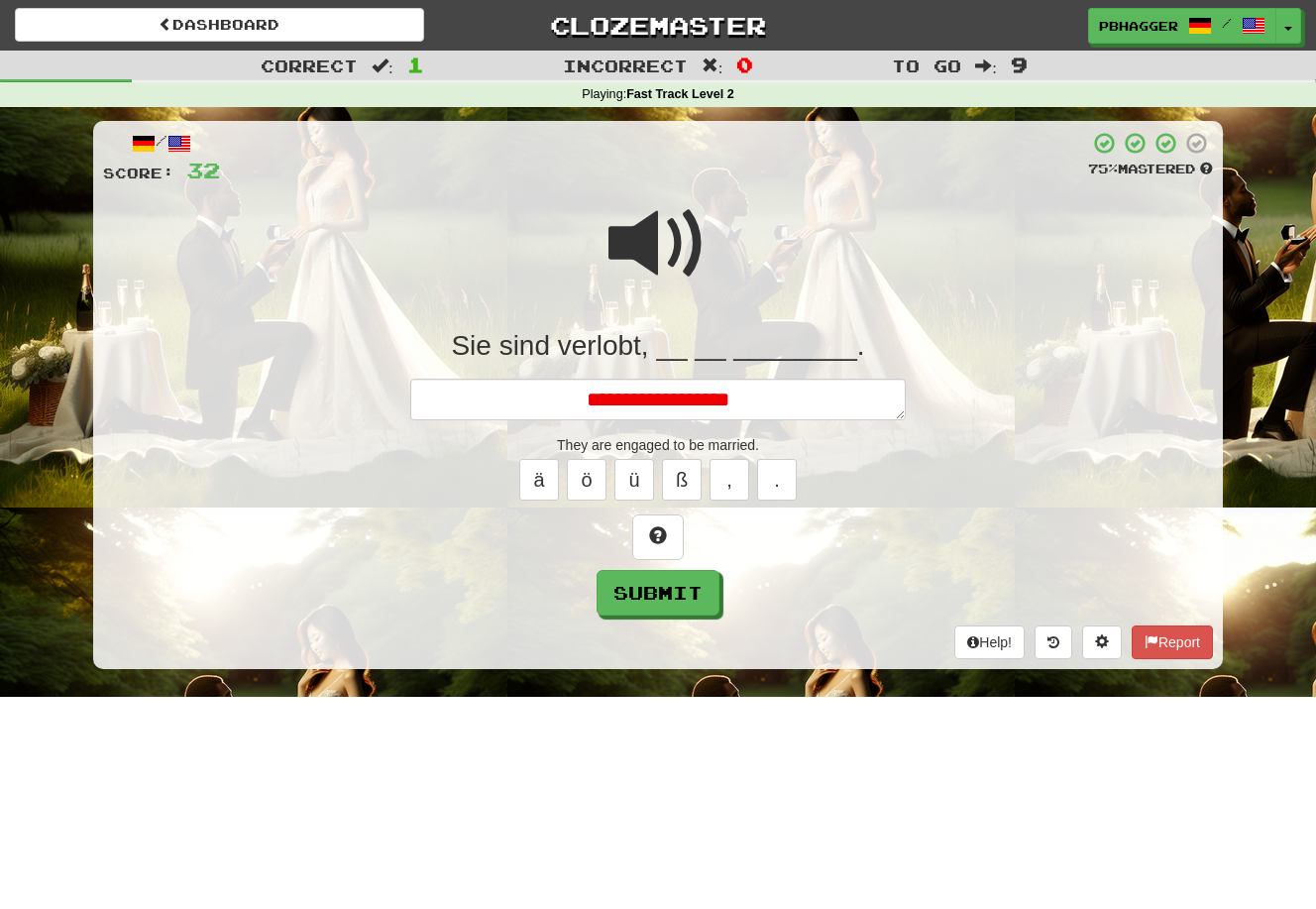 type on "*" 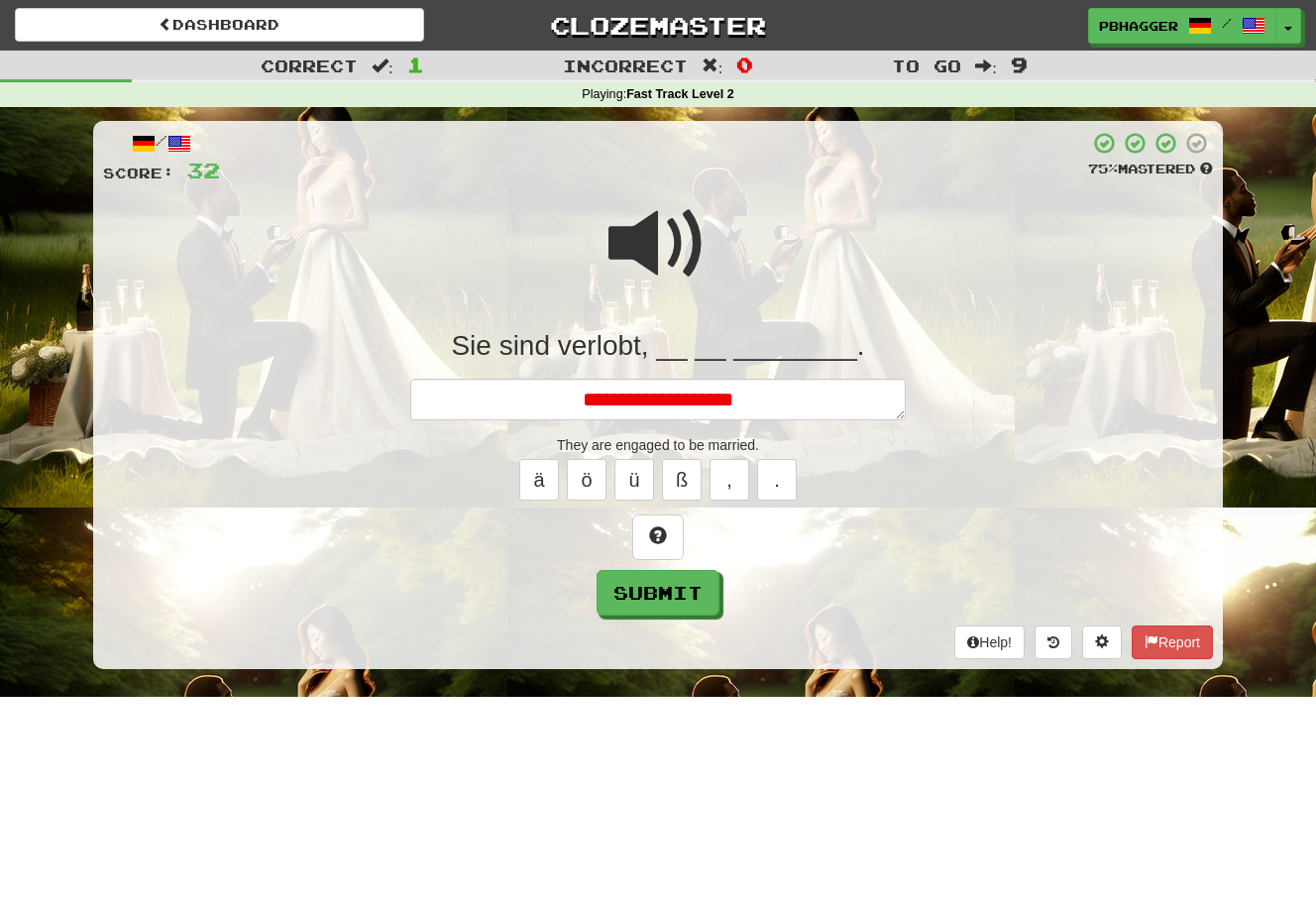 type on "*" 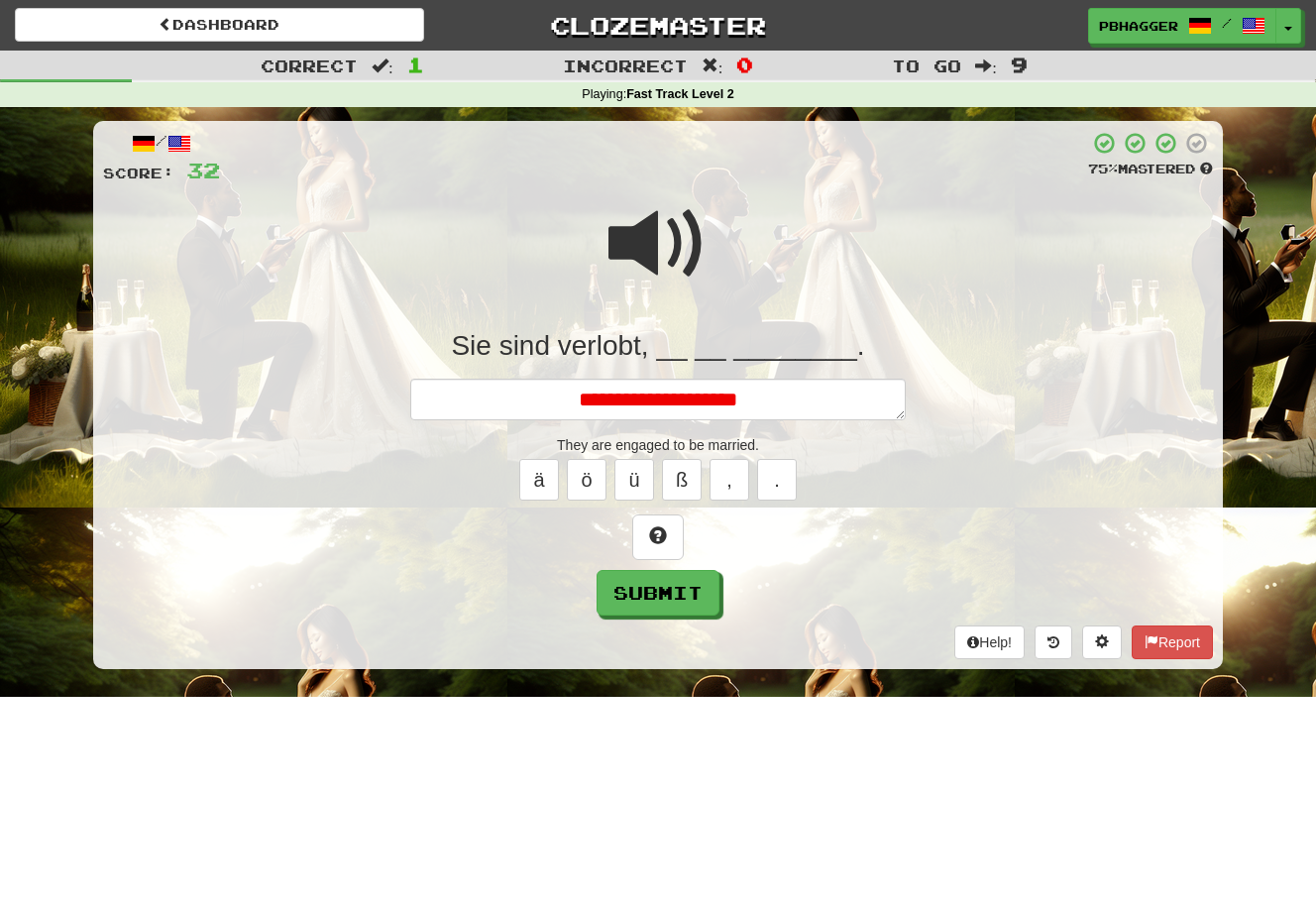 type on "*" 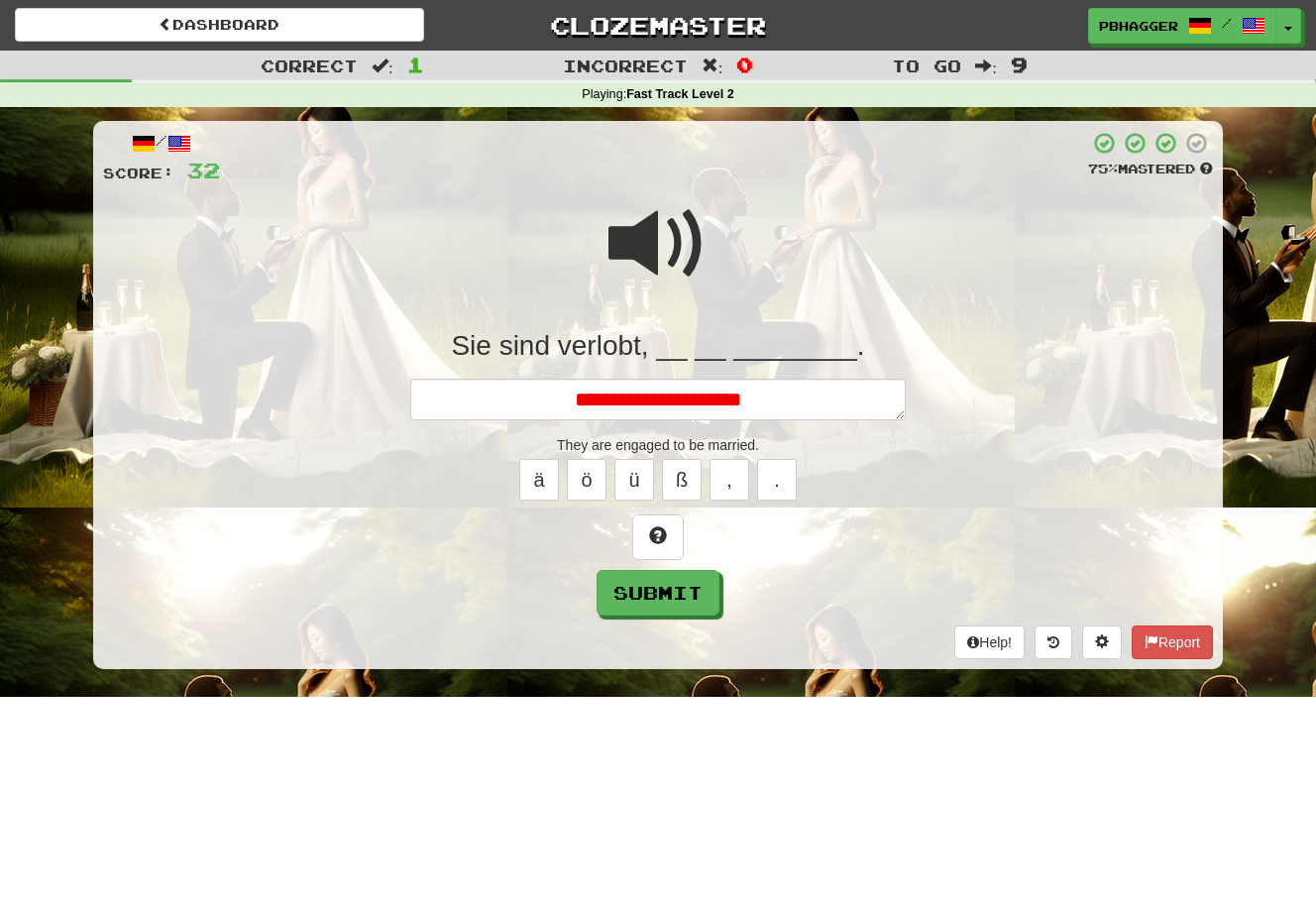 type on "*" 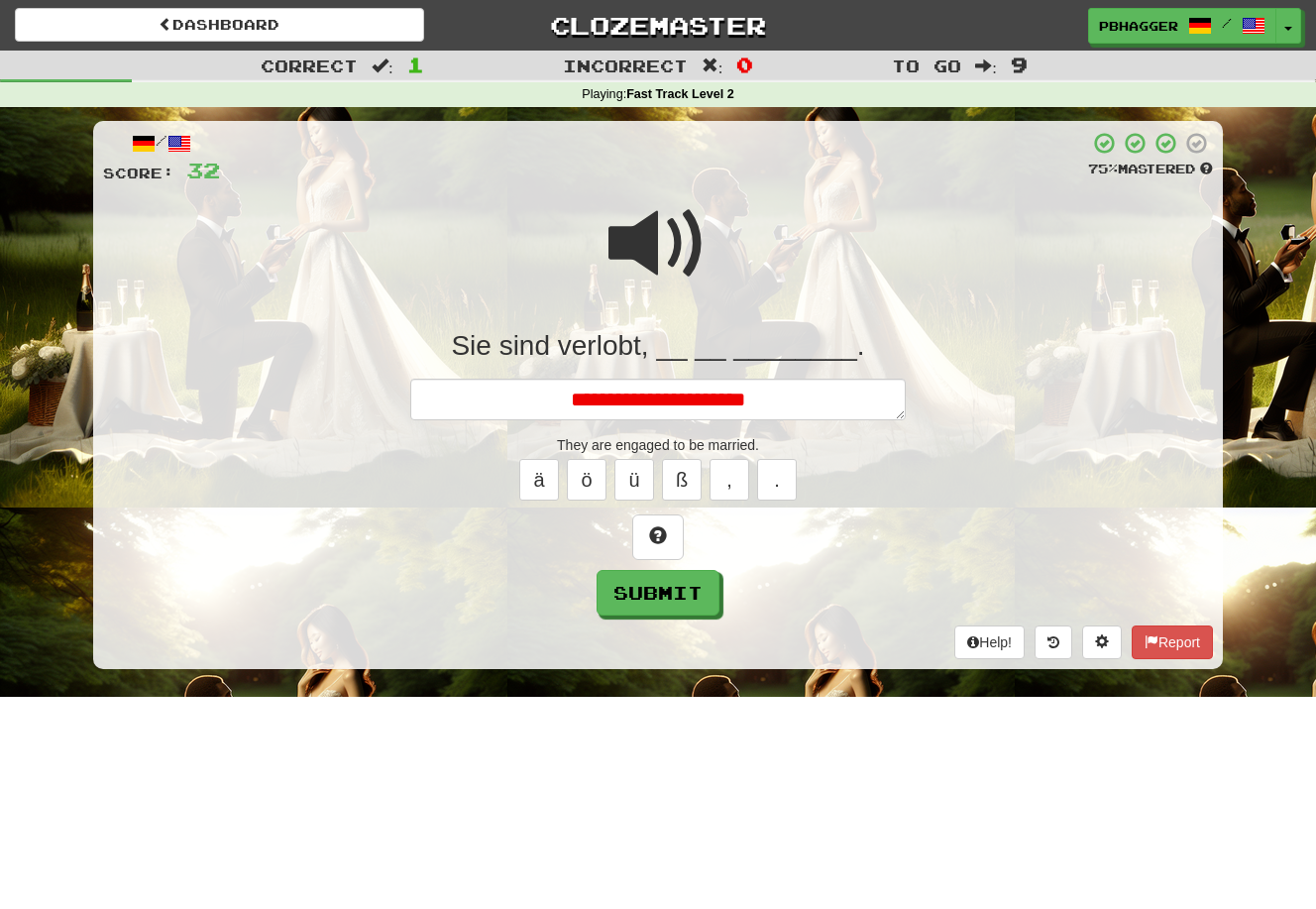 type on "*" 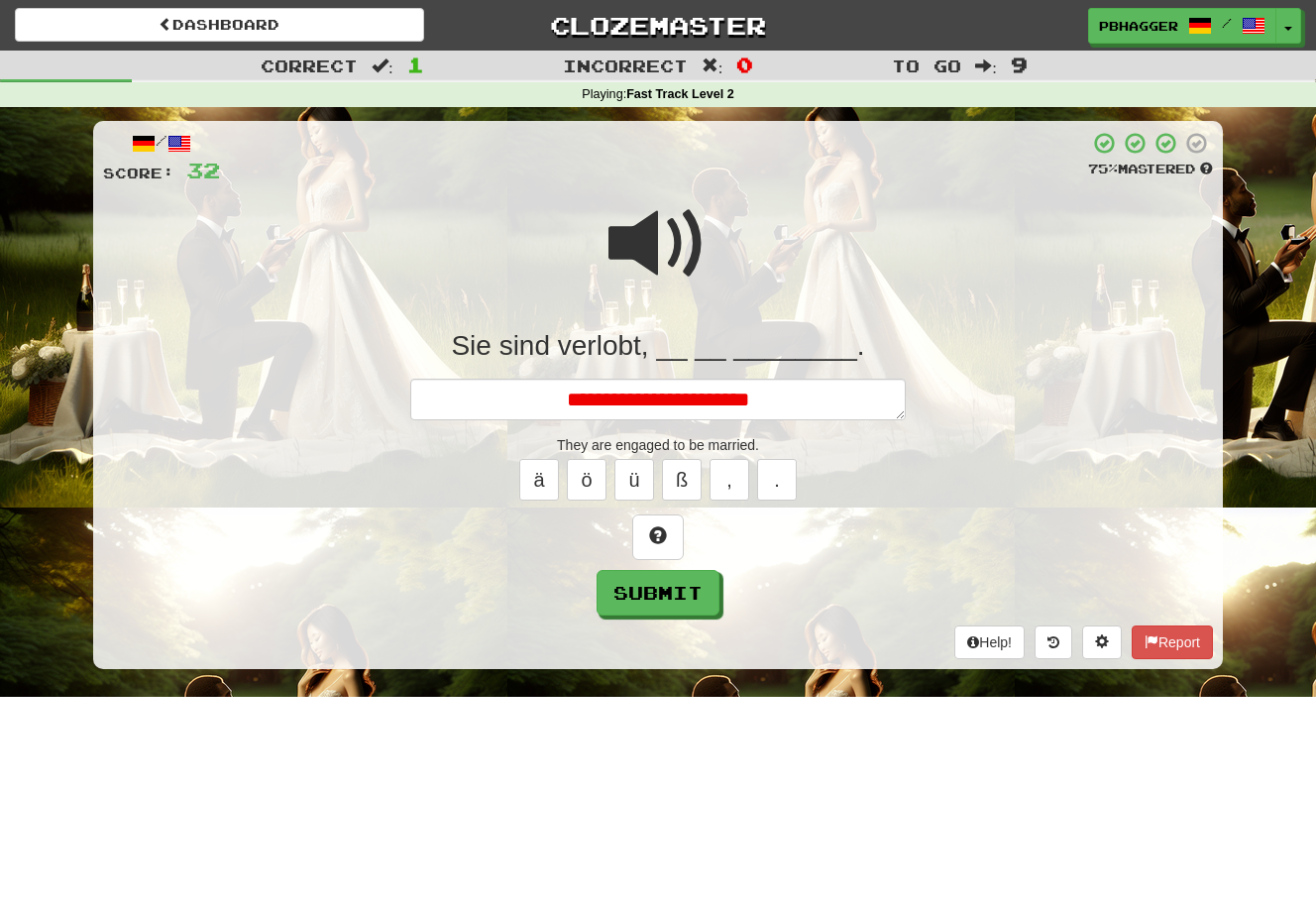 type on "*" 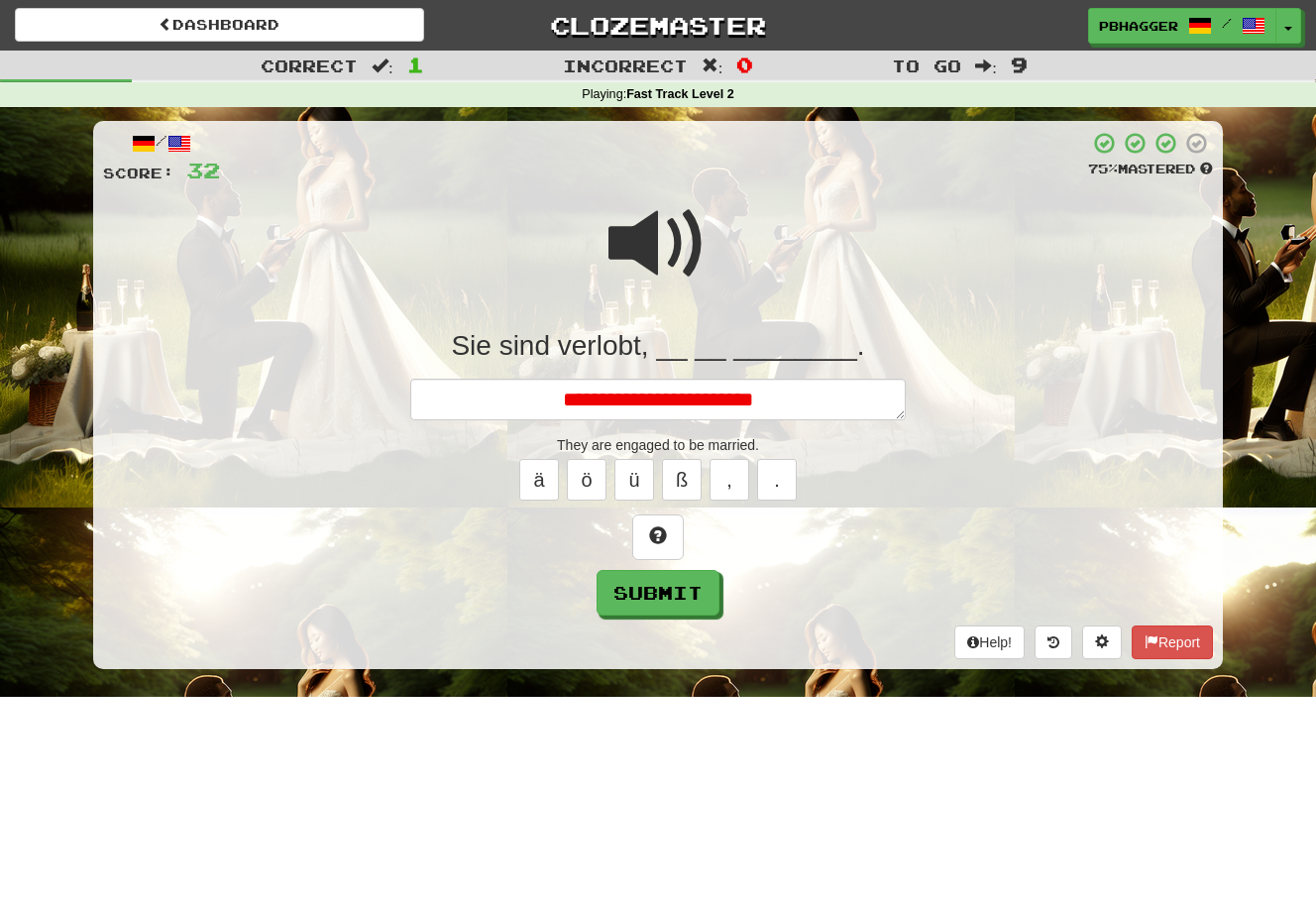 type on "*" 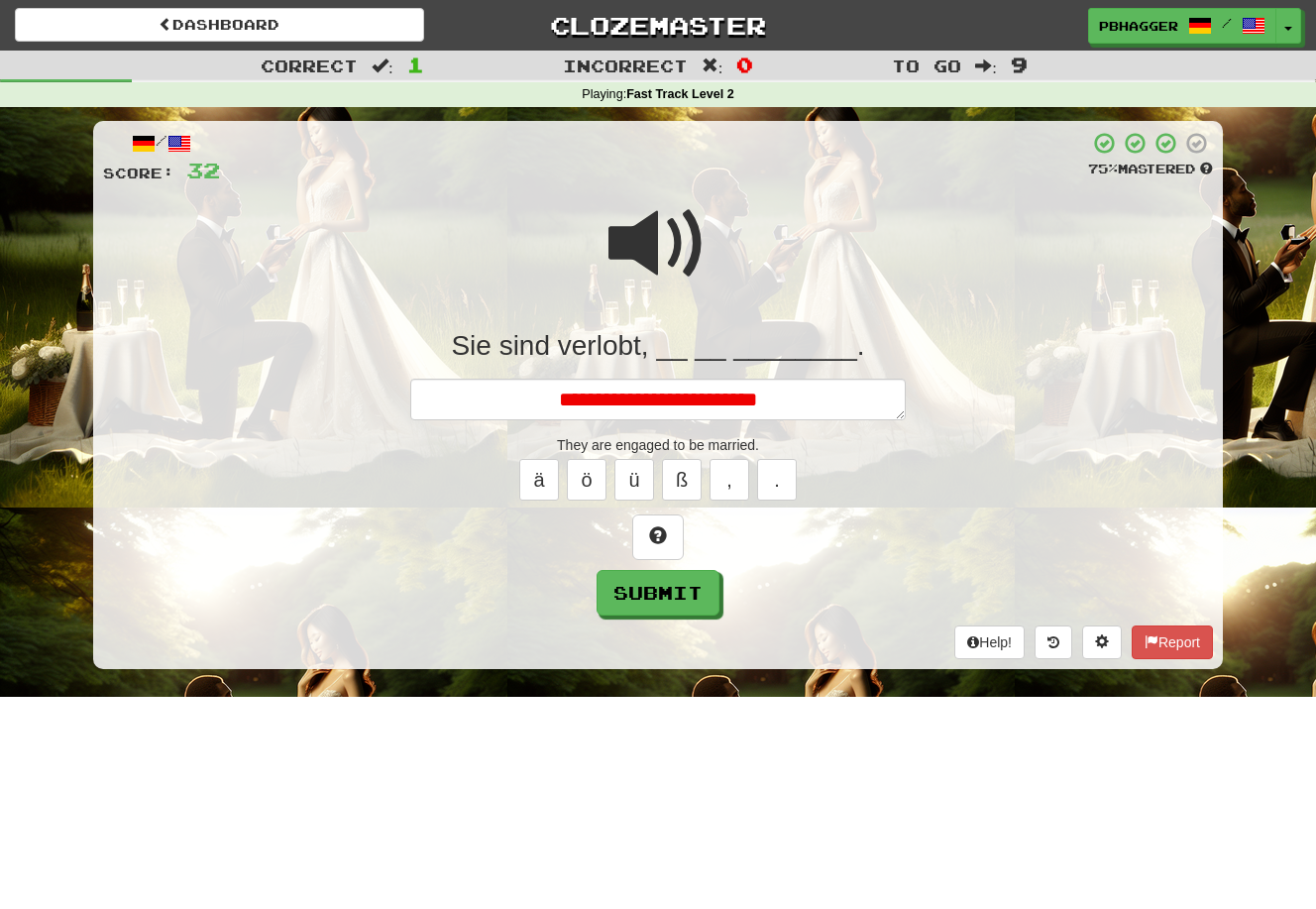 type on "*" 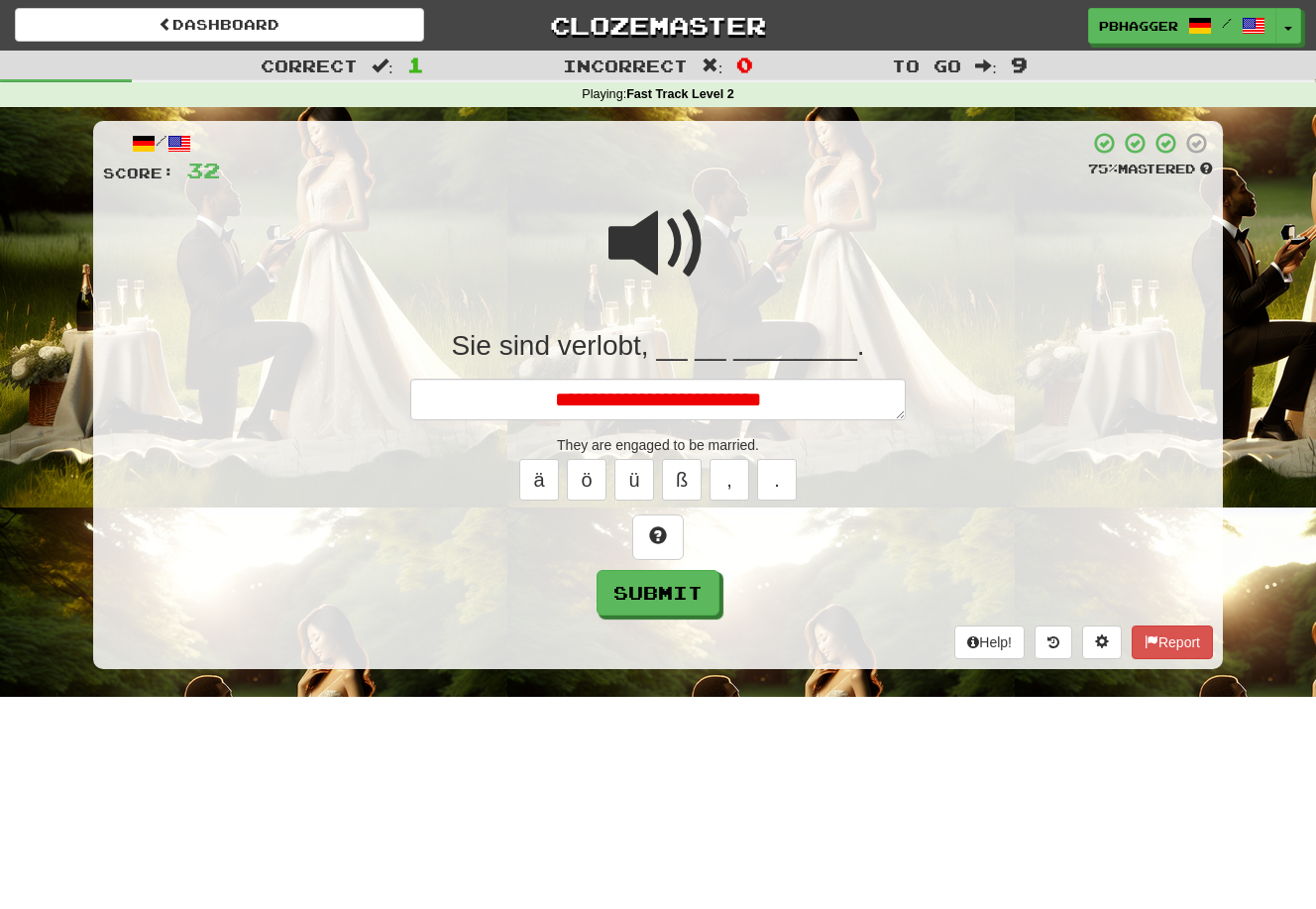 type on "*" 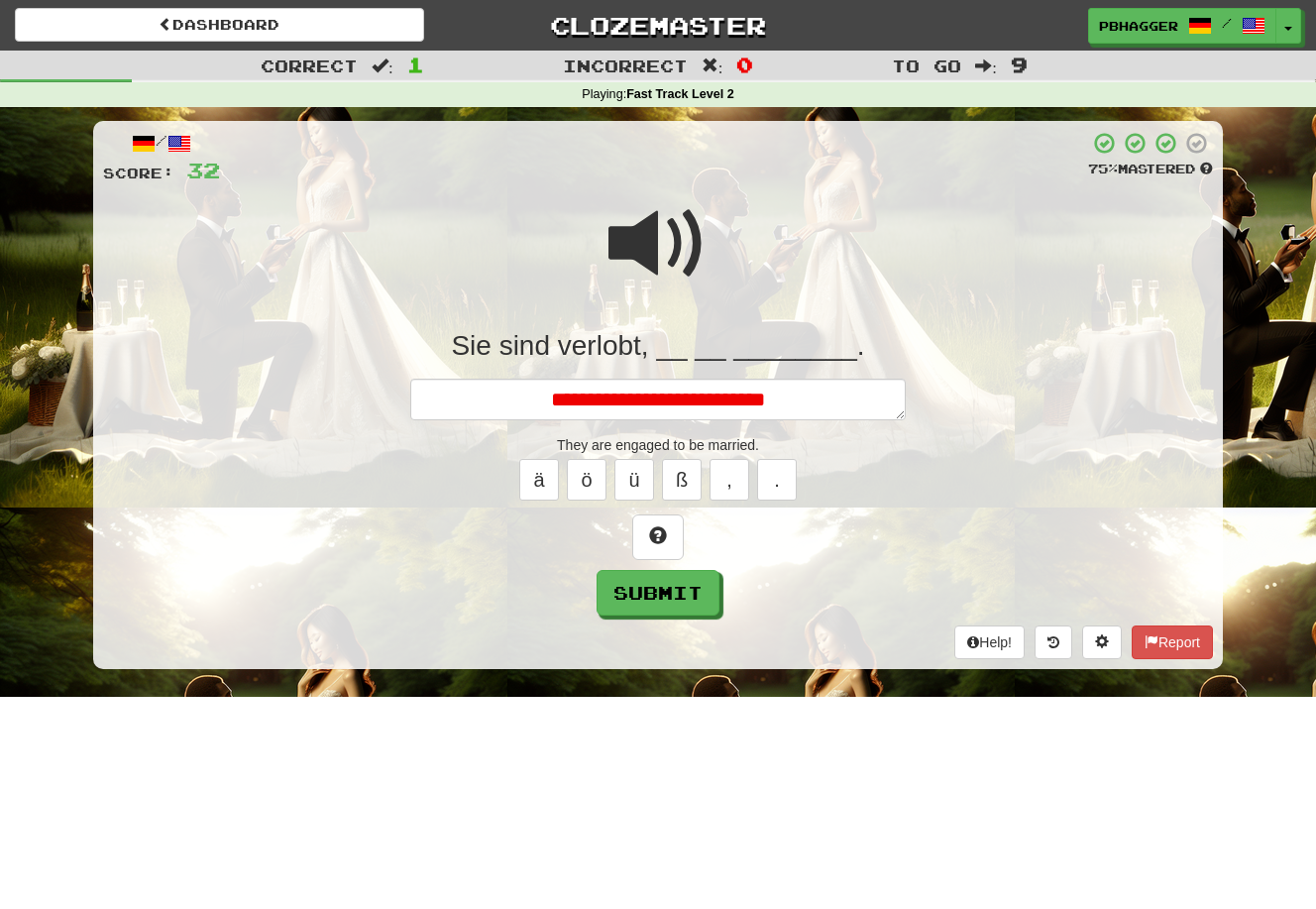 type on "*" 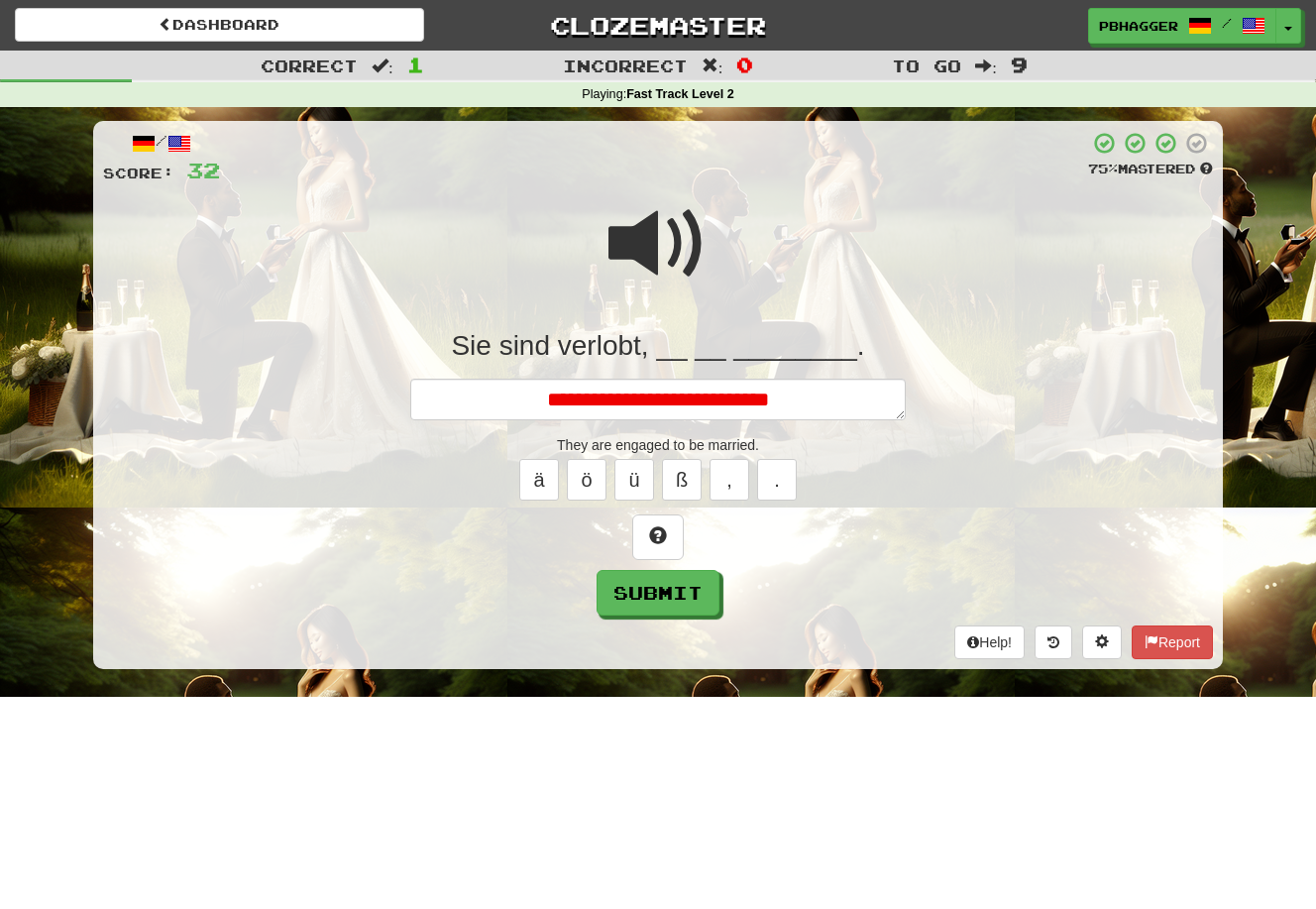 type on "*" 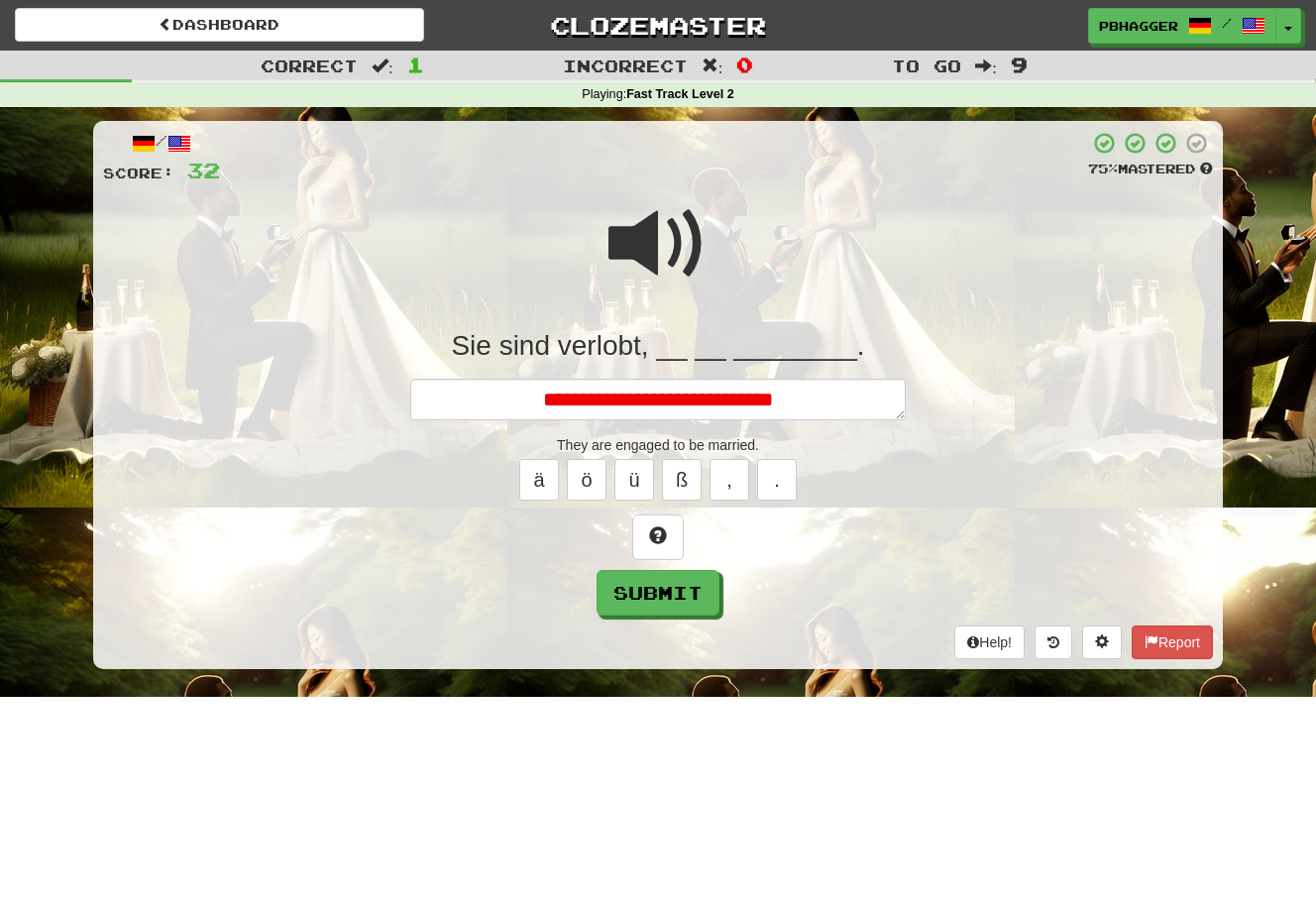 type on "*" 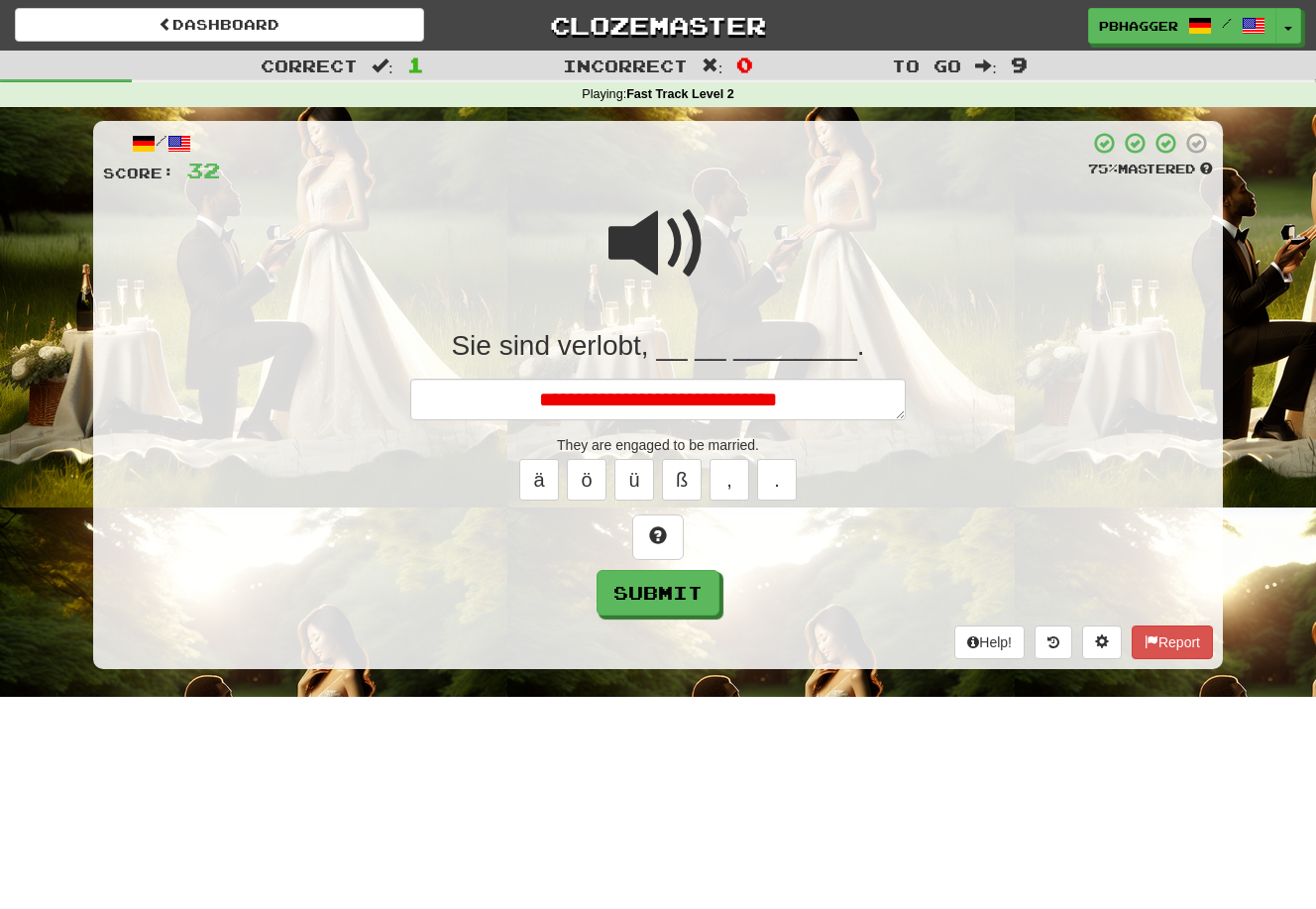 type on "*" 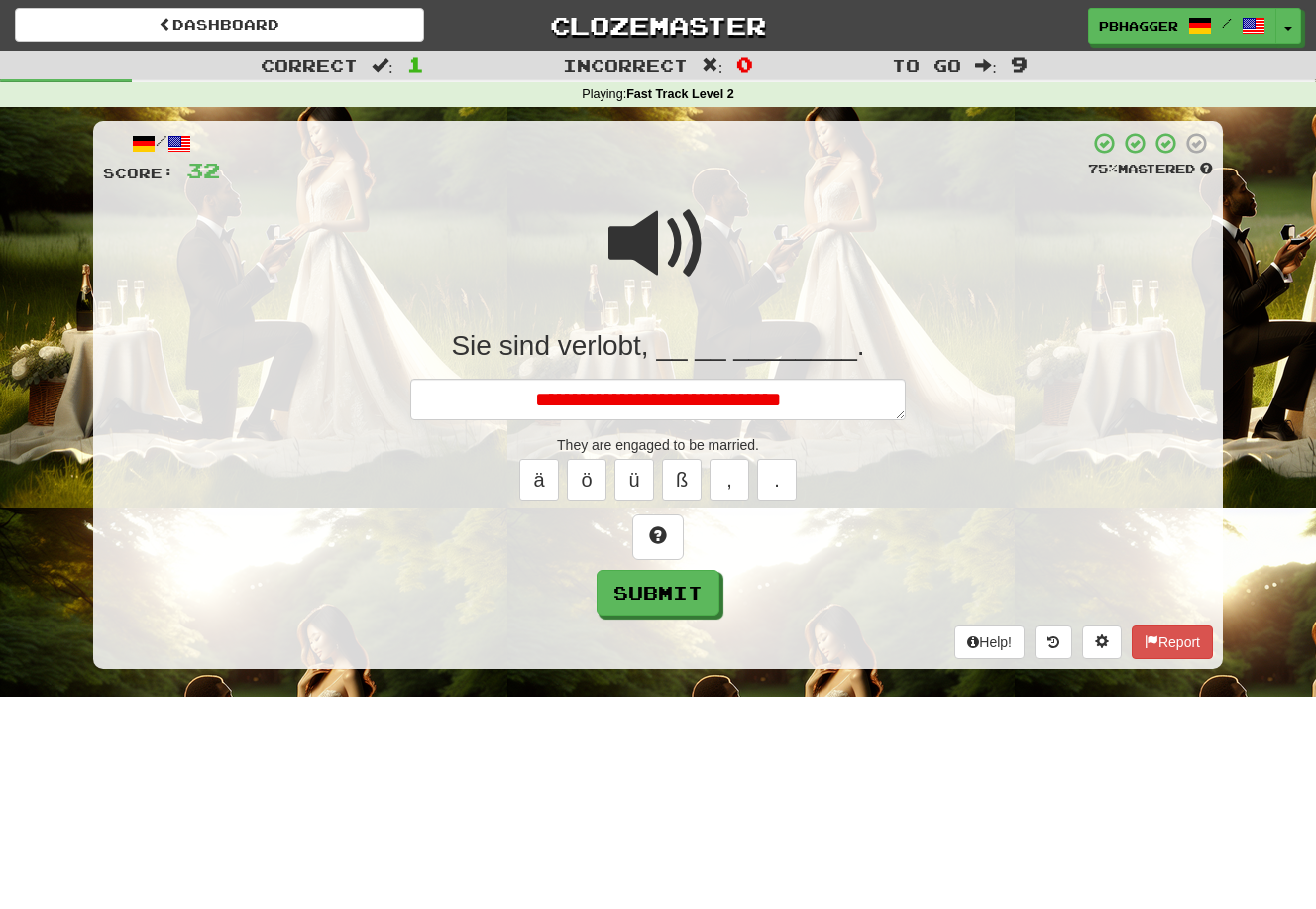 click on "**********" at bounding box center [658, 399] 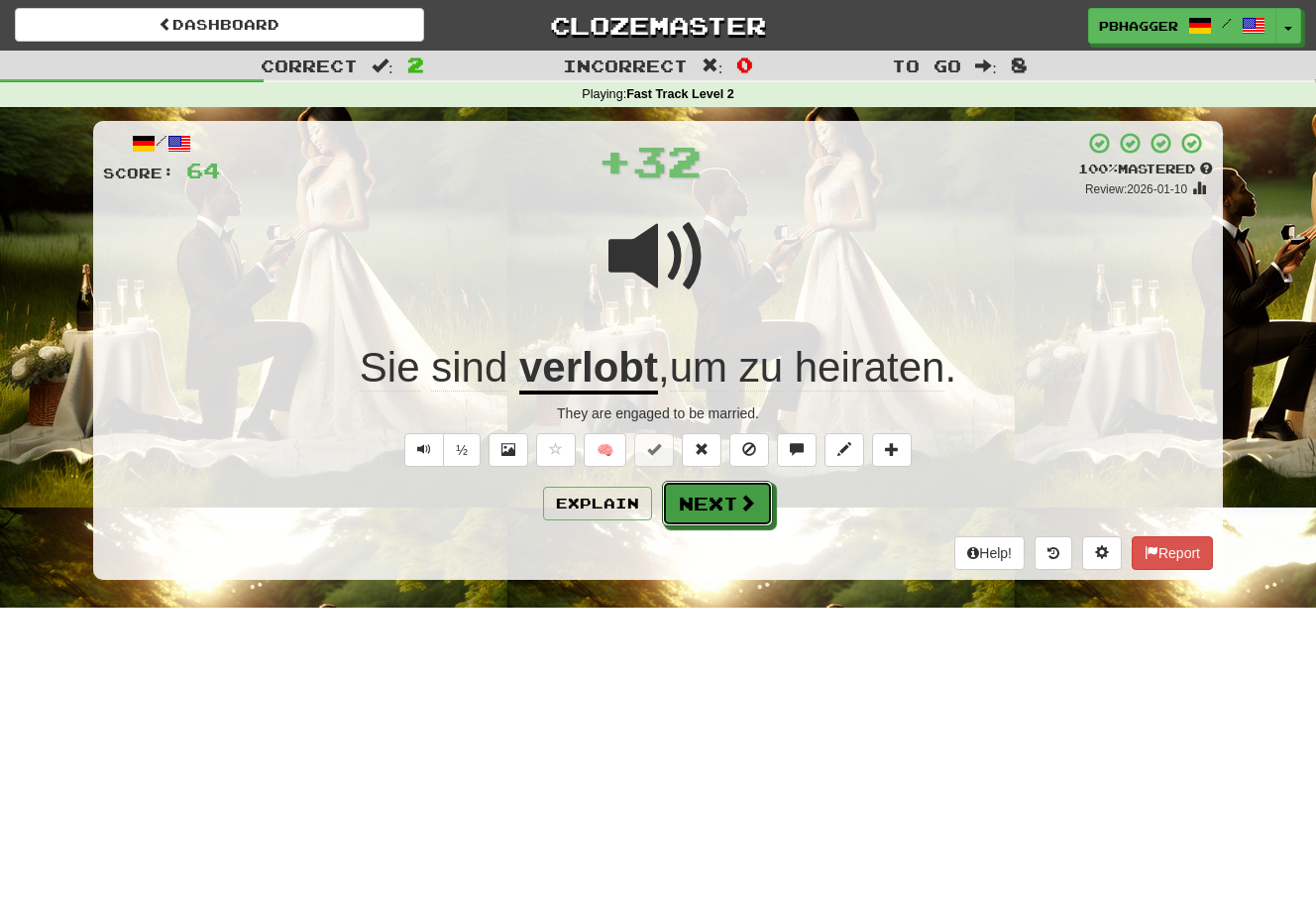 click on "Next" at bounding box center [717, 504] 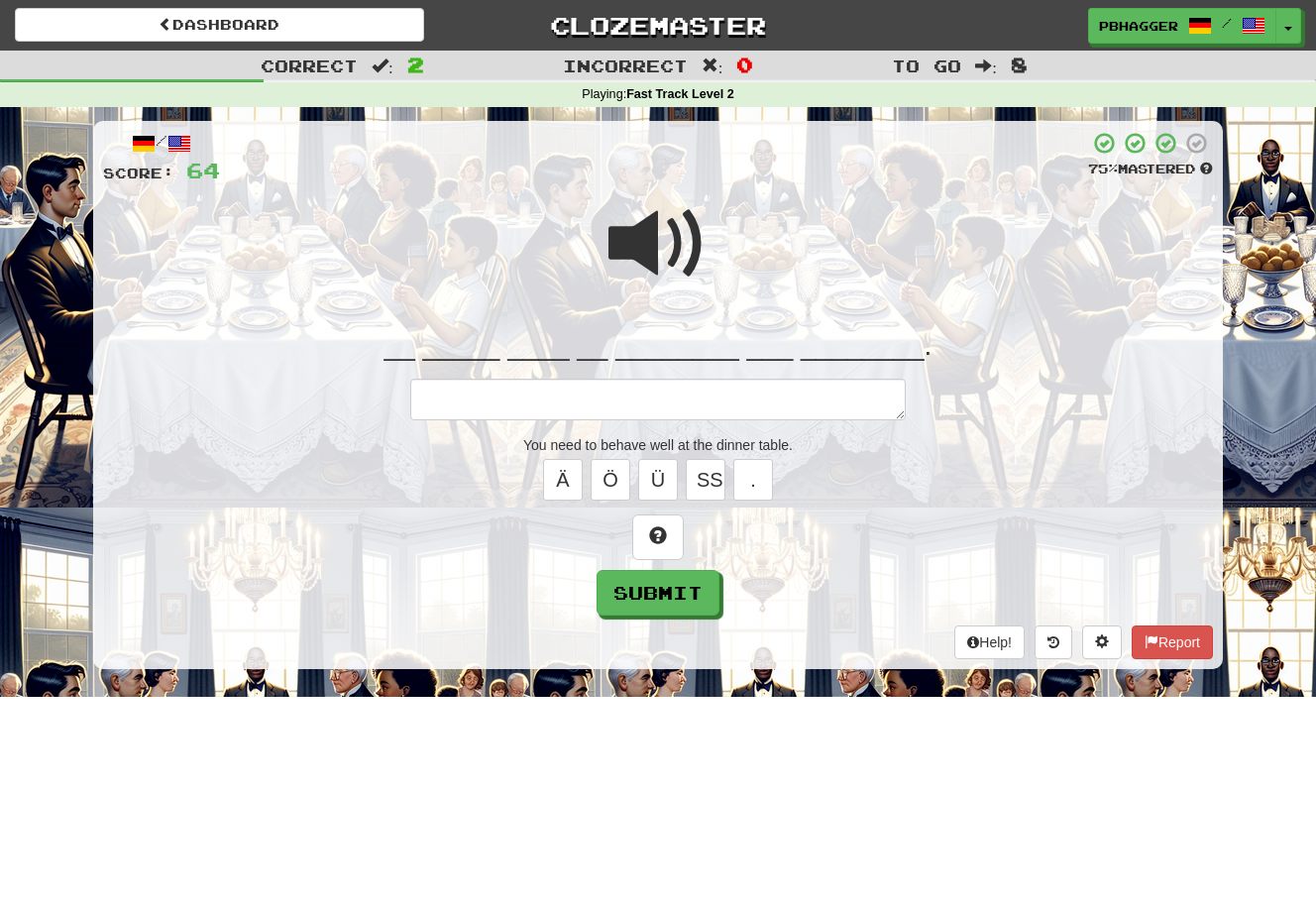 type on "*" 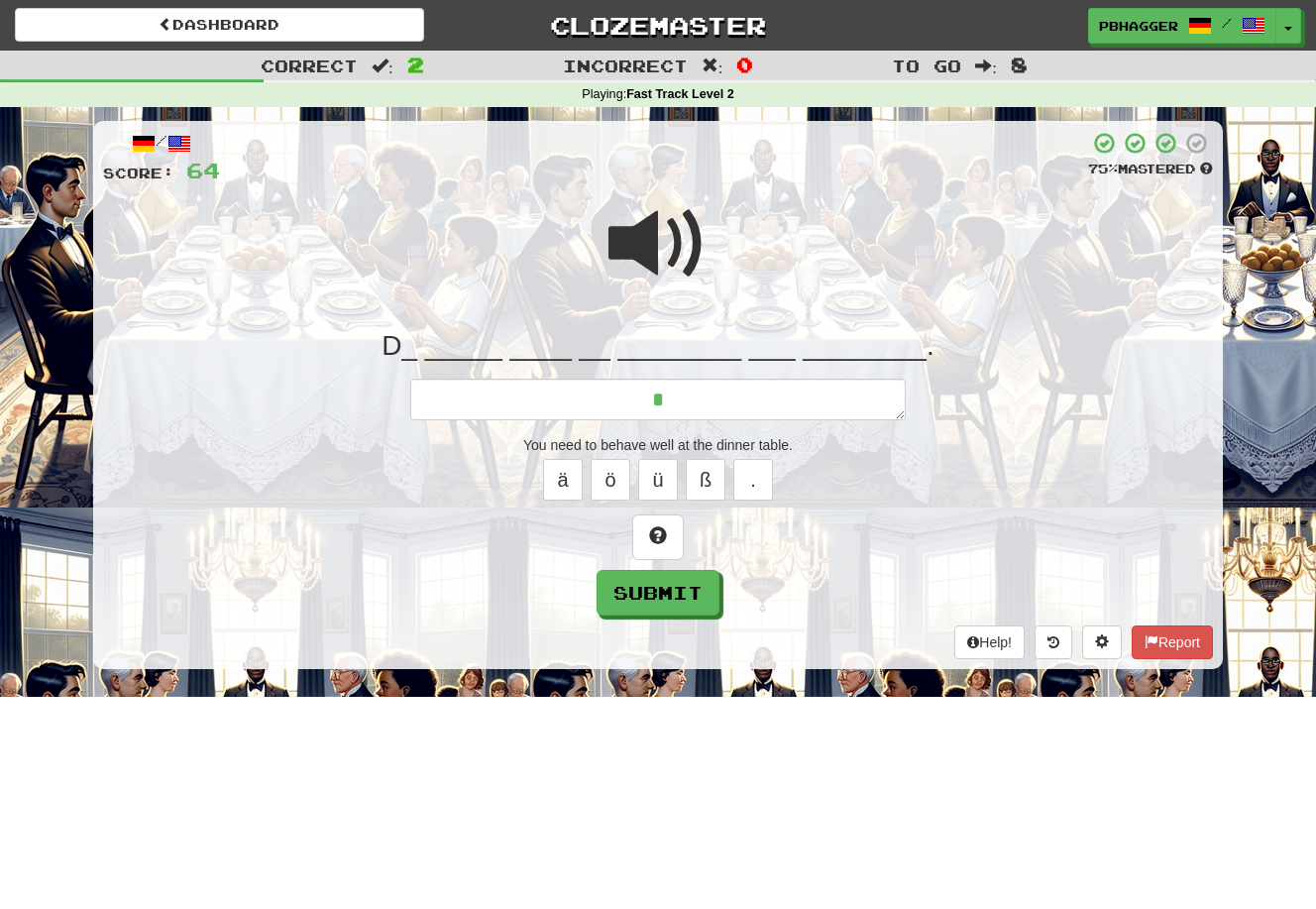 type on "*" 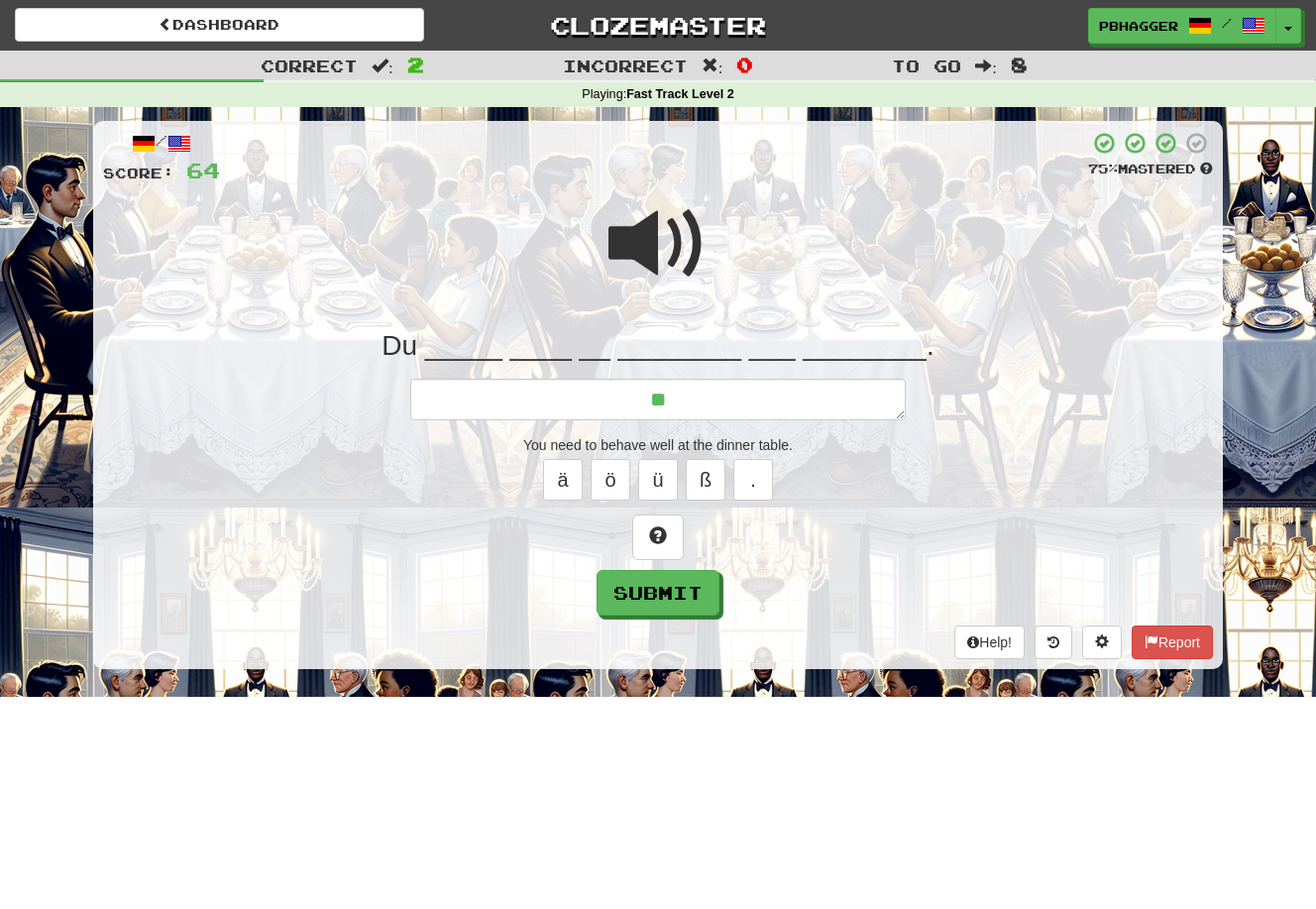 type on "*" 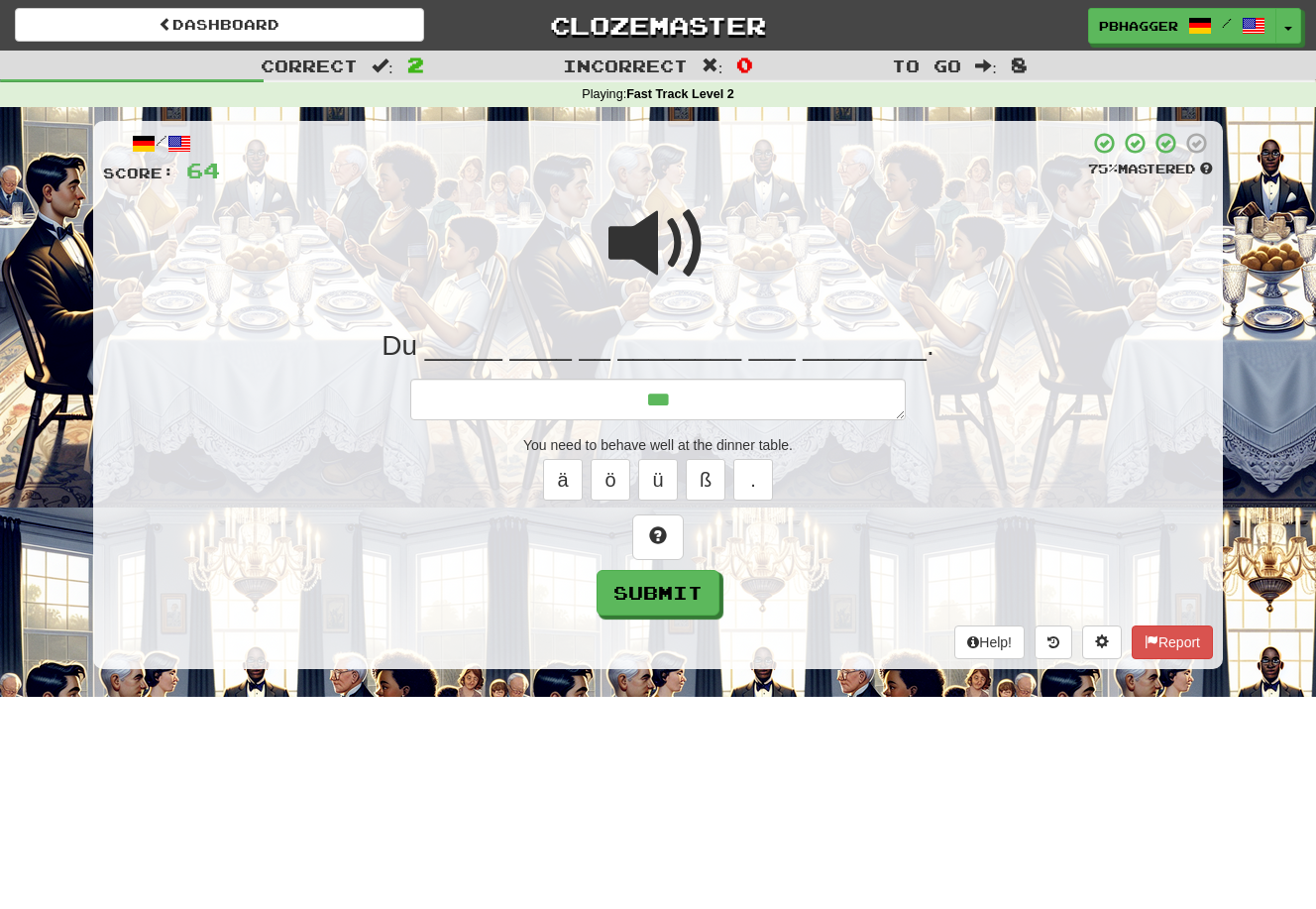 type on "*" 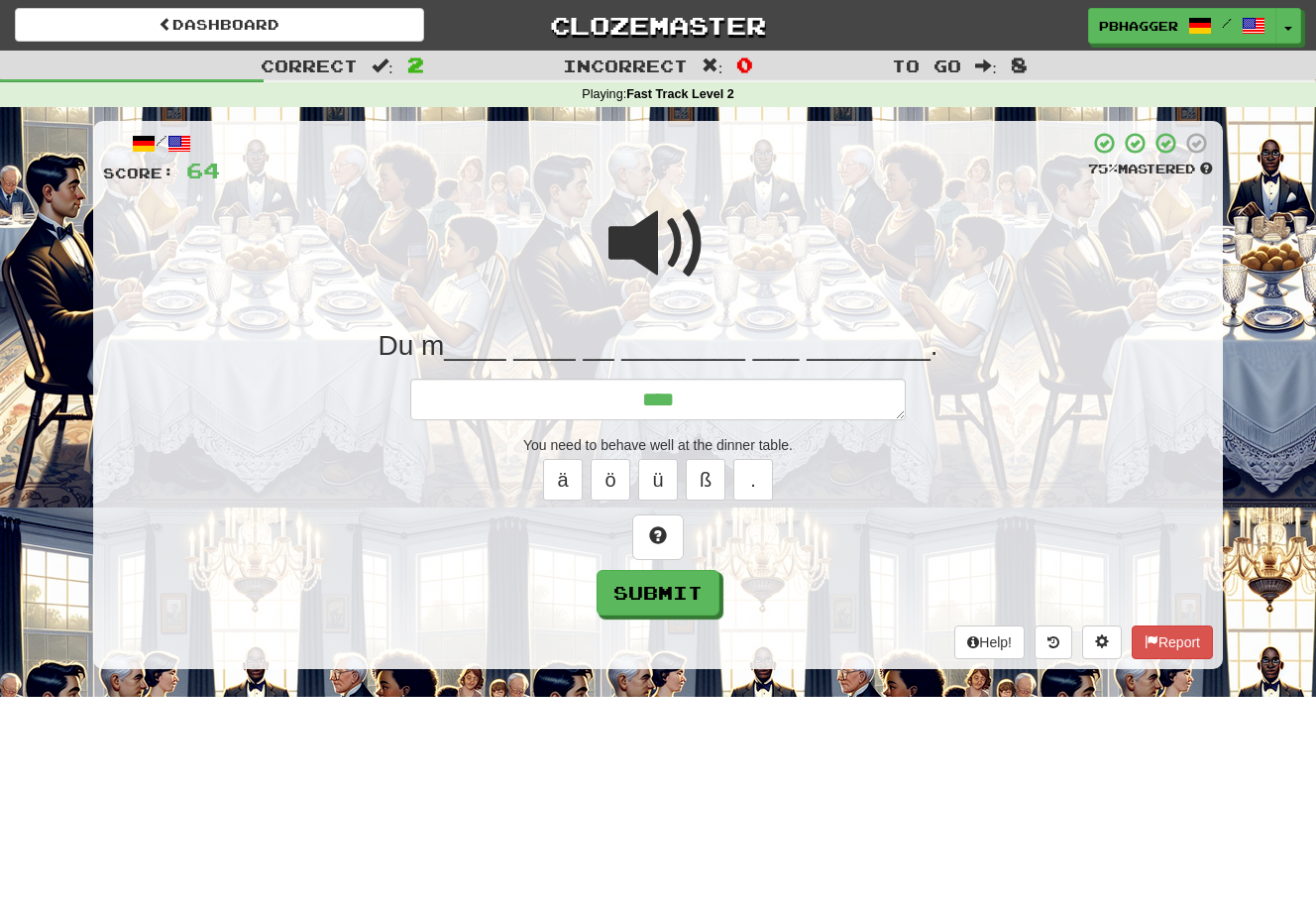 type on "*" 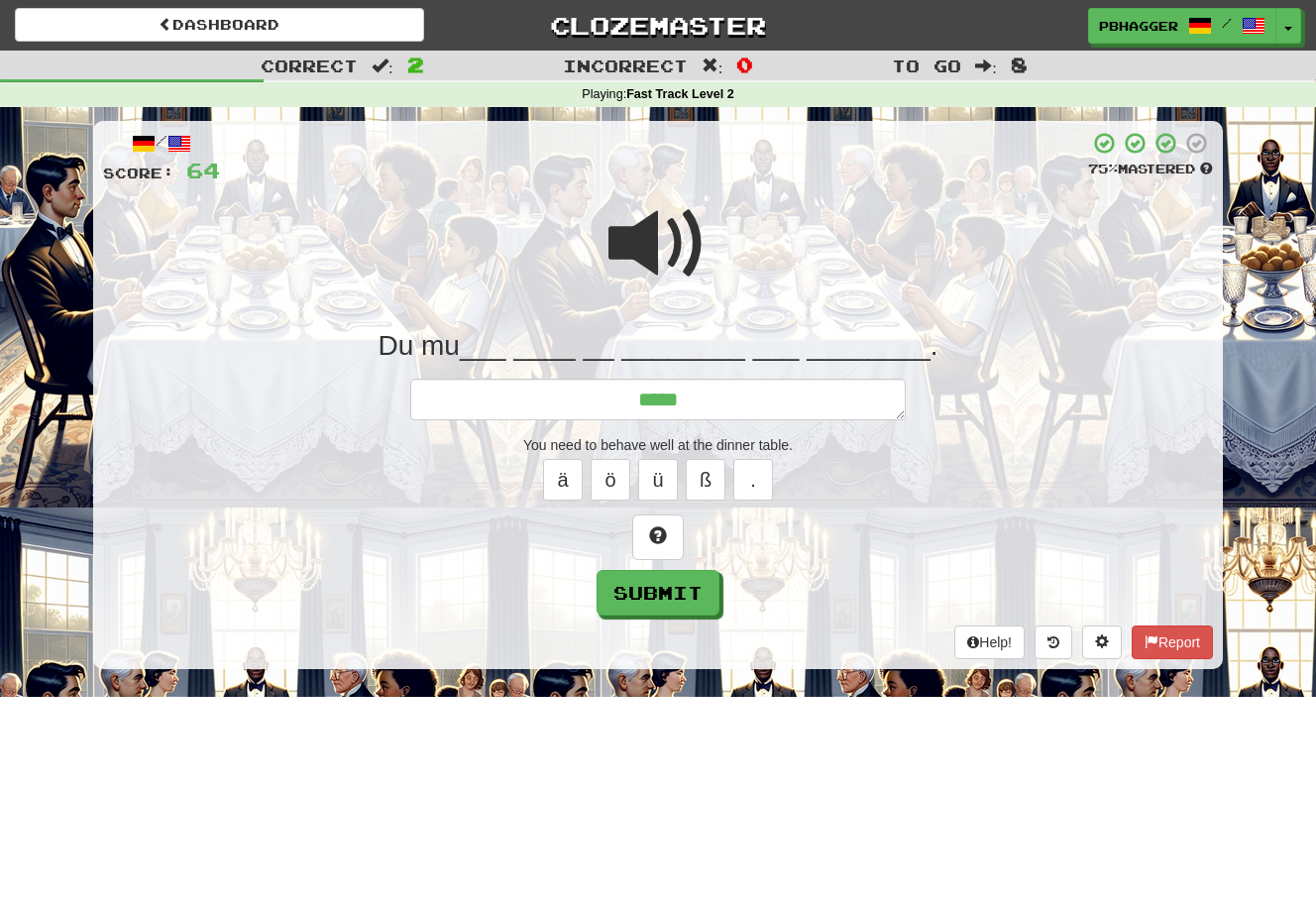 type on "*" 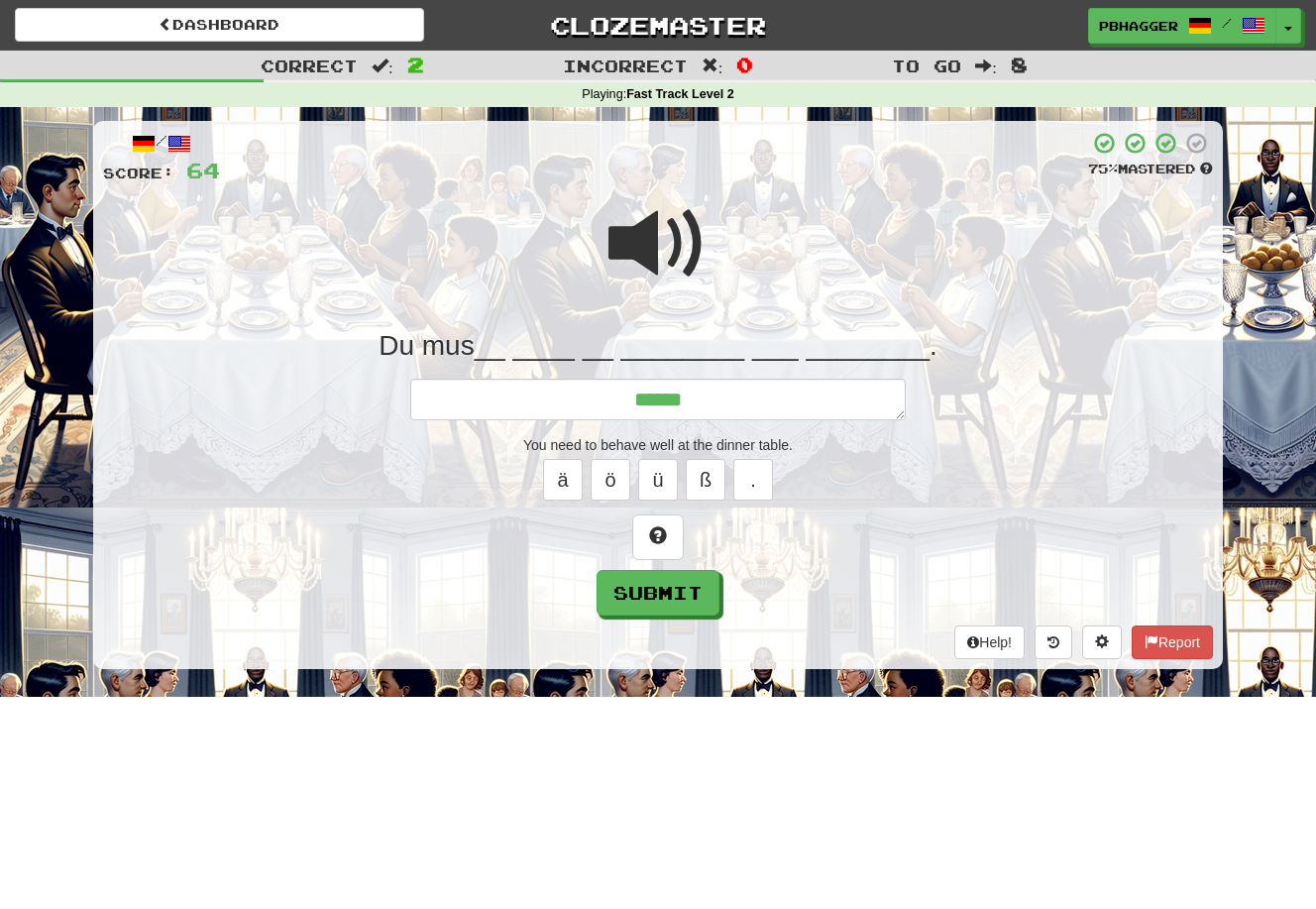type on "*" 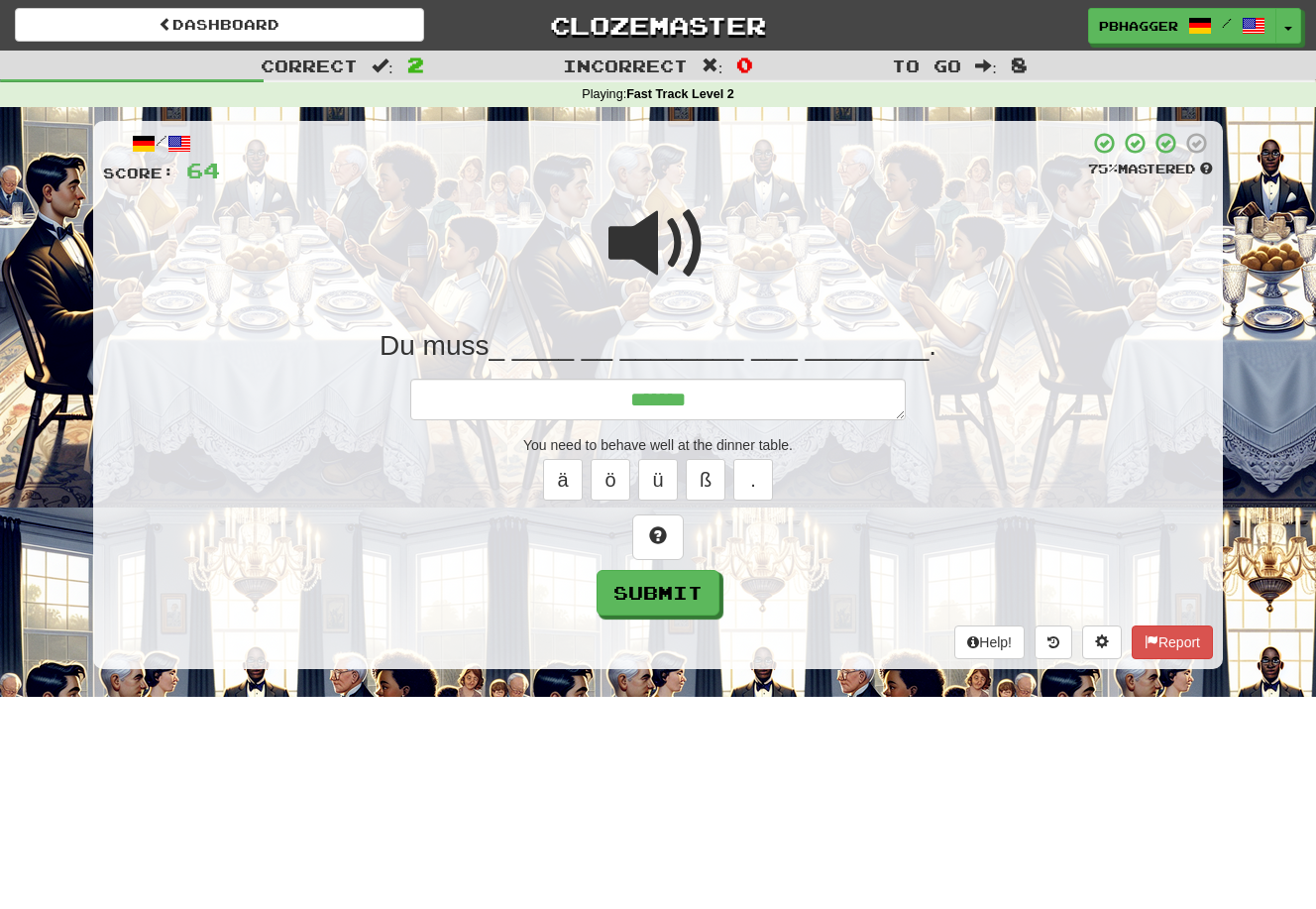type on "*" 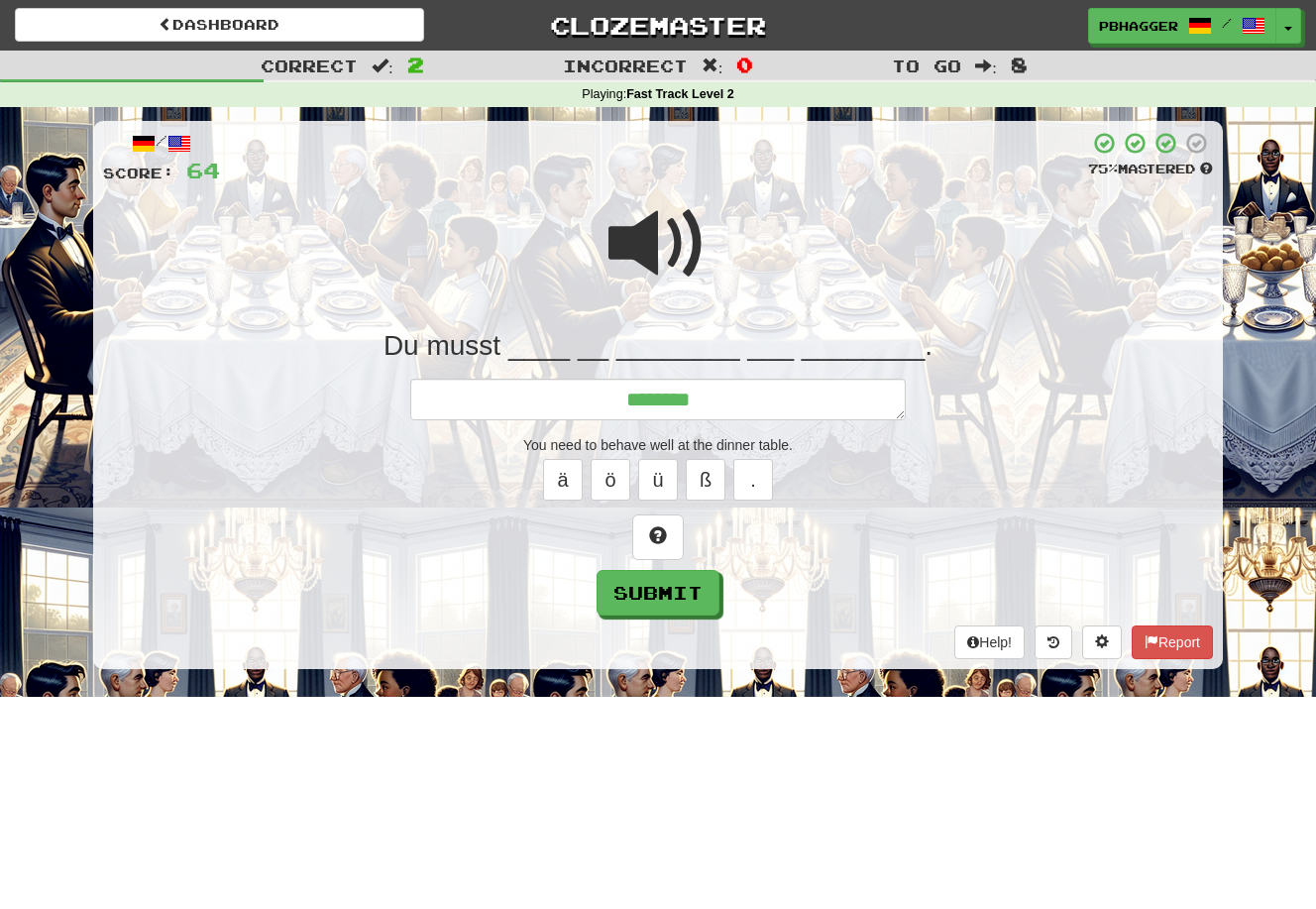 type on "*" 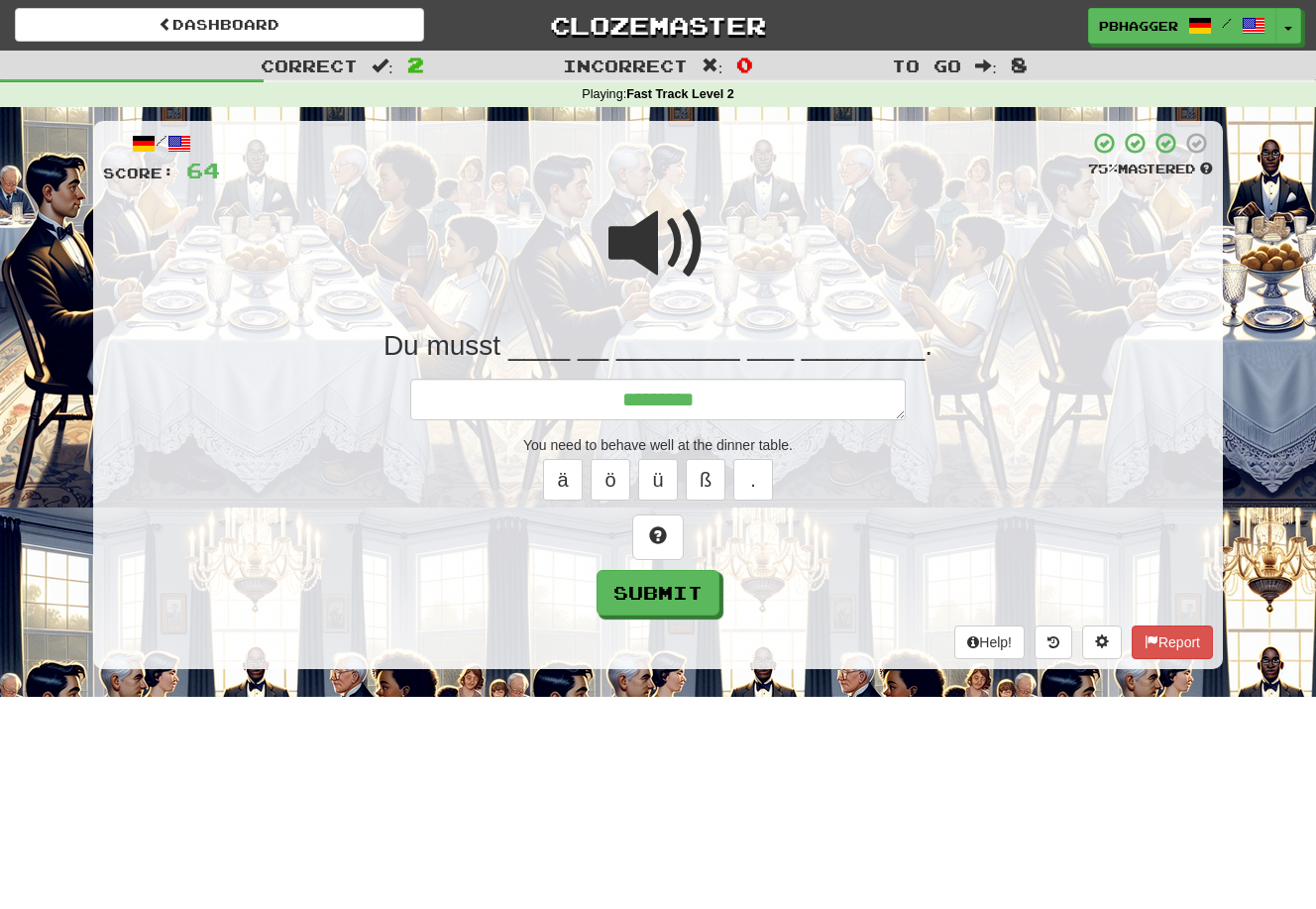 type on "*" 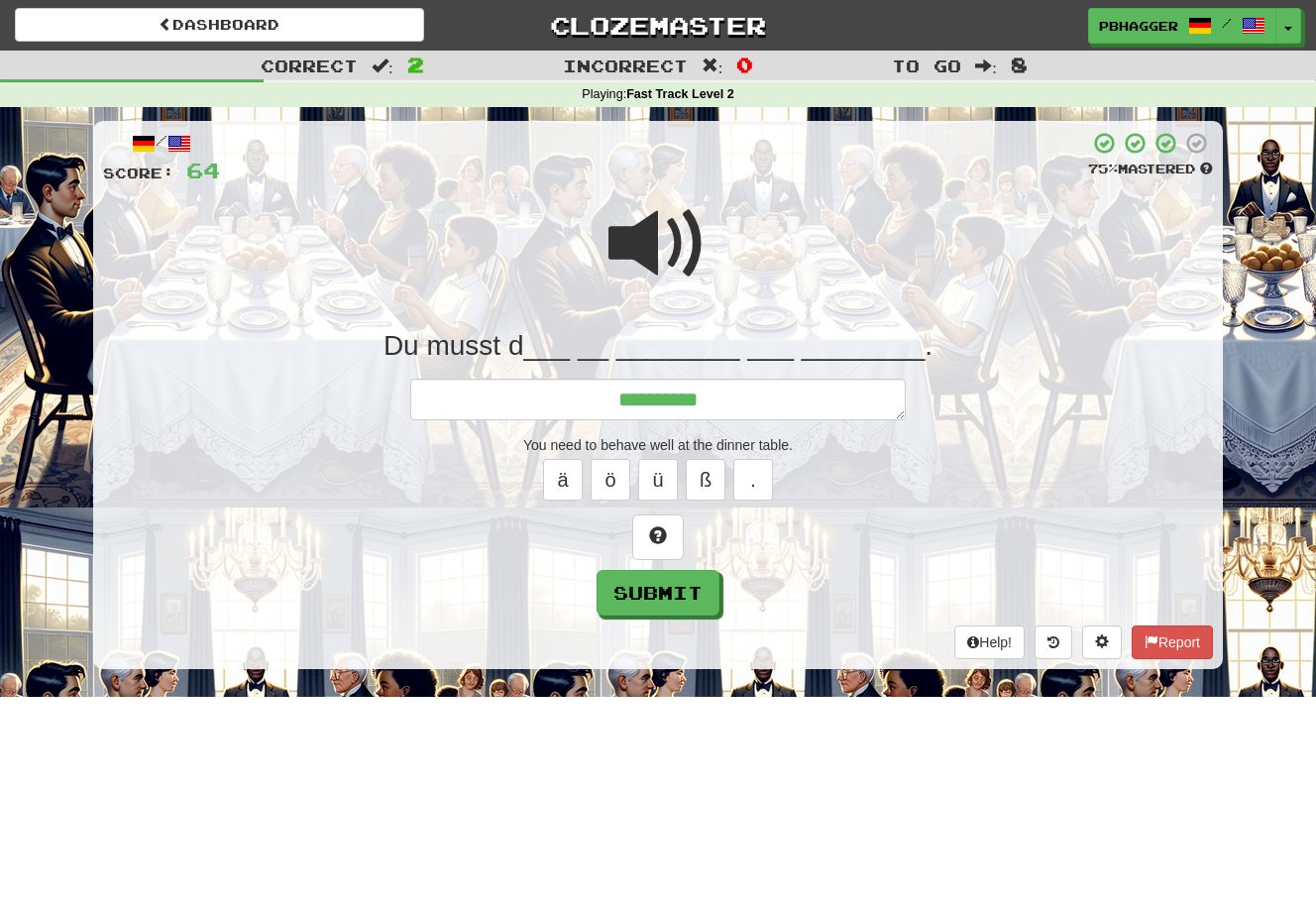 type on "*" 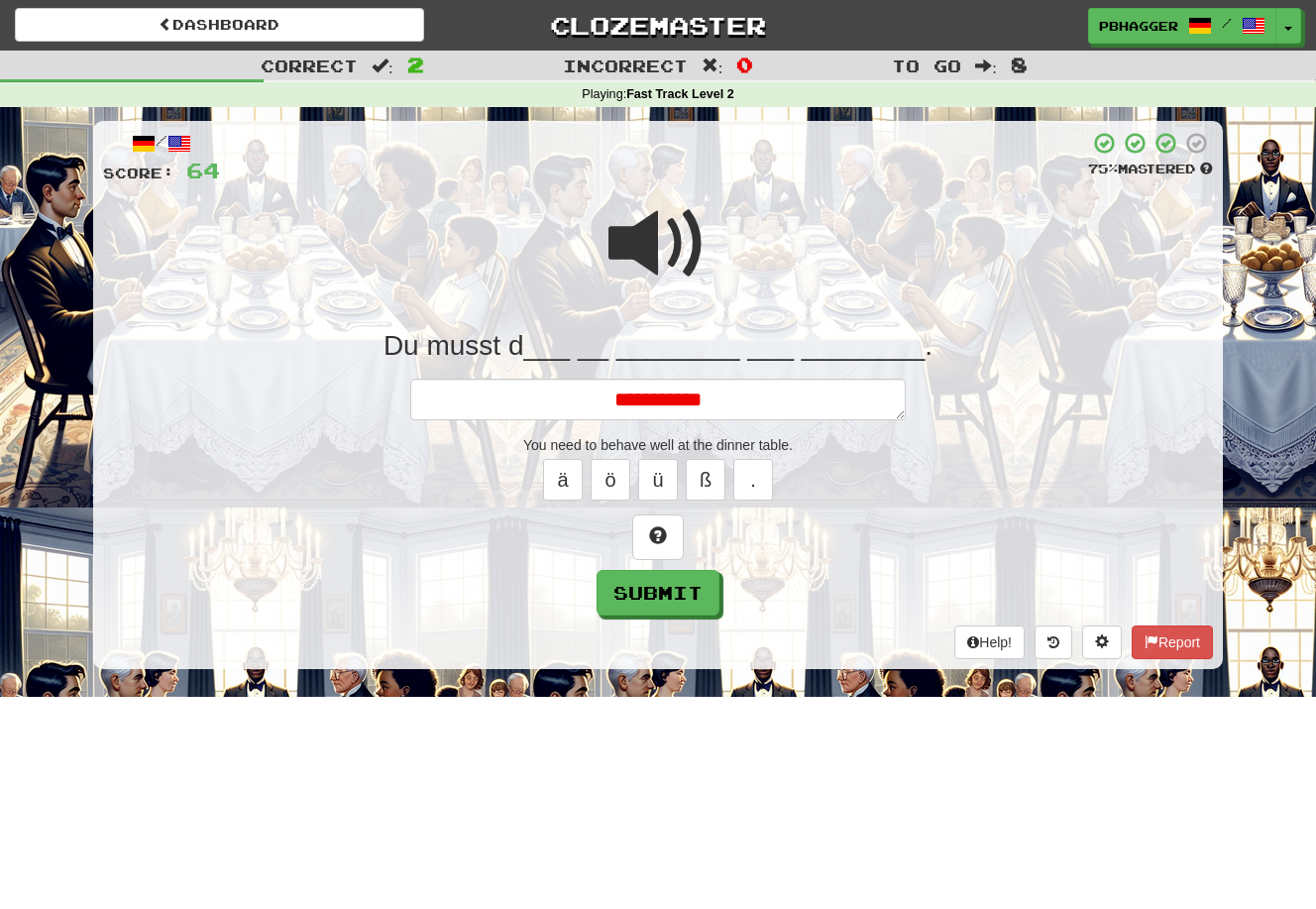 type on "*" 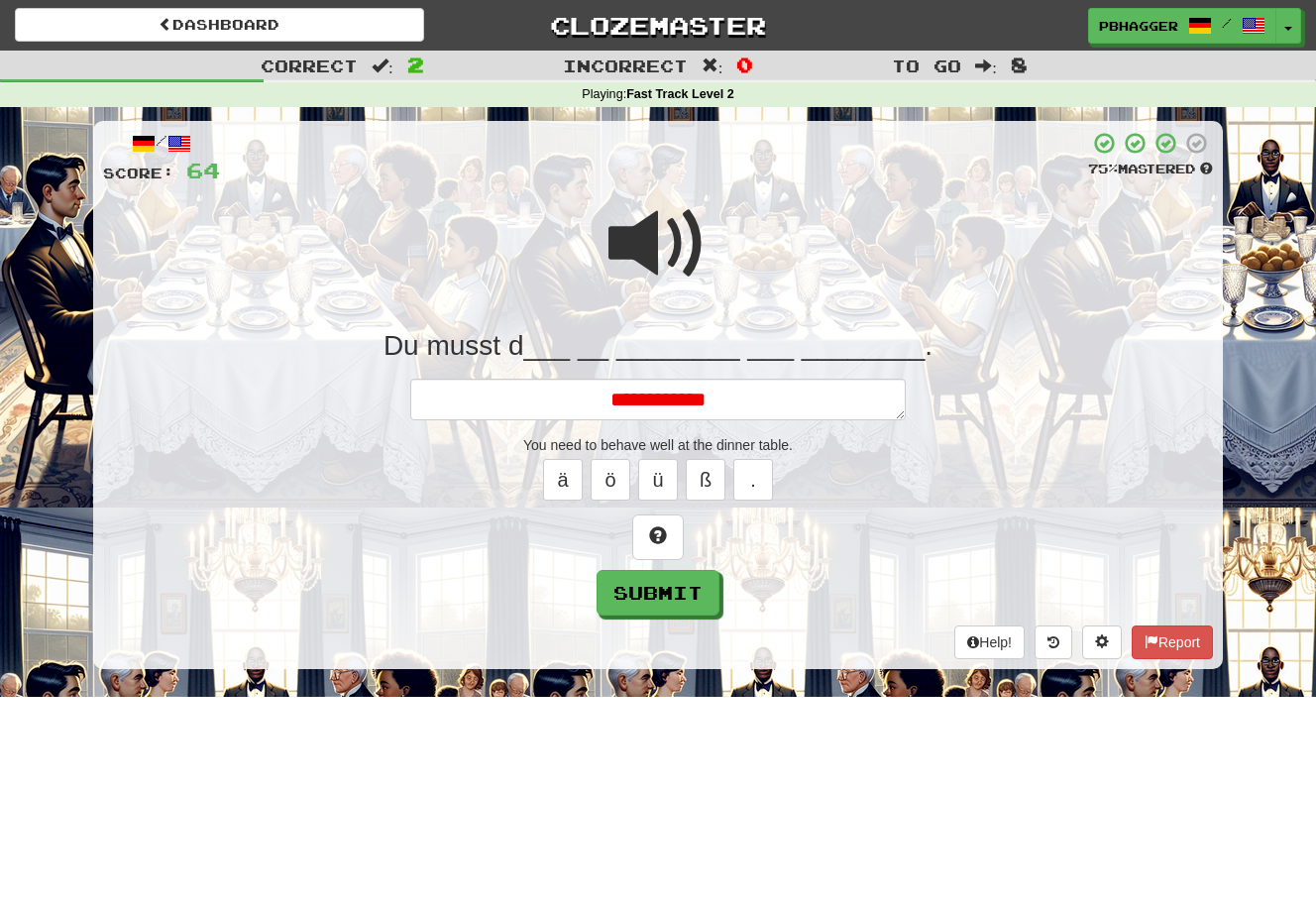type on "*" 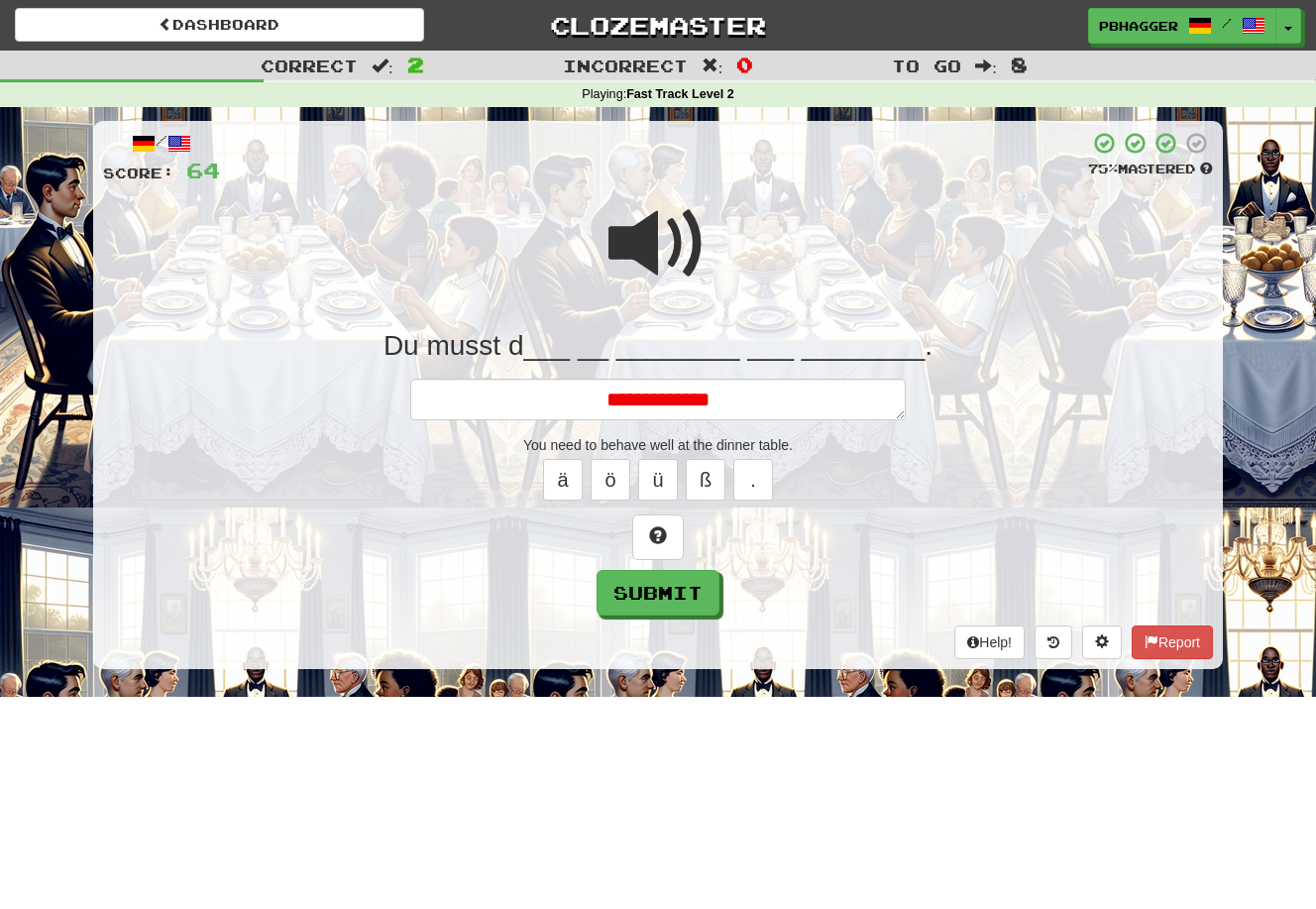 type on "*" 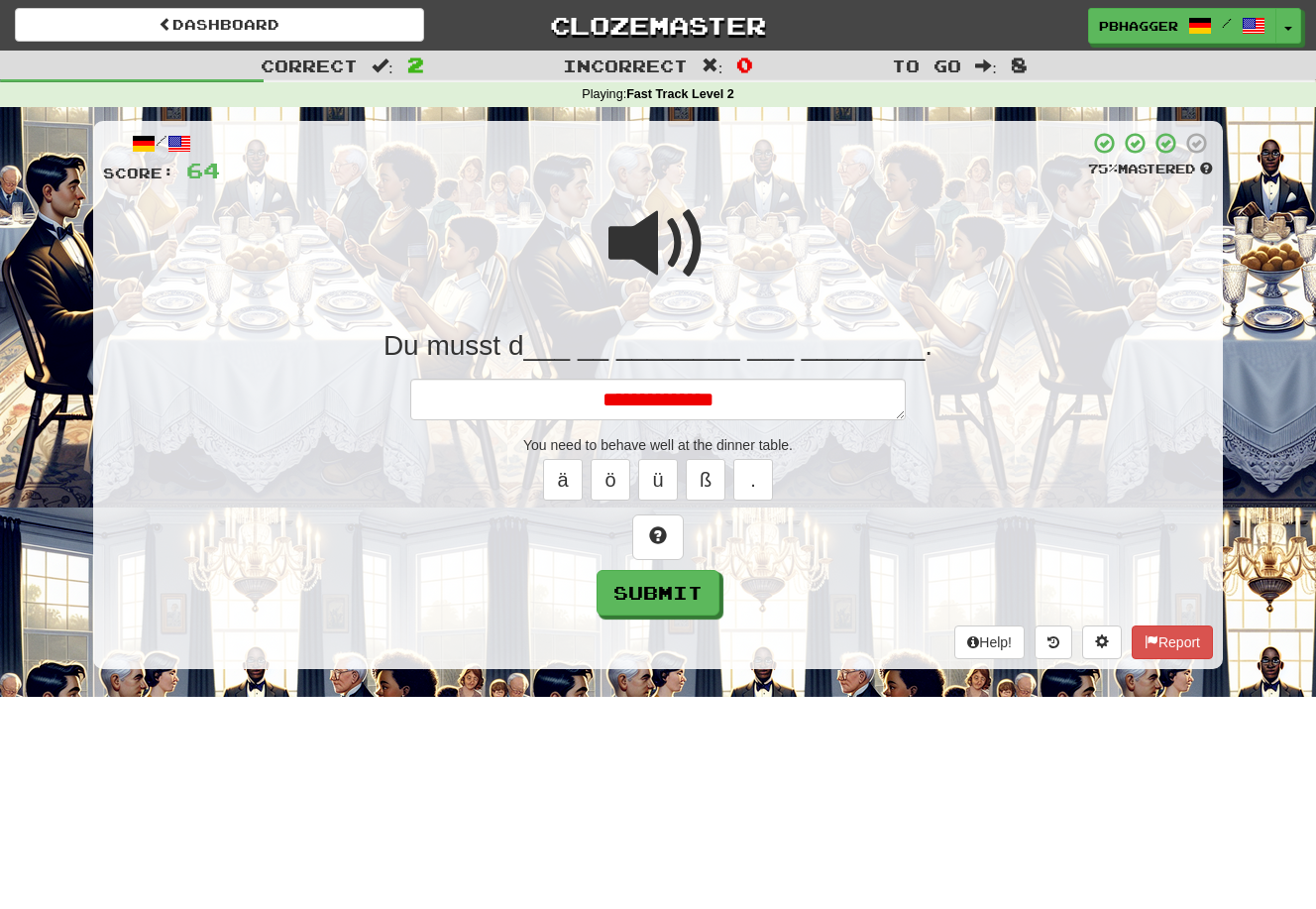 type on "*" 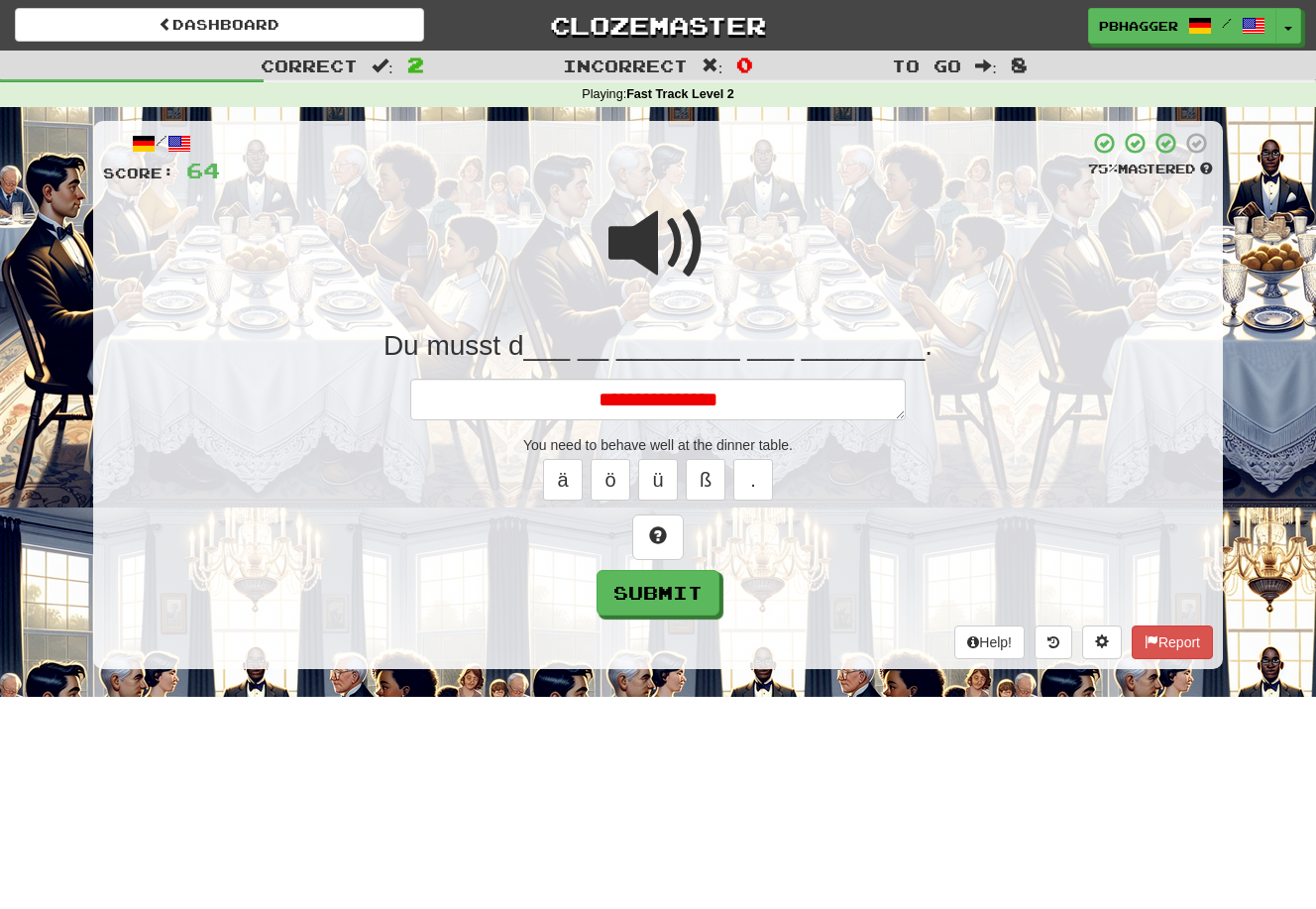 type on "*" 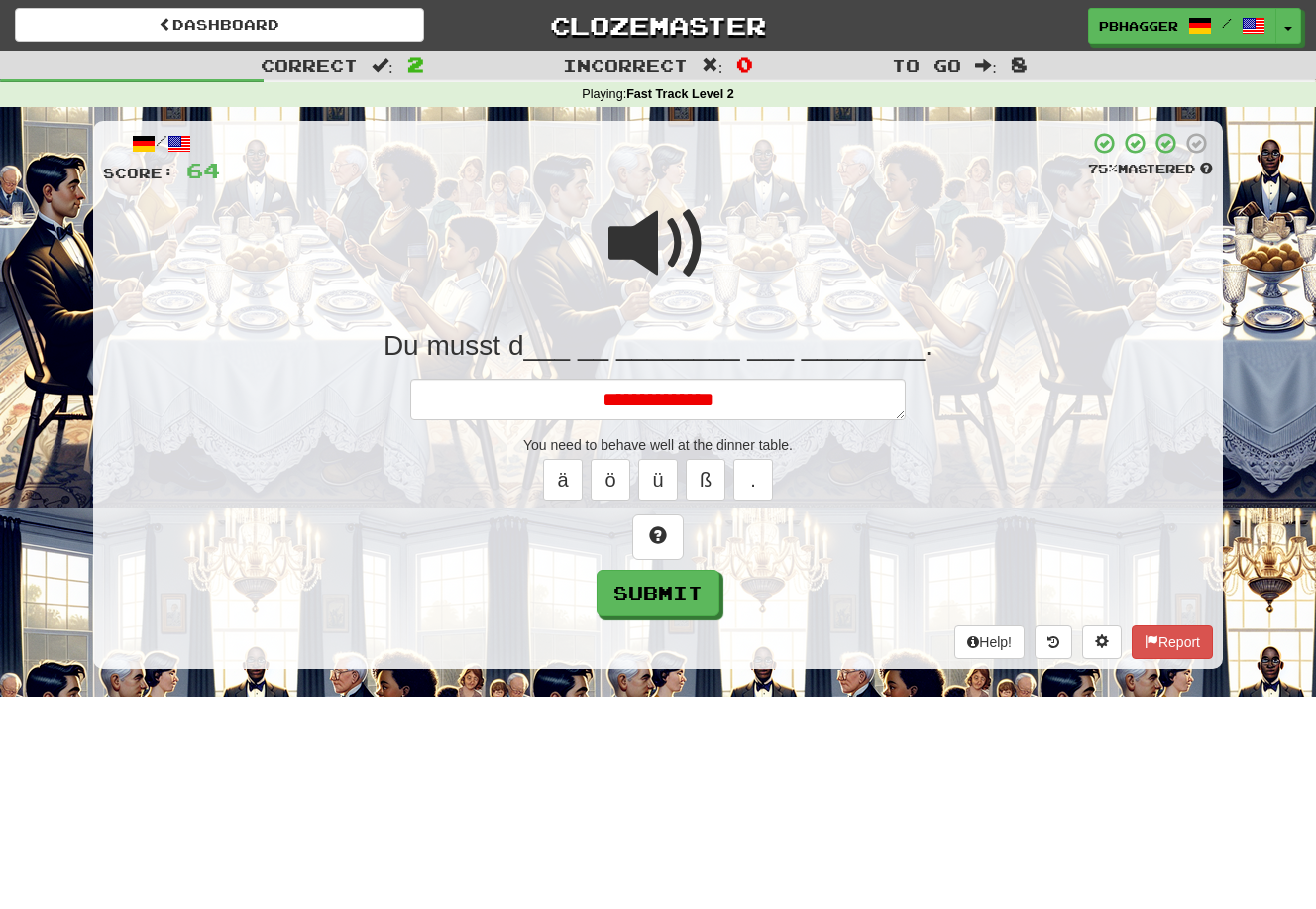 type on "*" 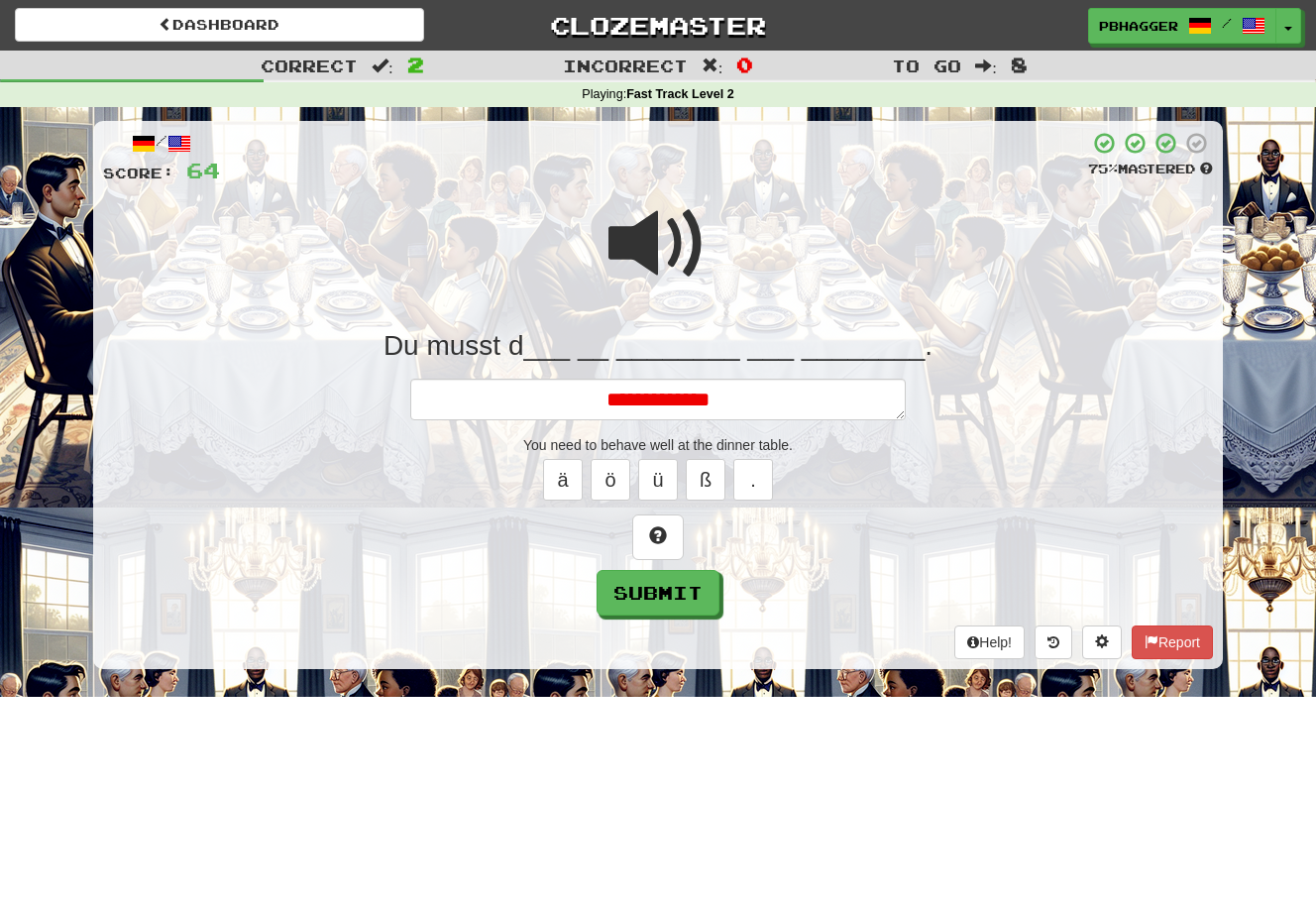 type on "*" 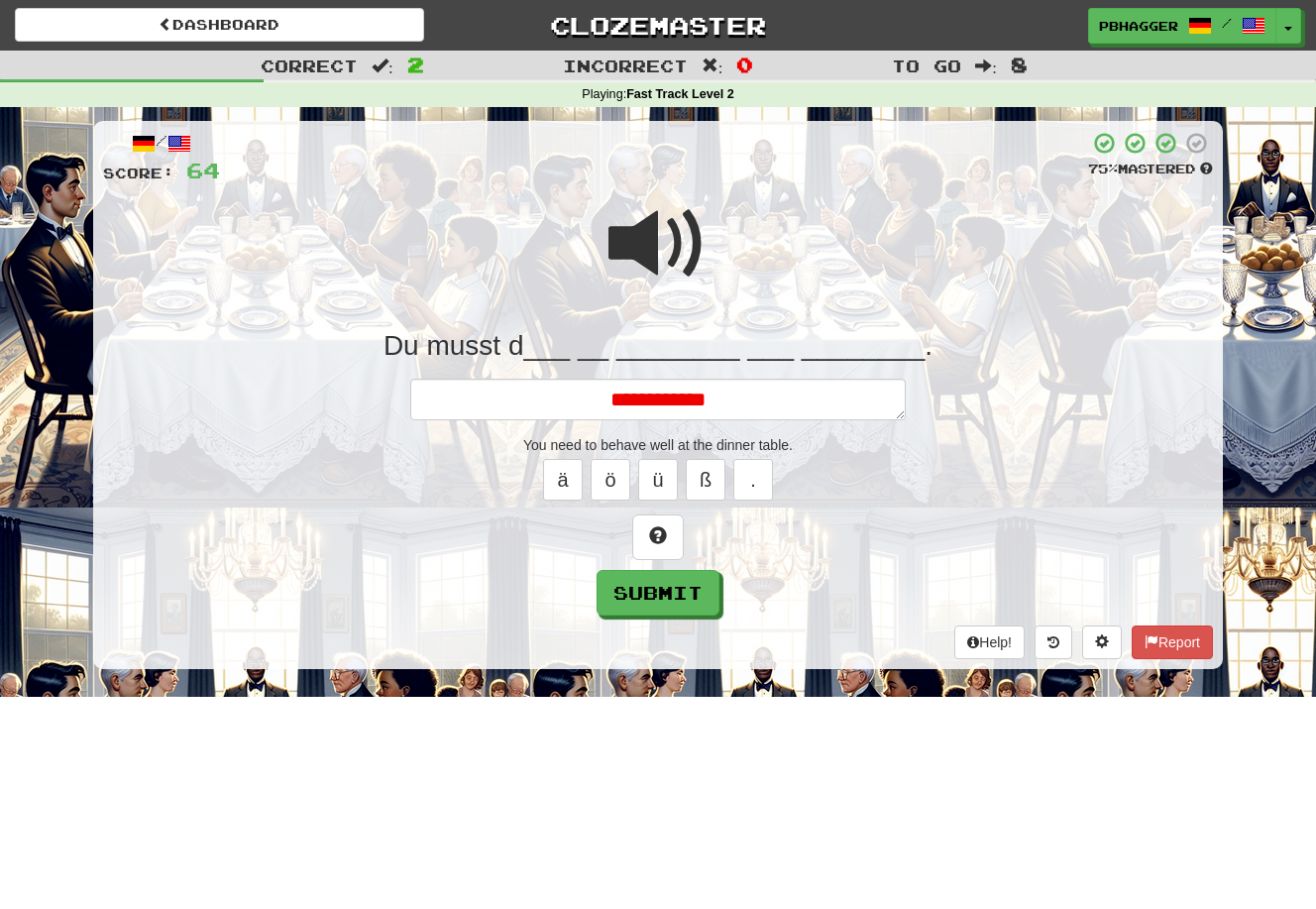 type on "*" 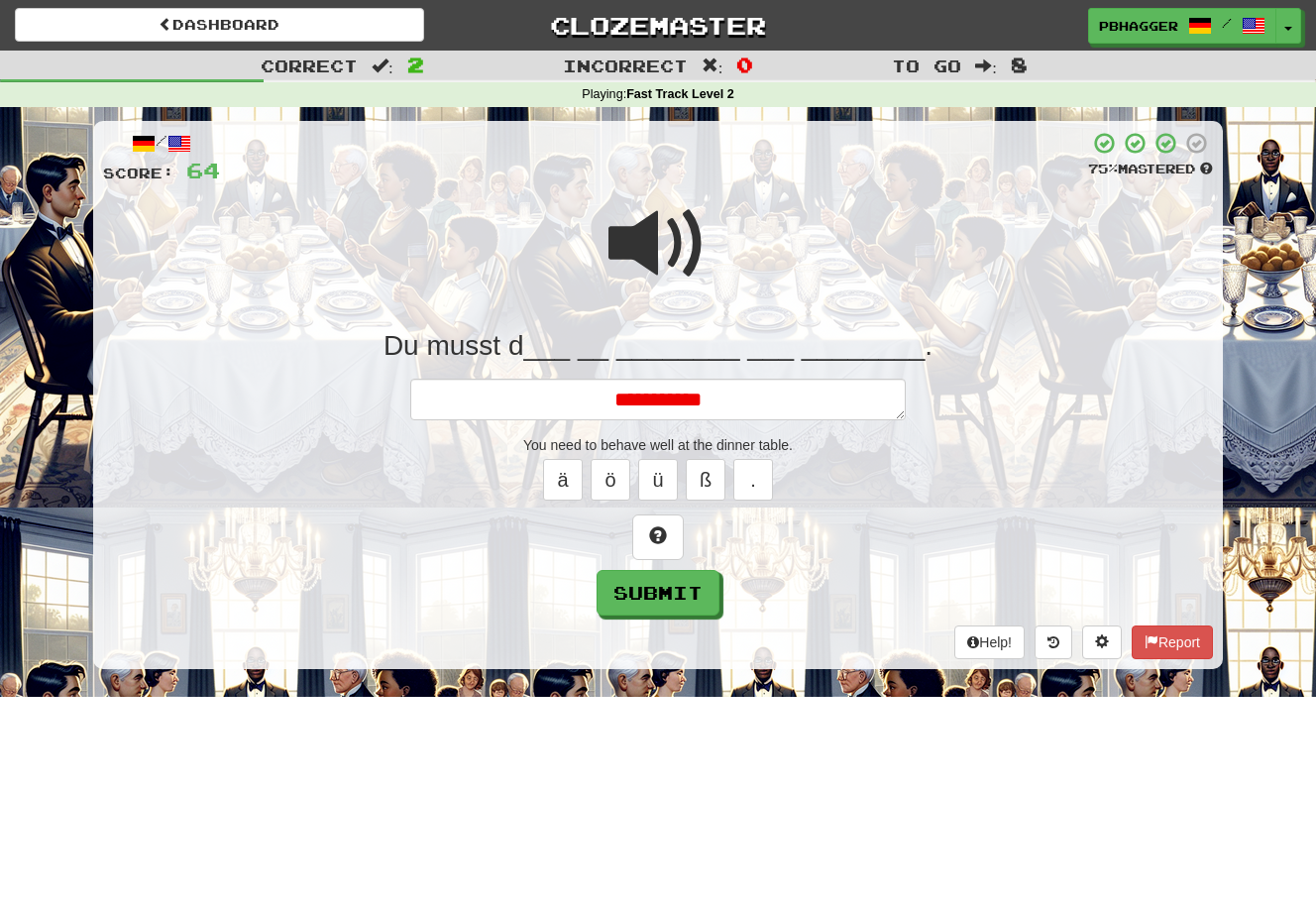 type on "*" 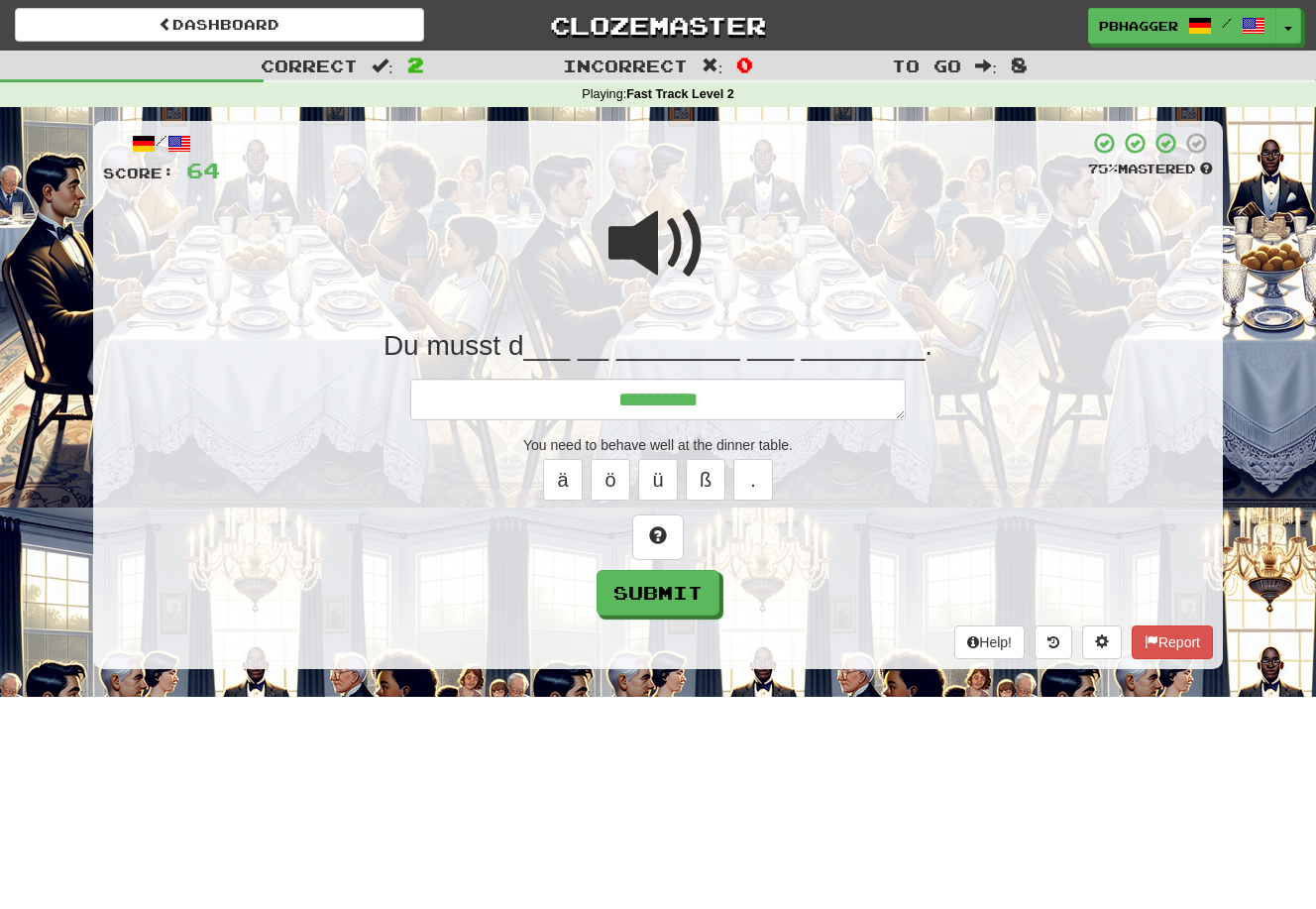 type on "*" 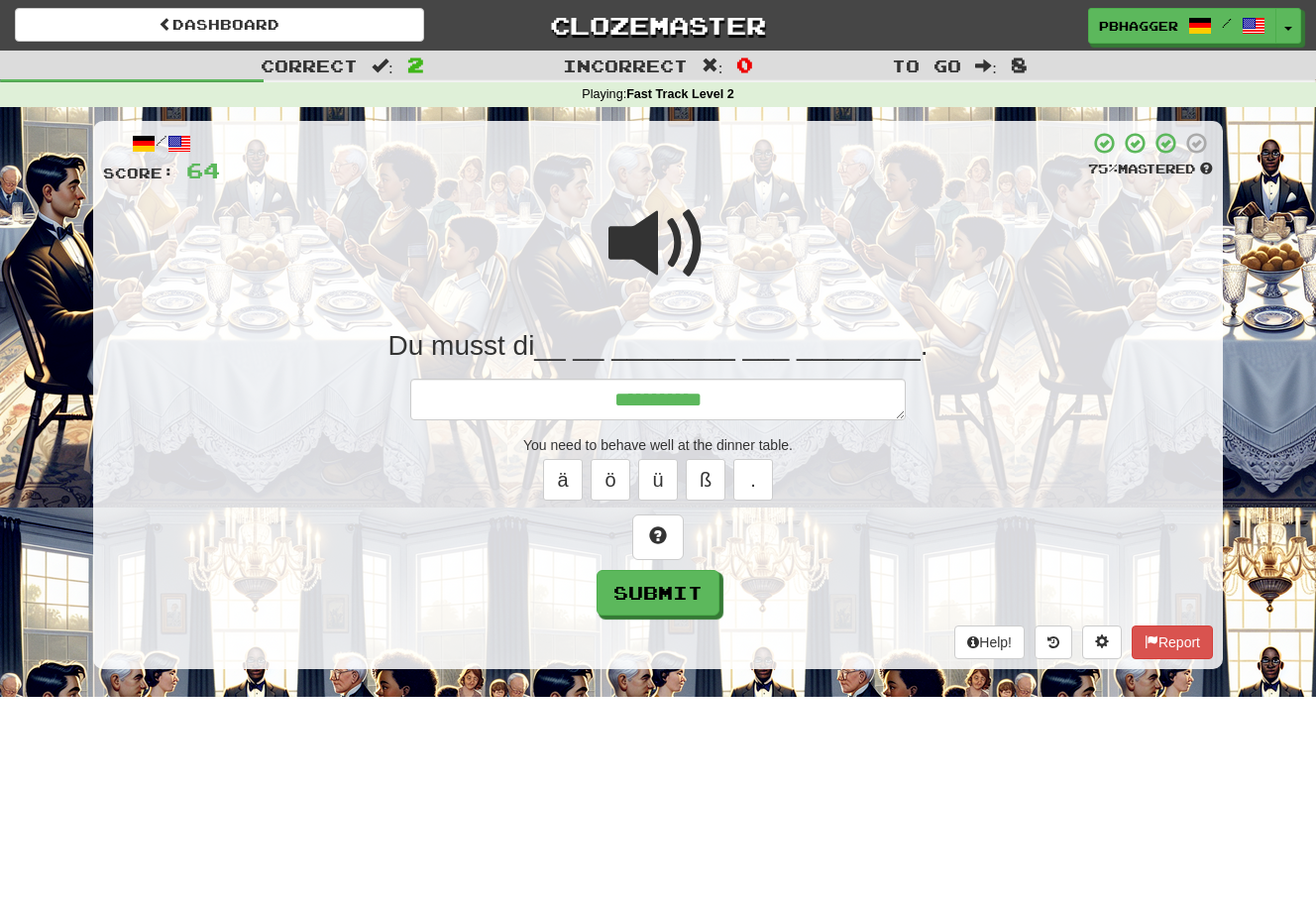 type on "*" 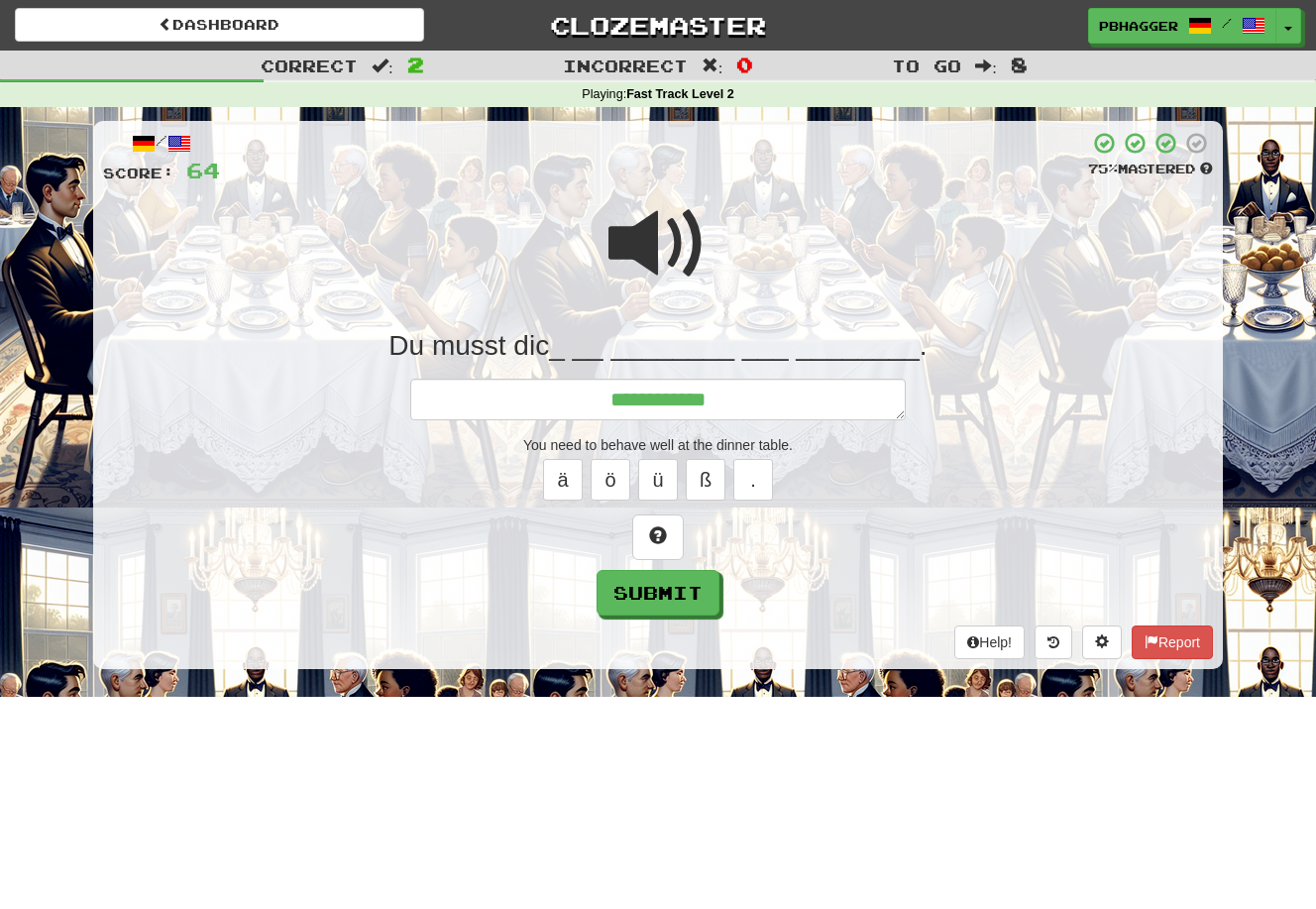 type on "*" 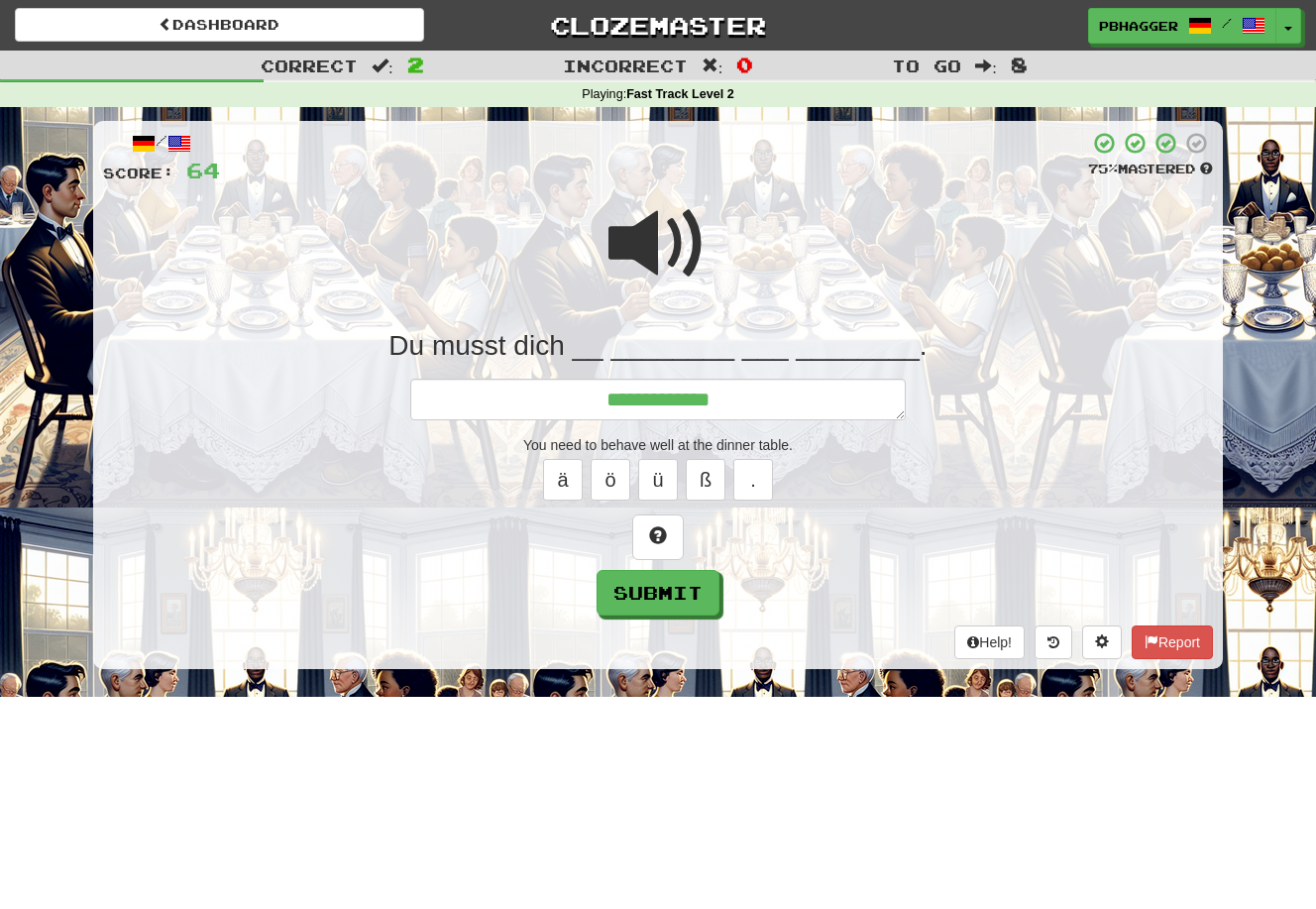 type on "*" 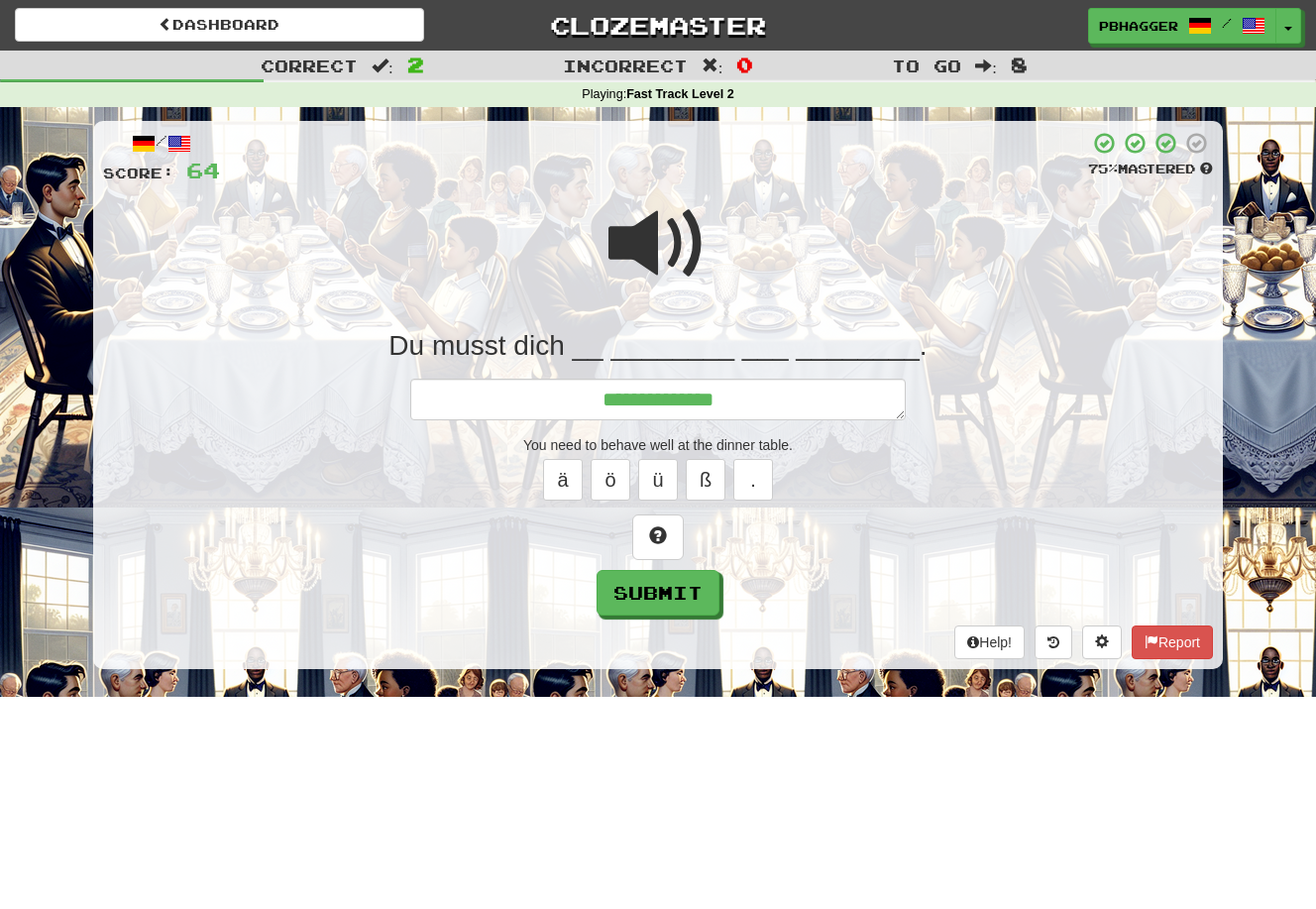 type on "*" 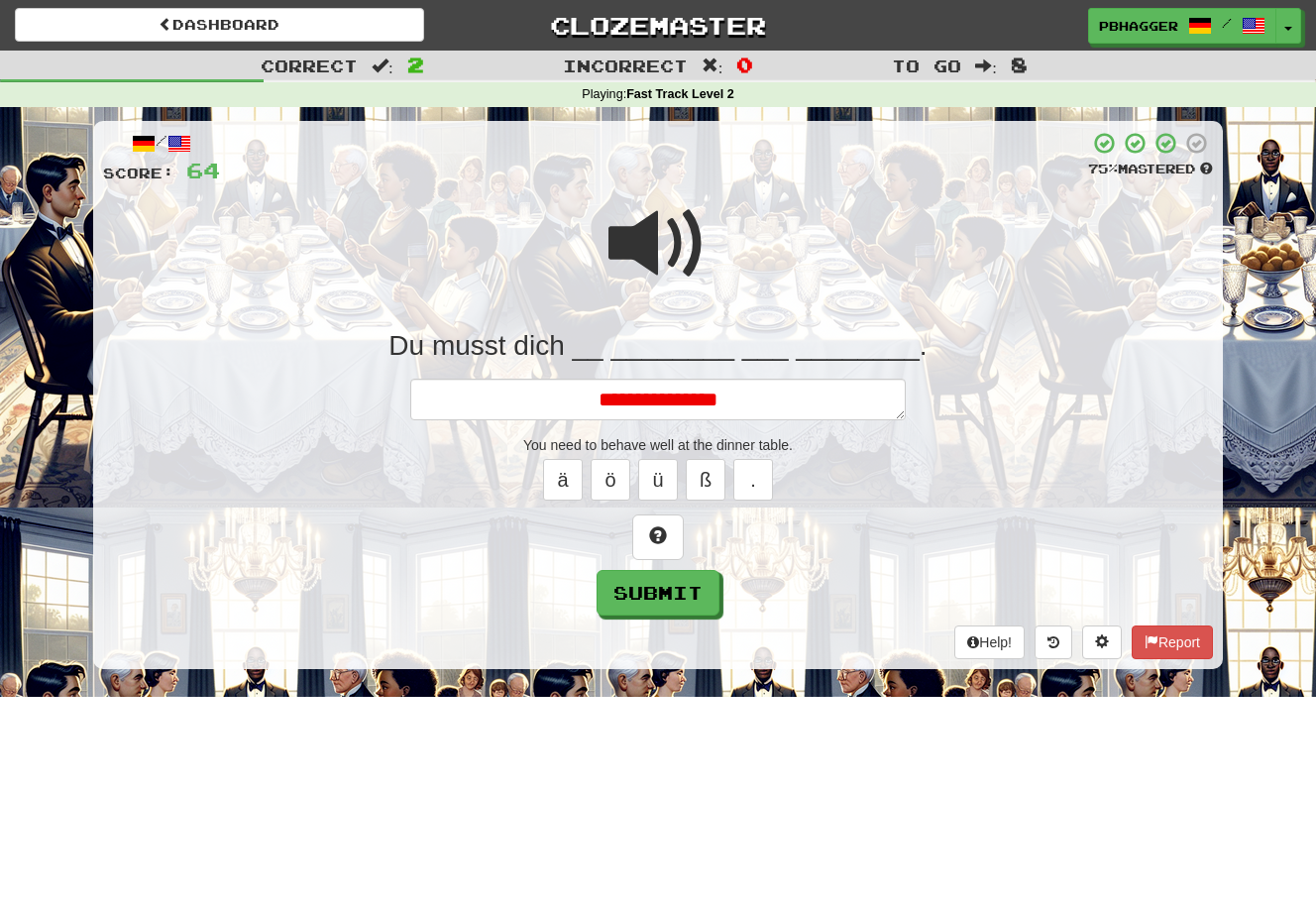 type on "*" 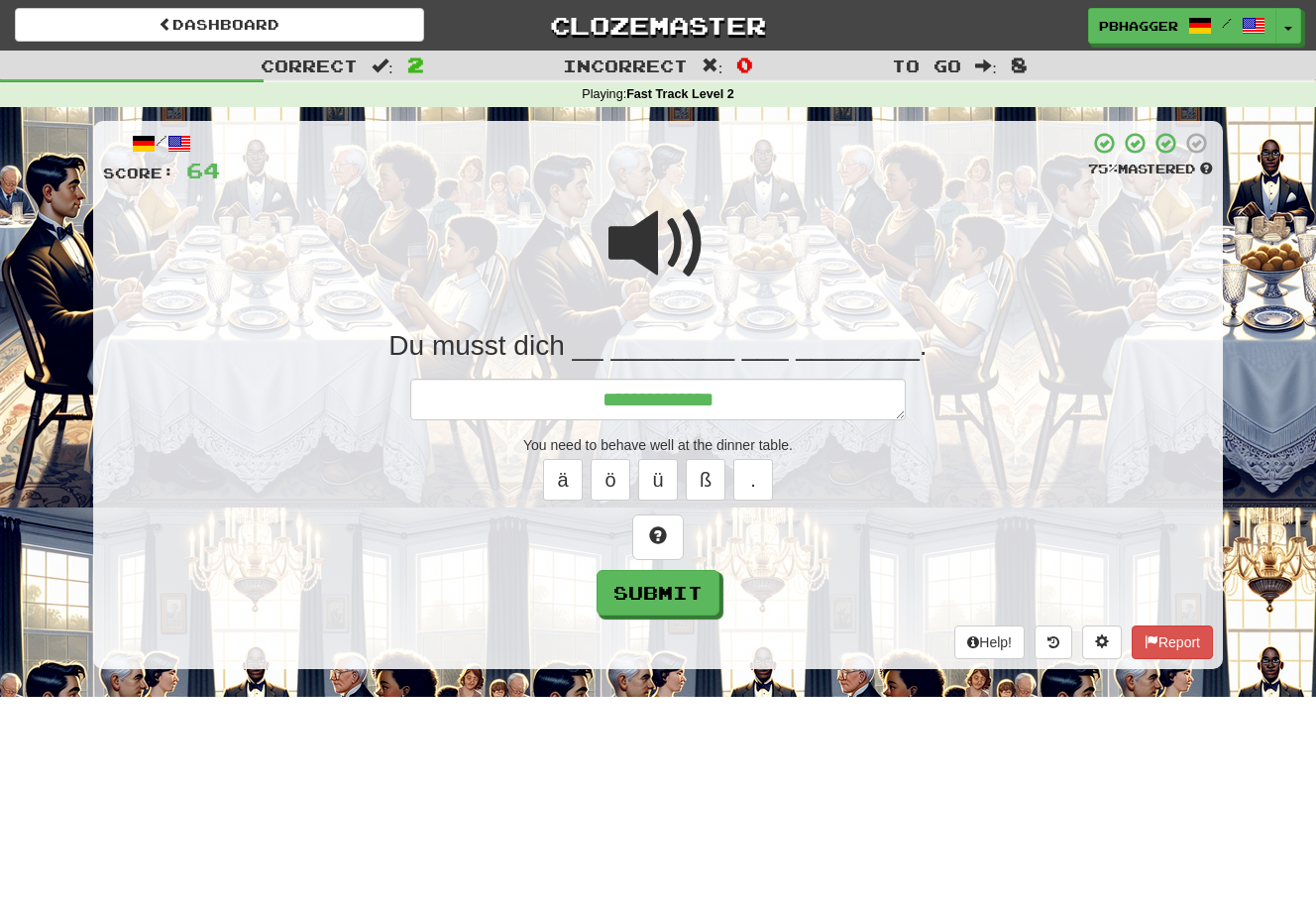 type on "*" 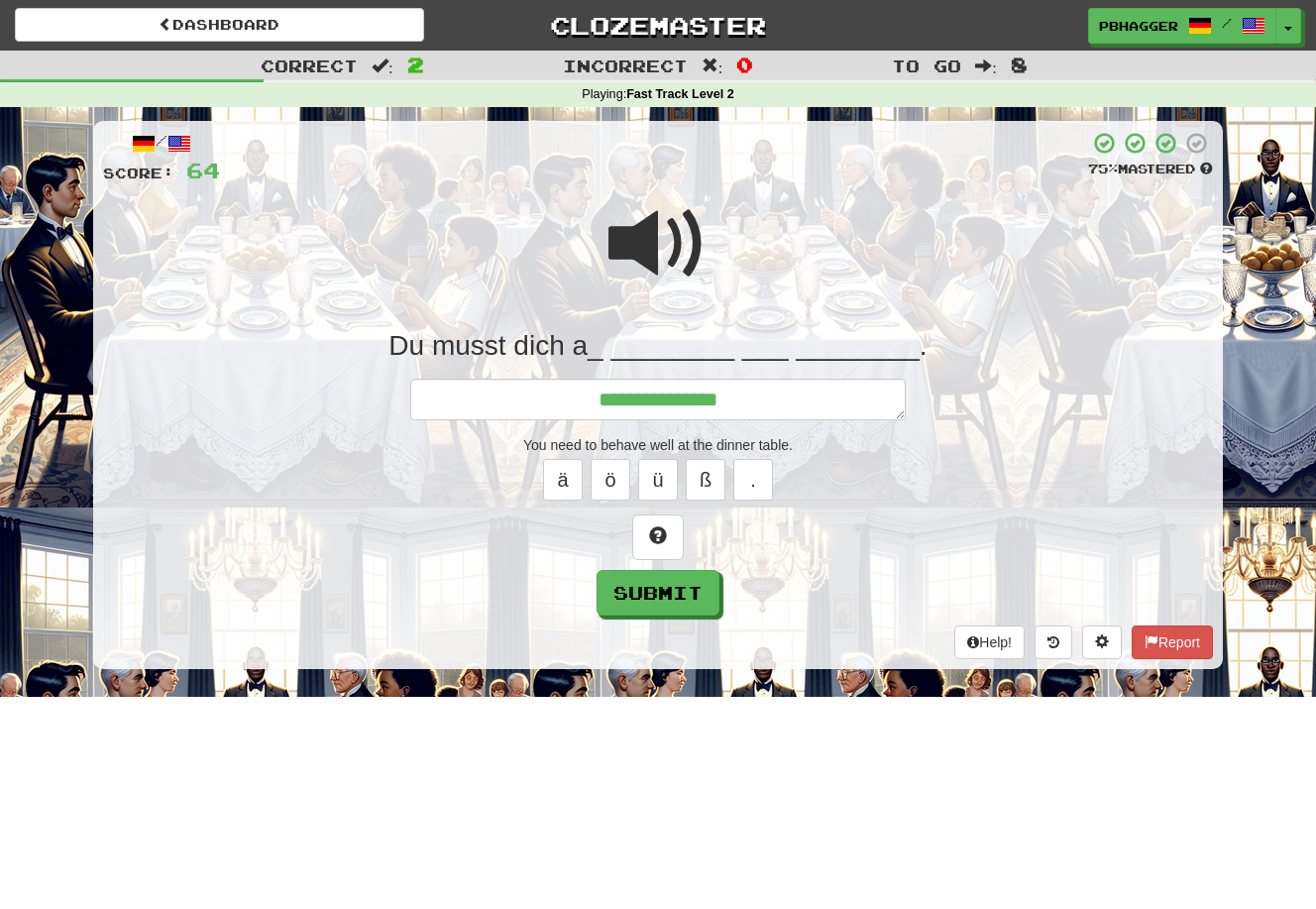 type on "*" 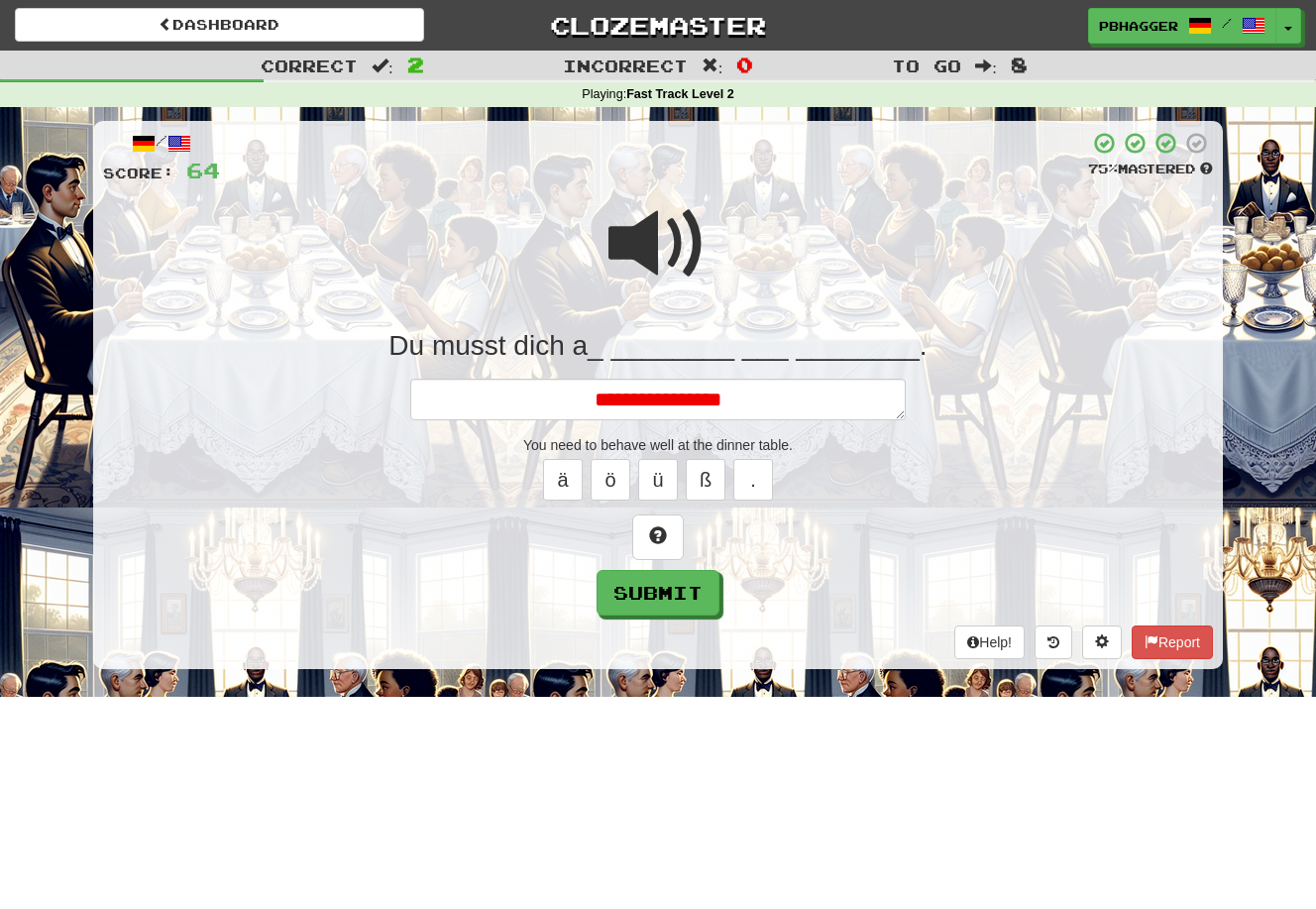 type 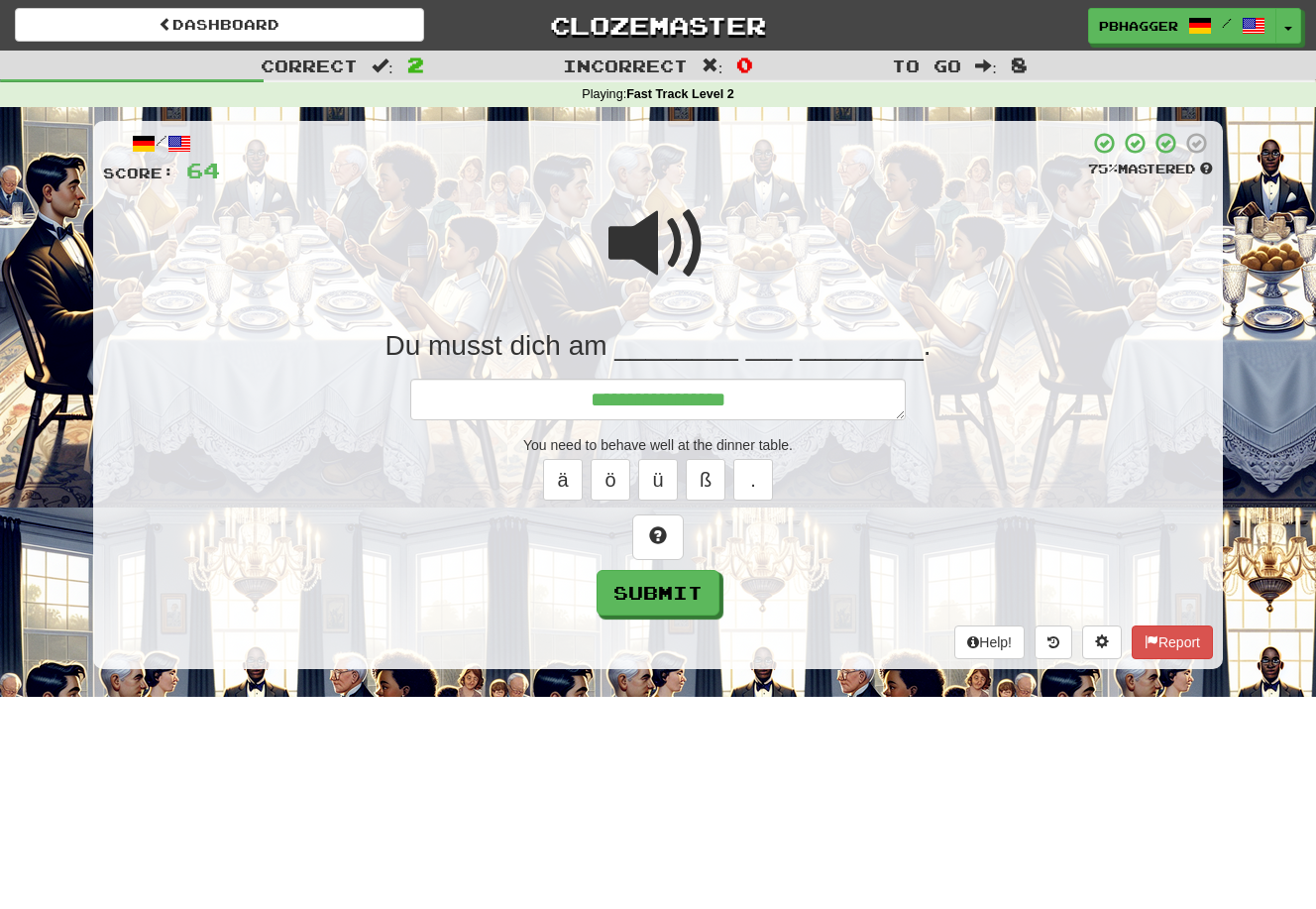 click at bounding box center (658, 244) 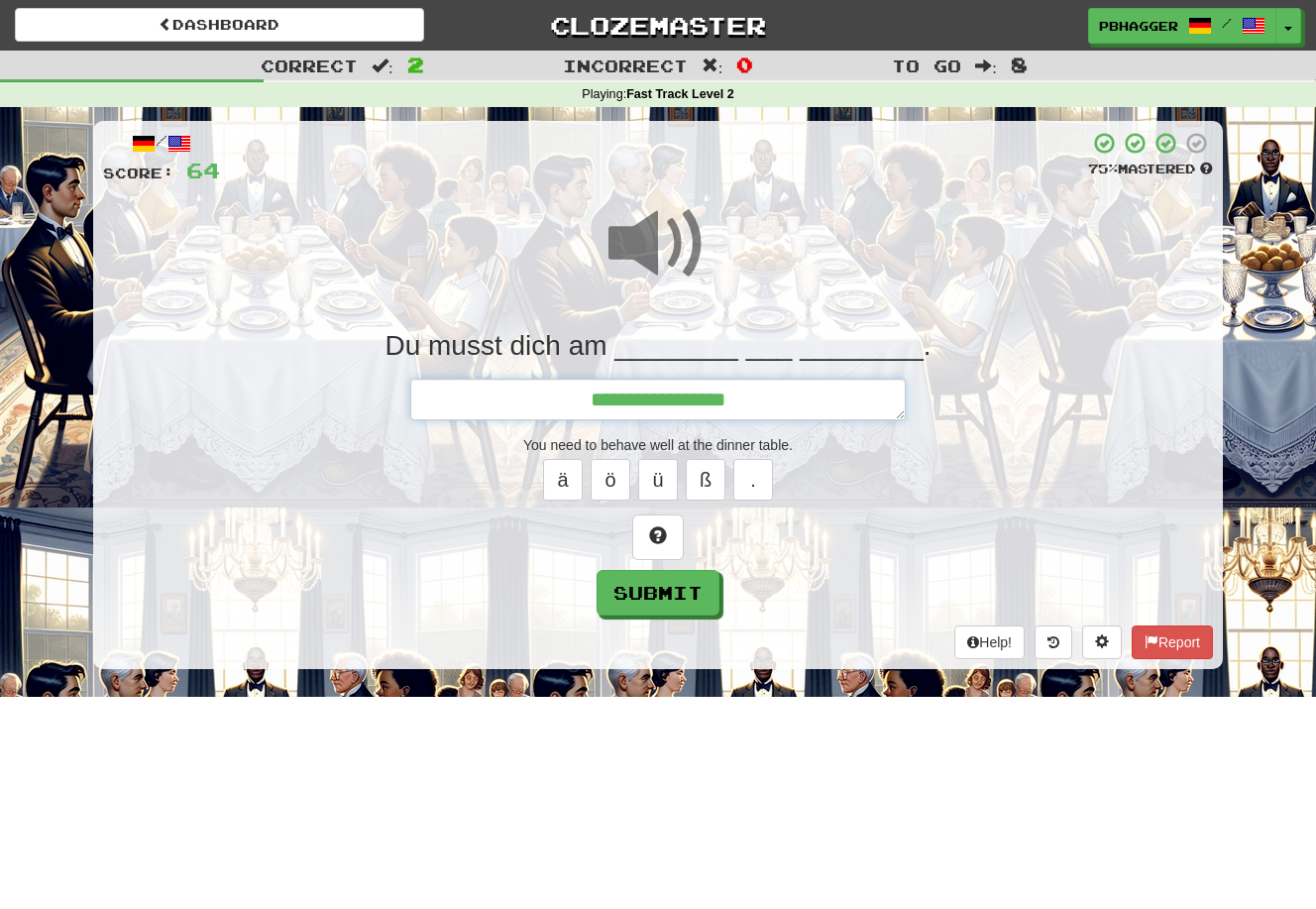 click on "**********" at bounding box center (658, 399) 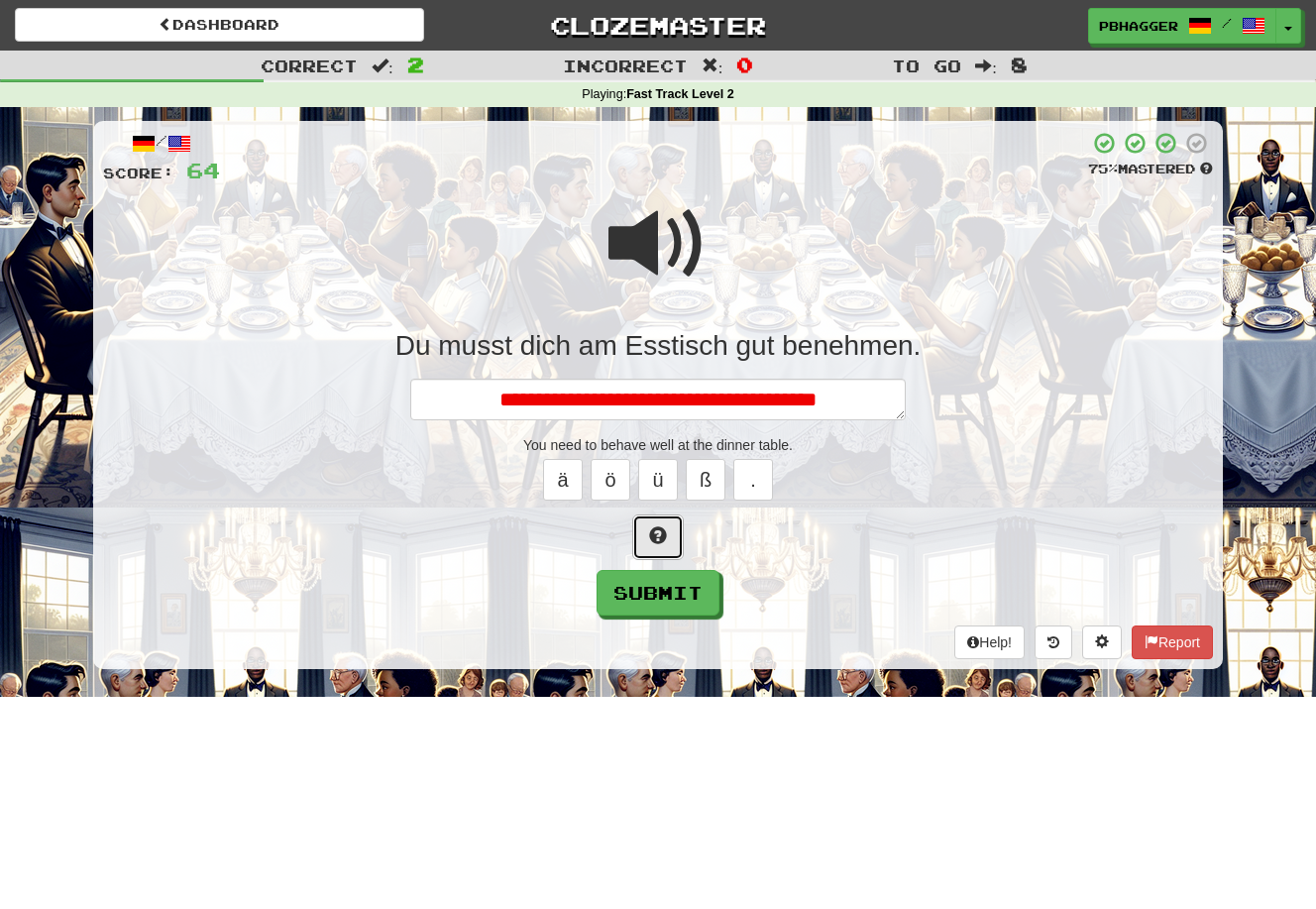 click at bounding box center (658, 535) 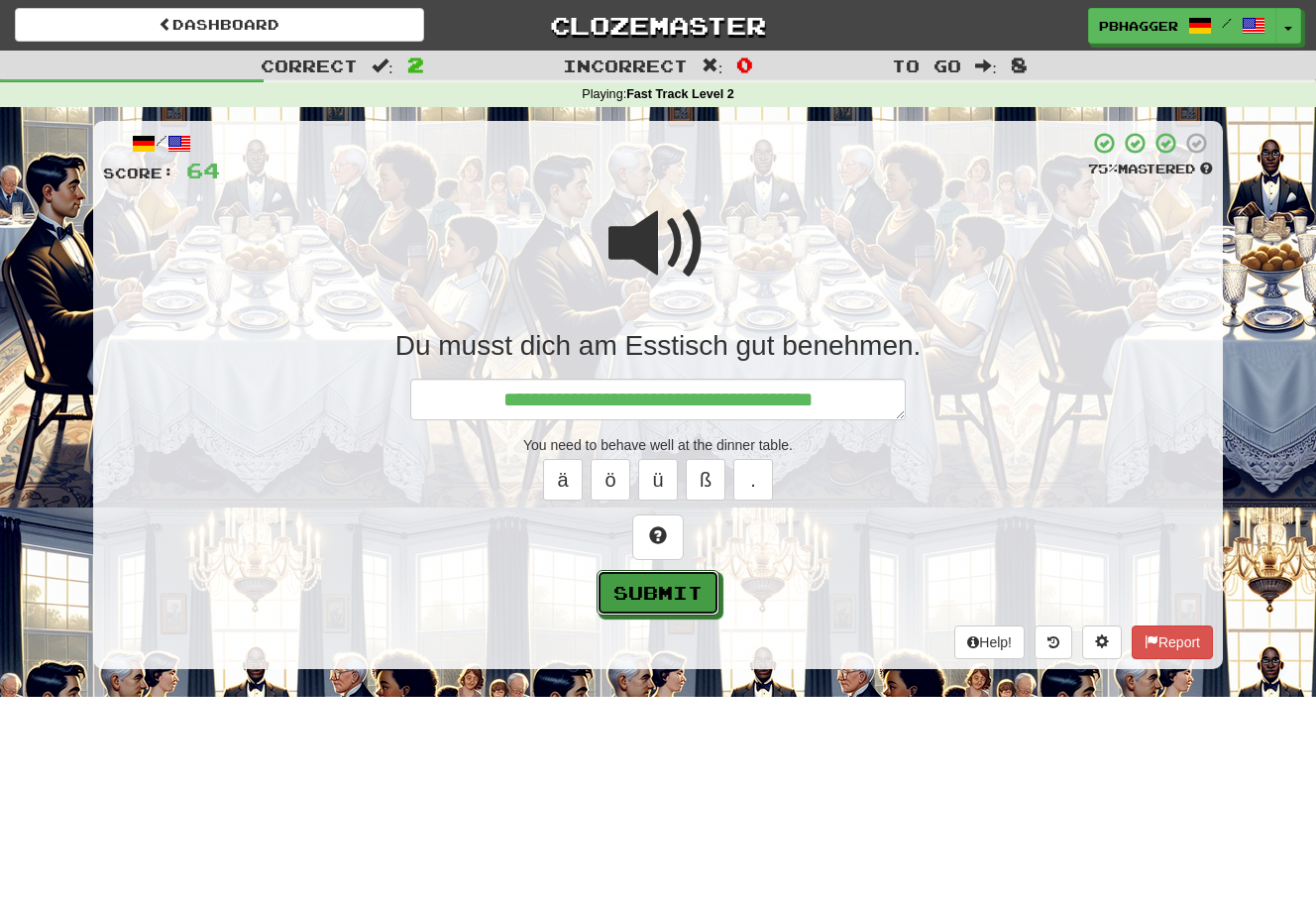 click on "Submit" at bounding box center (658, 593) 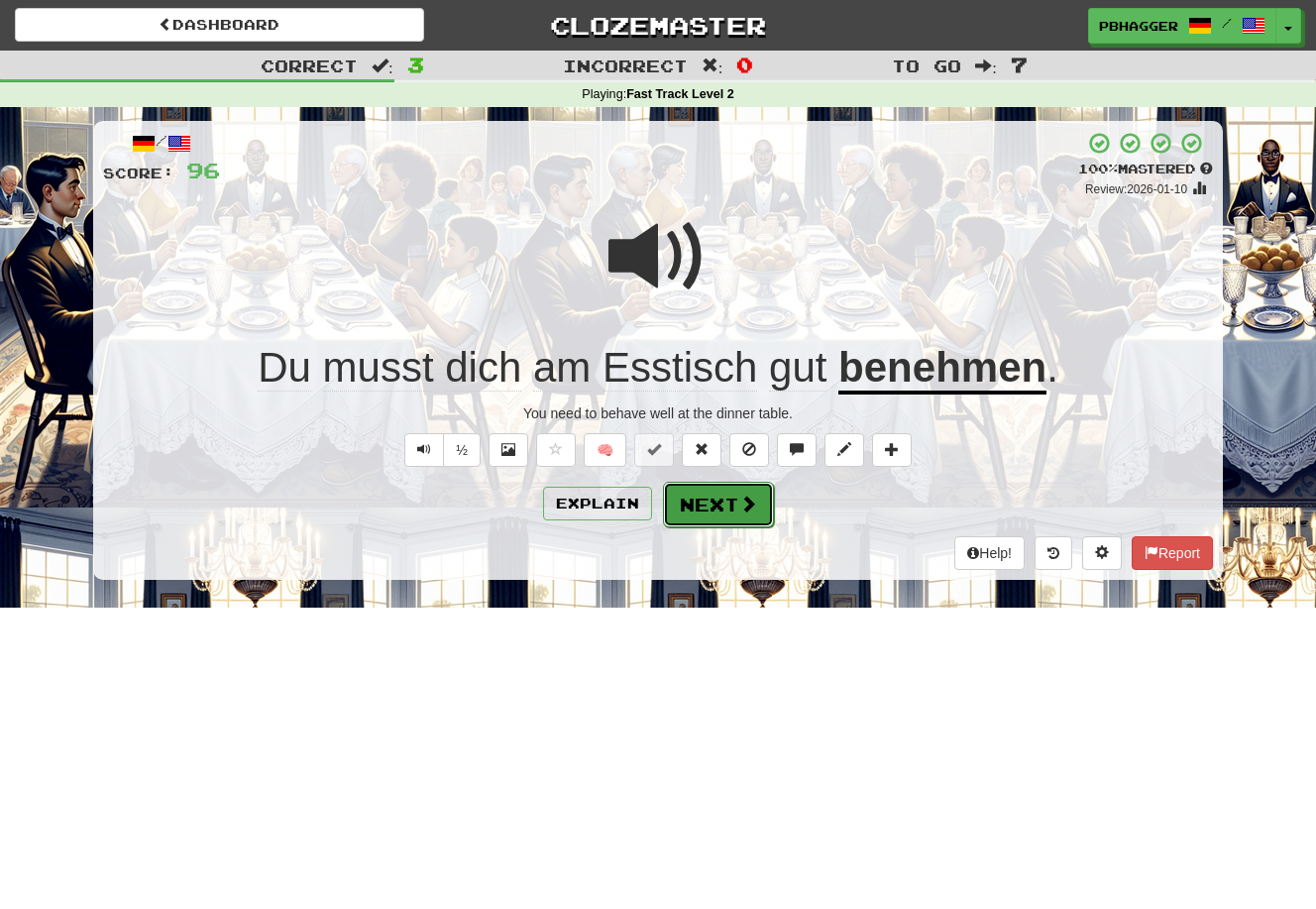click on "Next" at bounding box center [718, 505] 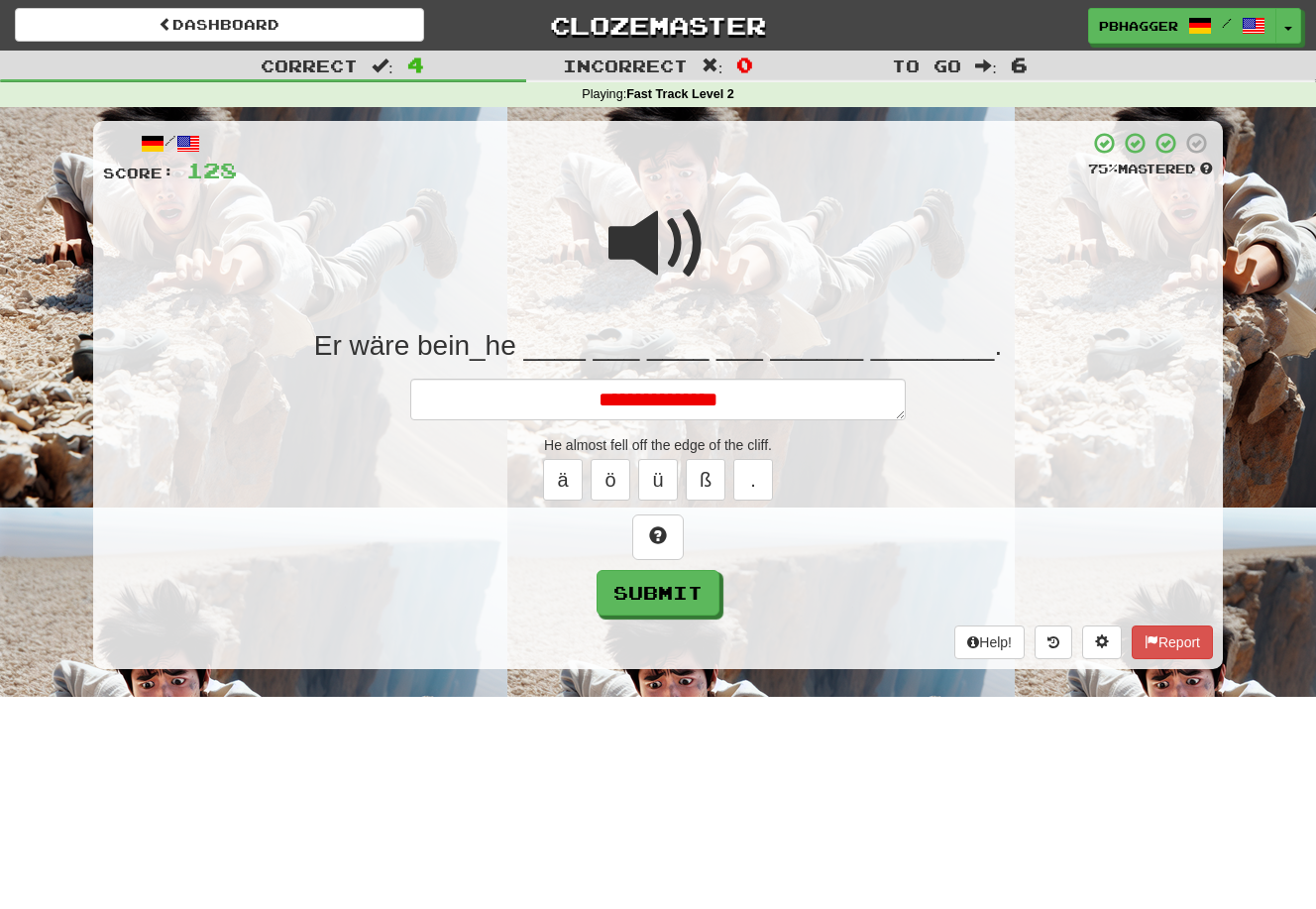 click on "**********" at bounding box center [658, 399] 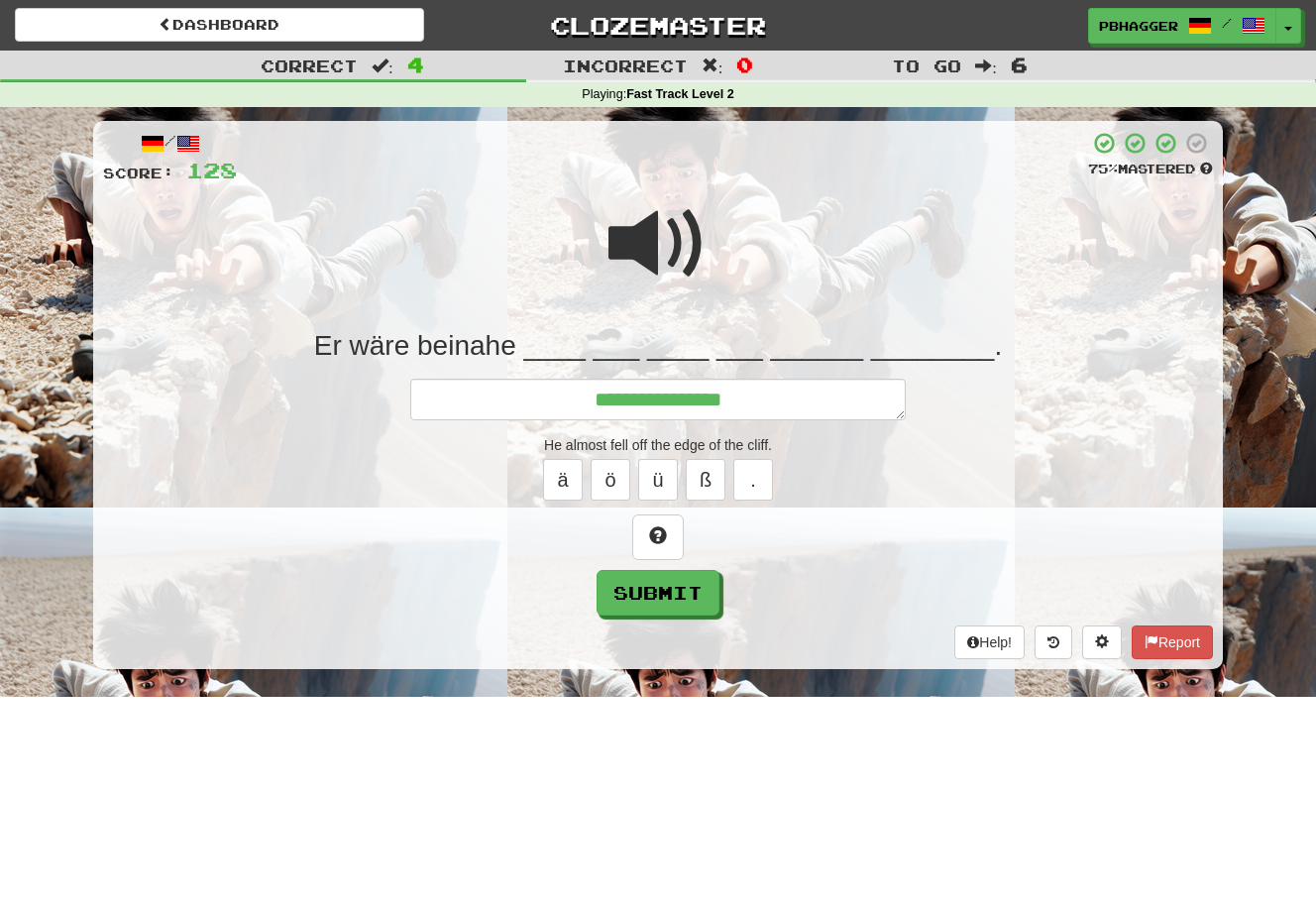 click at bounding box center [658, 244] 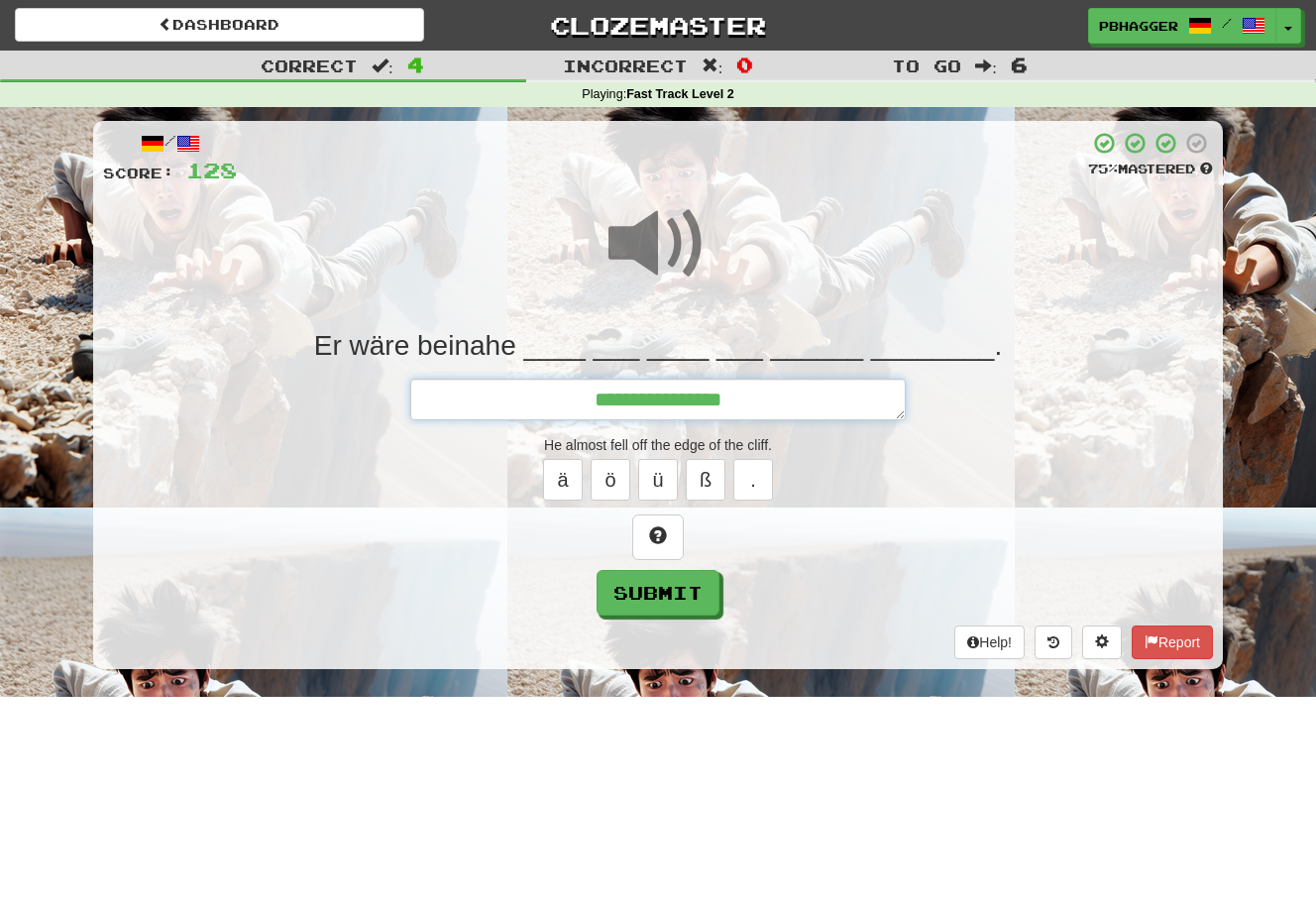 drag, startPoint x: 730, startPoint y: 404, endPoint x: 738, endPoint y: 434, distance: 31.04835 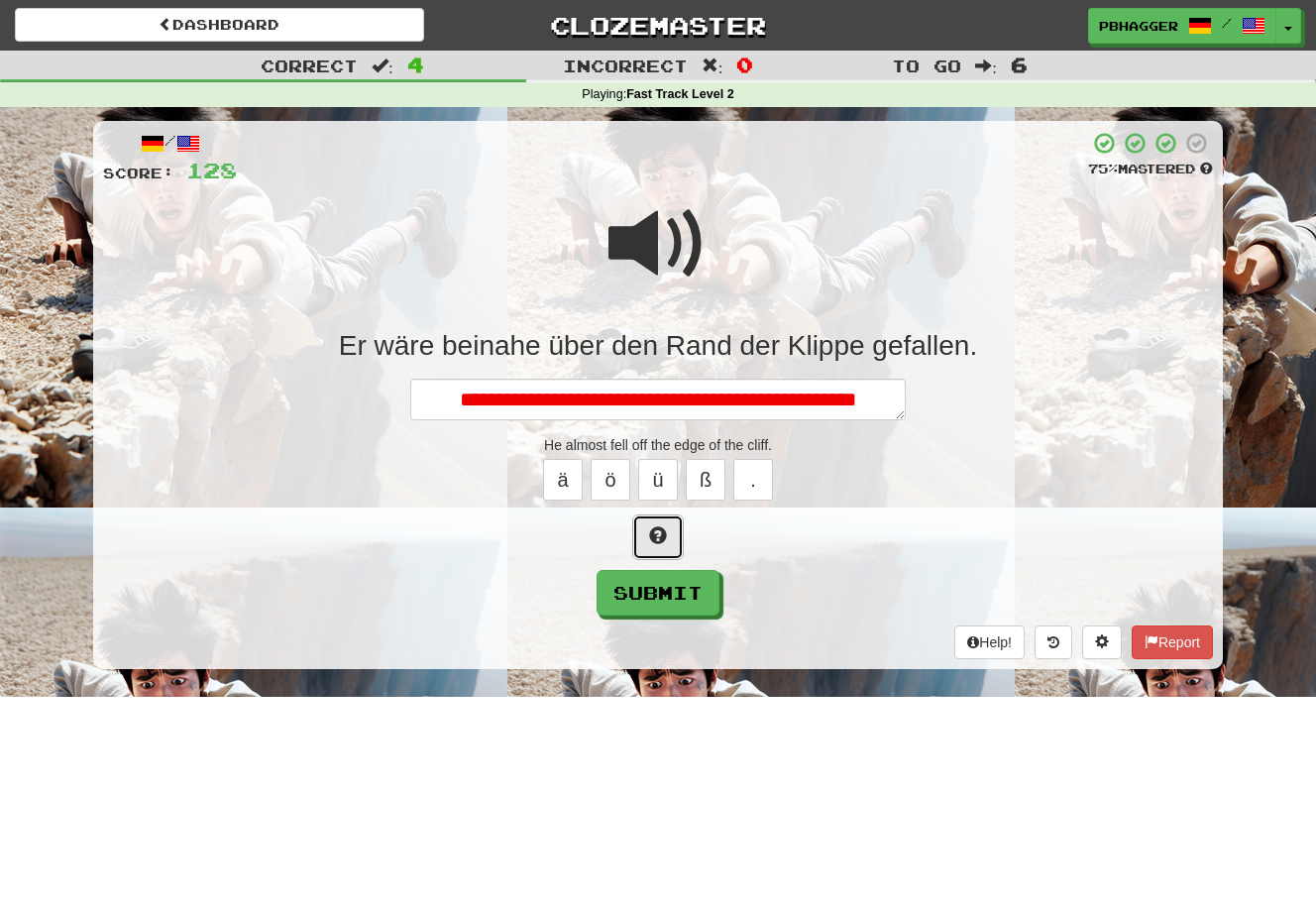 click at bounding box center (658, 535) 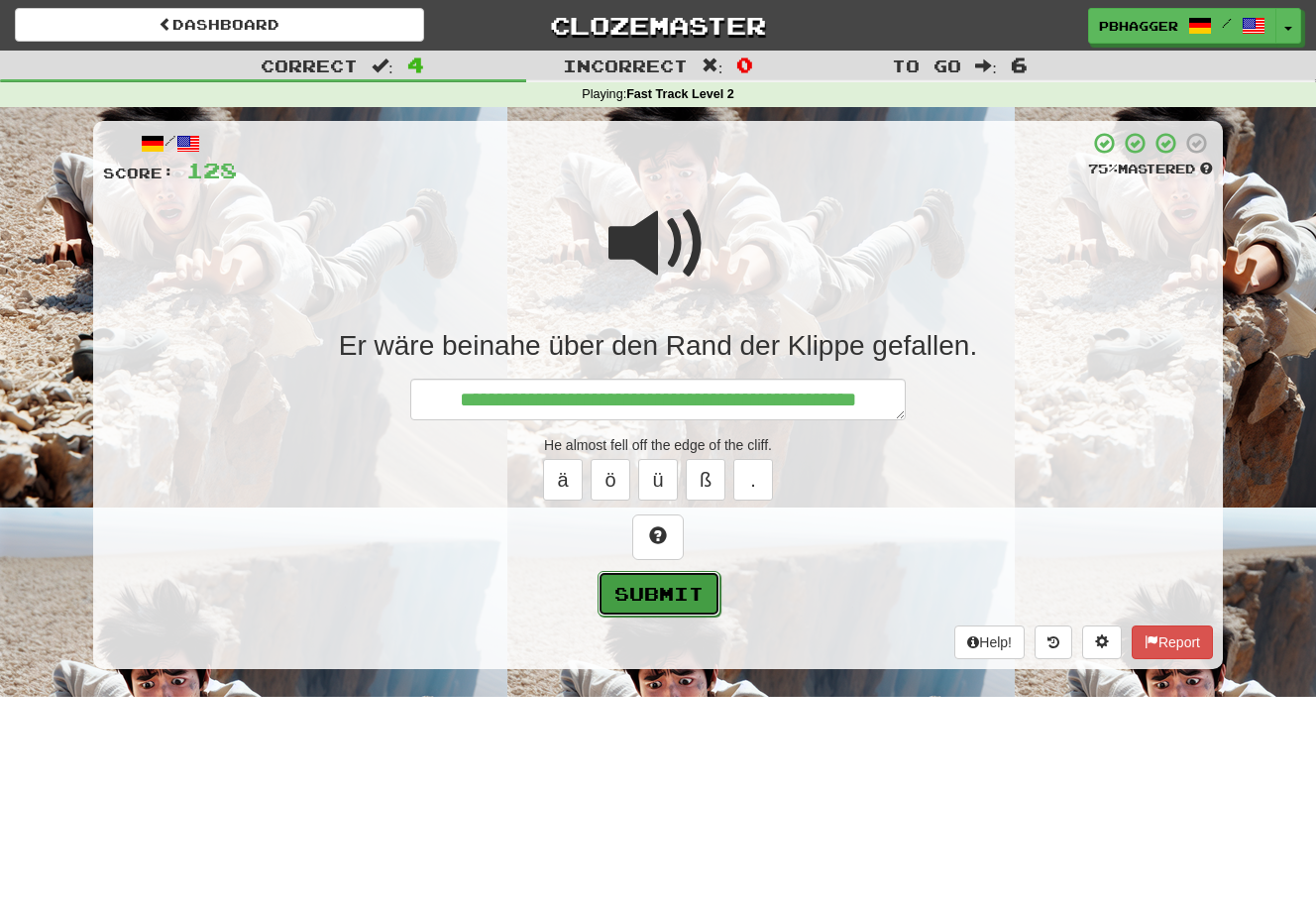 click on "Submit" at bounding box center [659, 594] 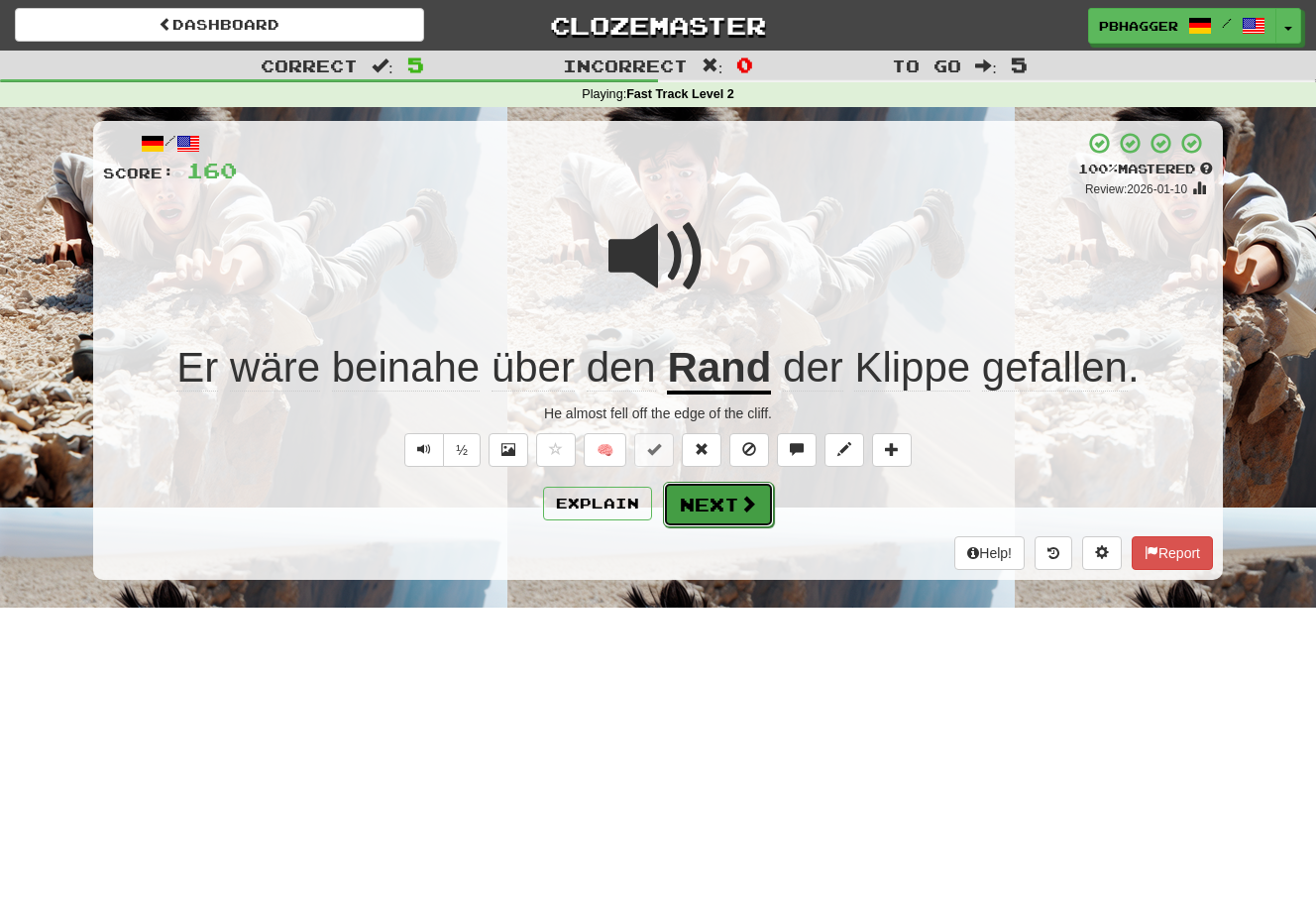 click on "Next" at bounding box center (718, 505) 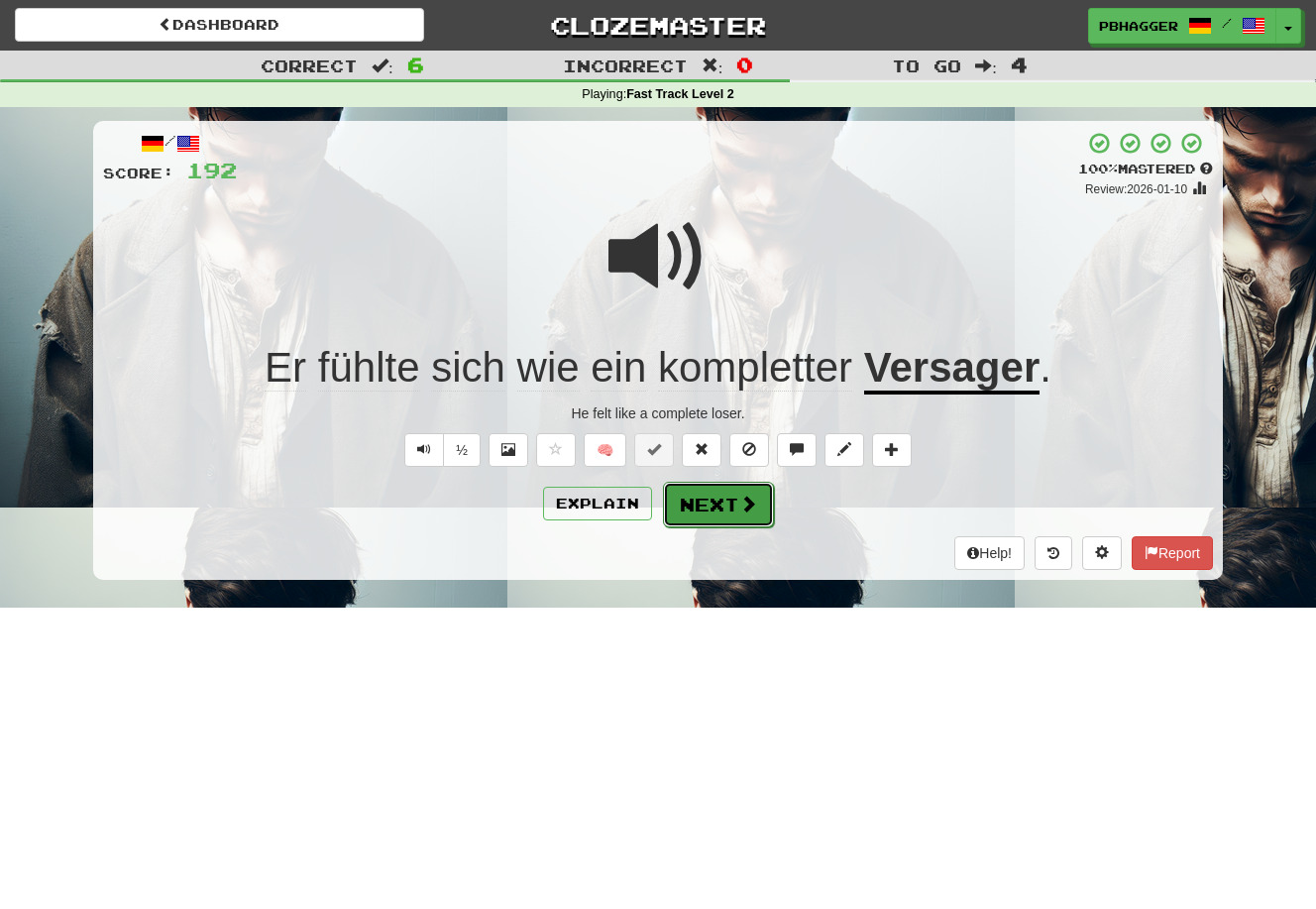 click on "Next" at bounding box center [718, 505] 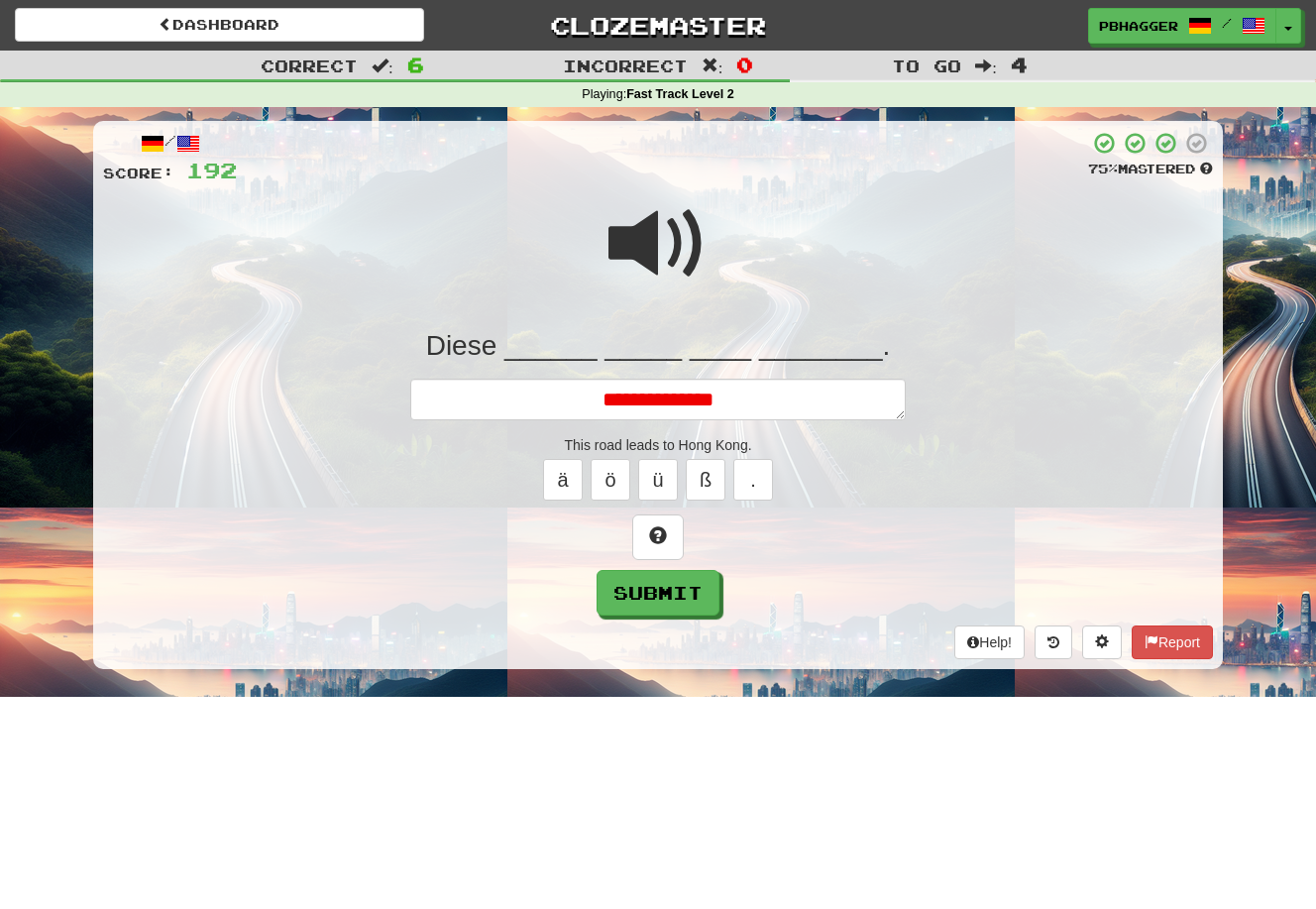 click on "**********" at bounding box center [658, 399] 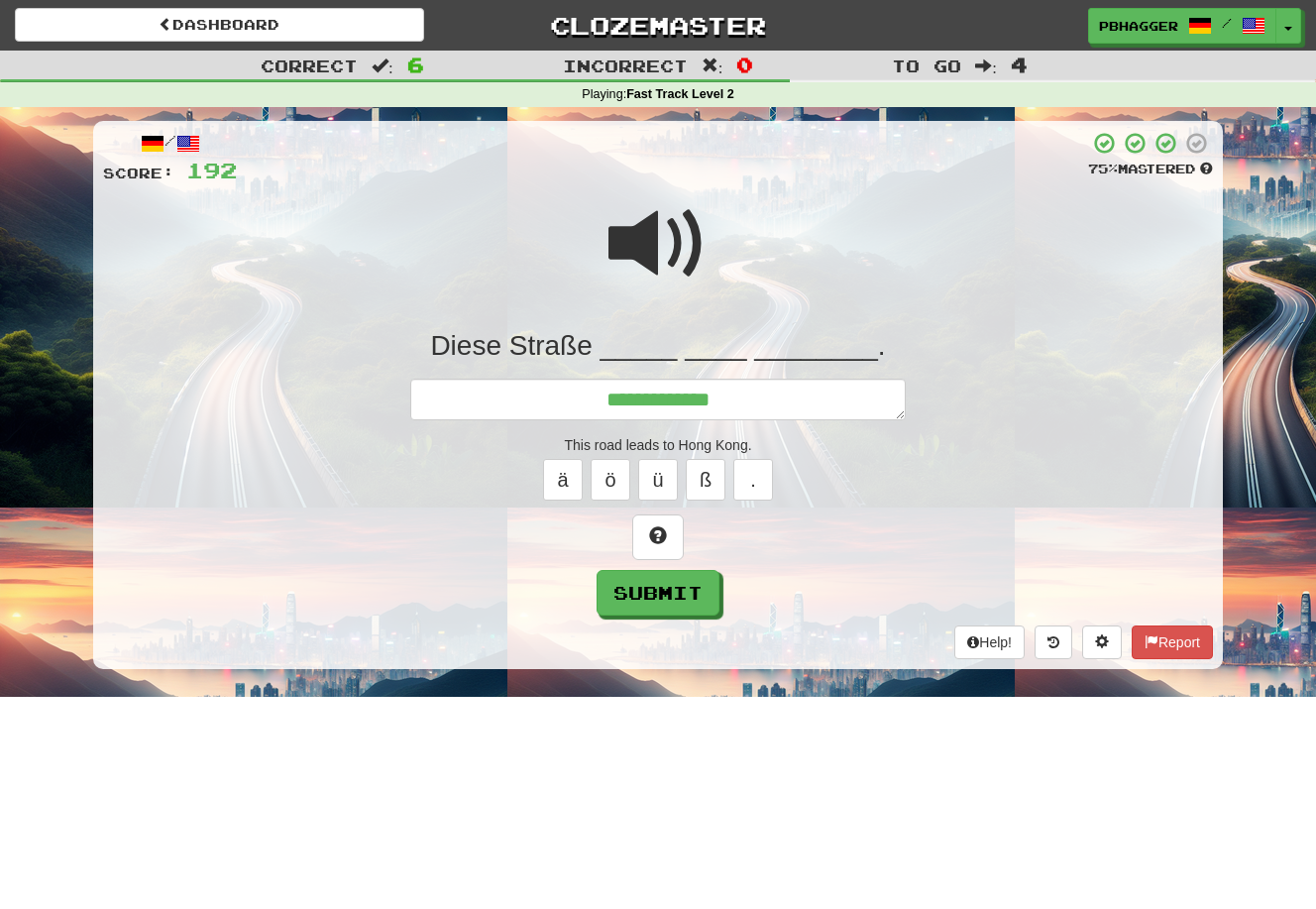 click on "**********" at bounding box center (658, 399) 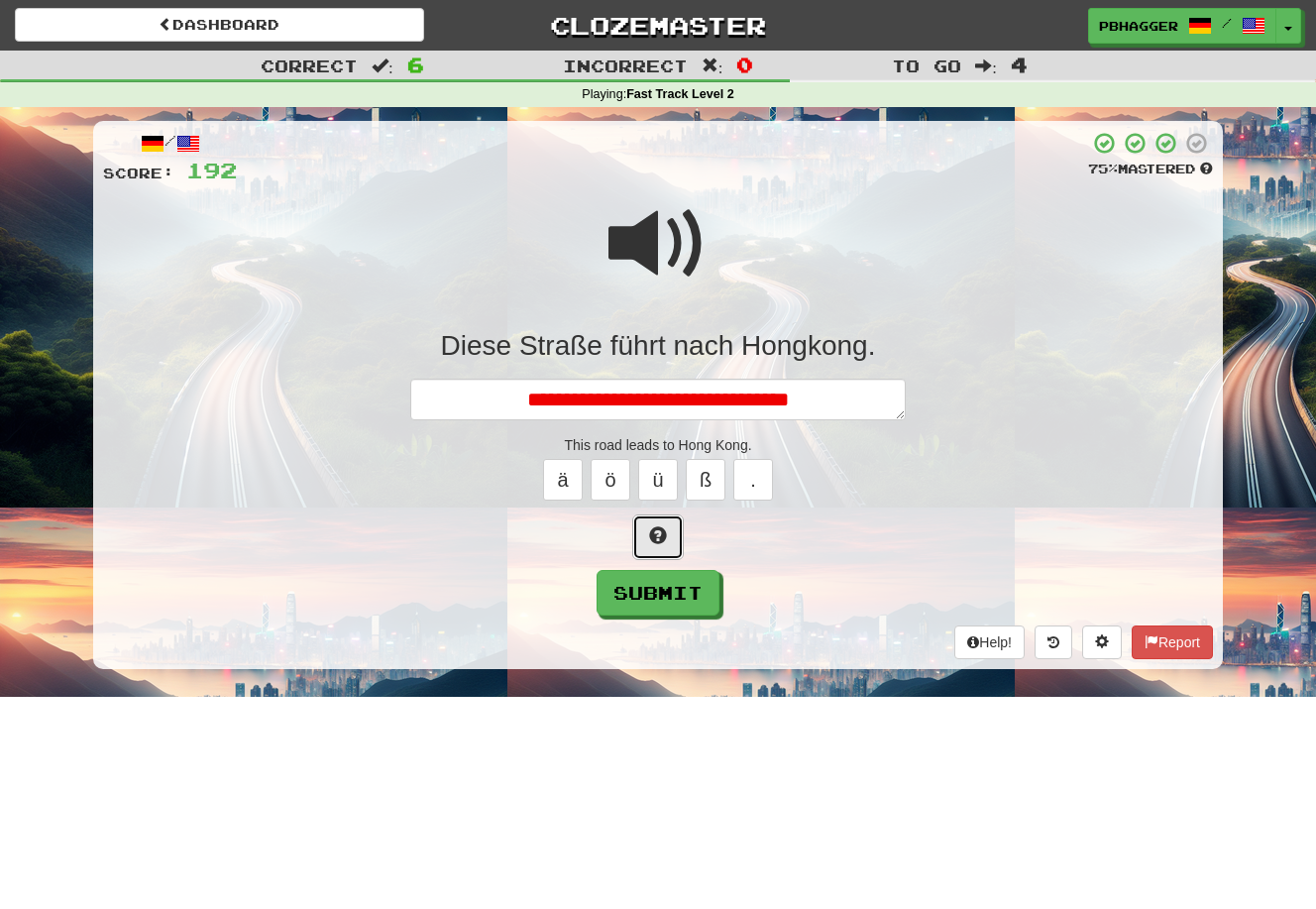 click at bounding box center (658, 535) 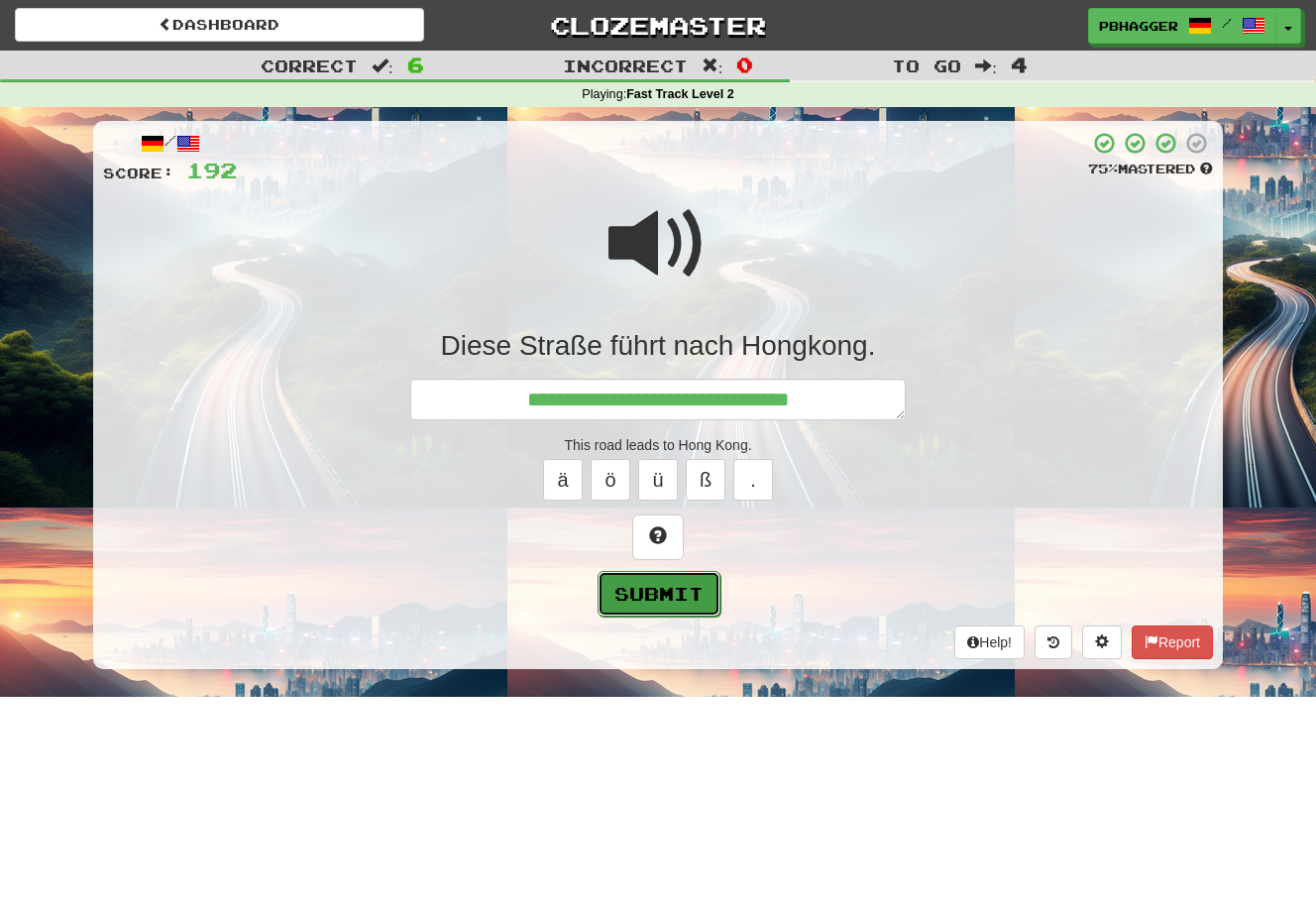 click on "Submit" at bounding box center [659, 594] 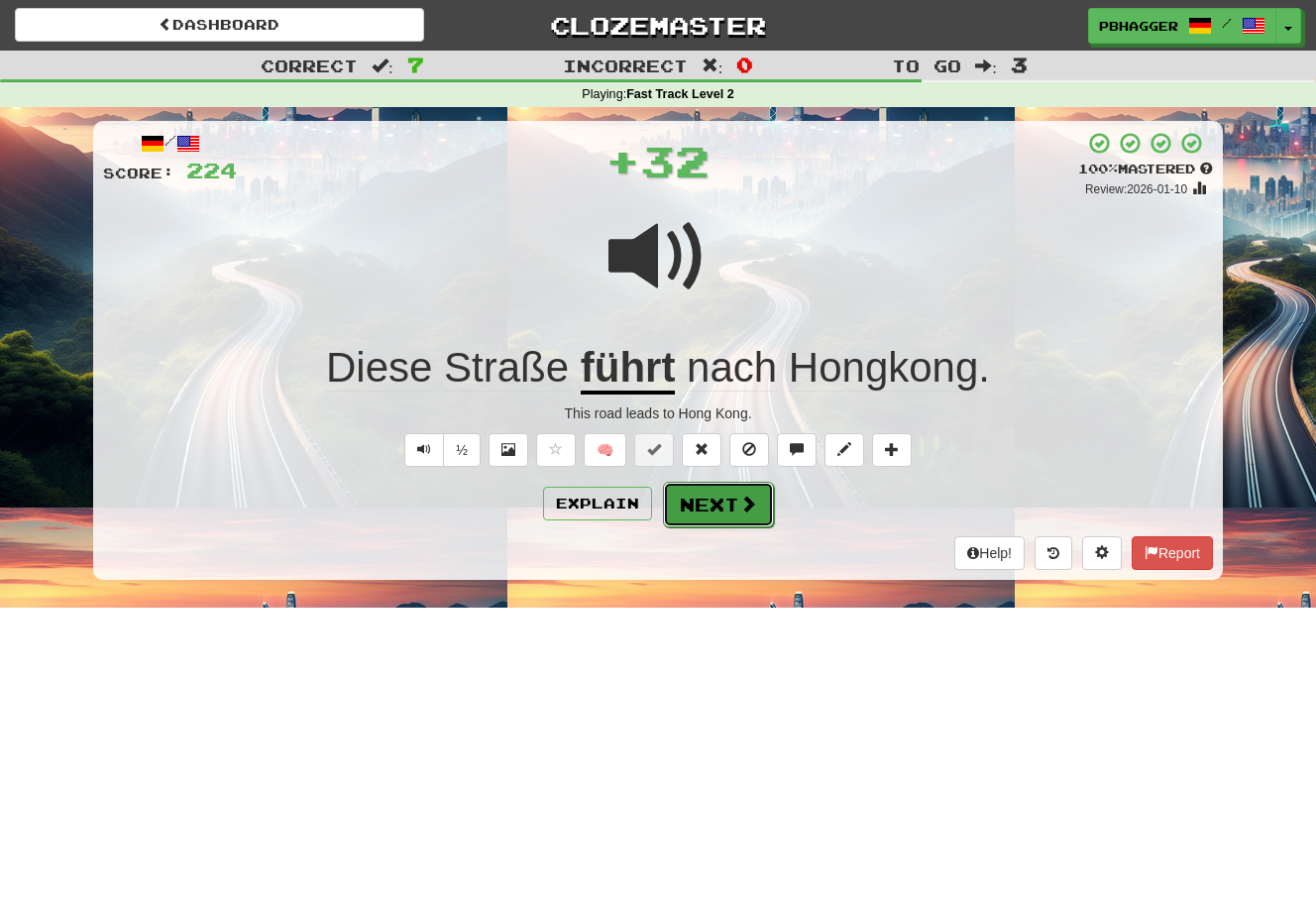 click on "Next" at bounding box center (718, 505) 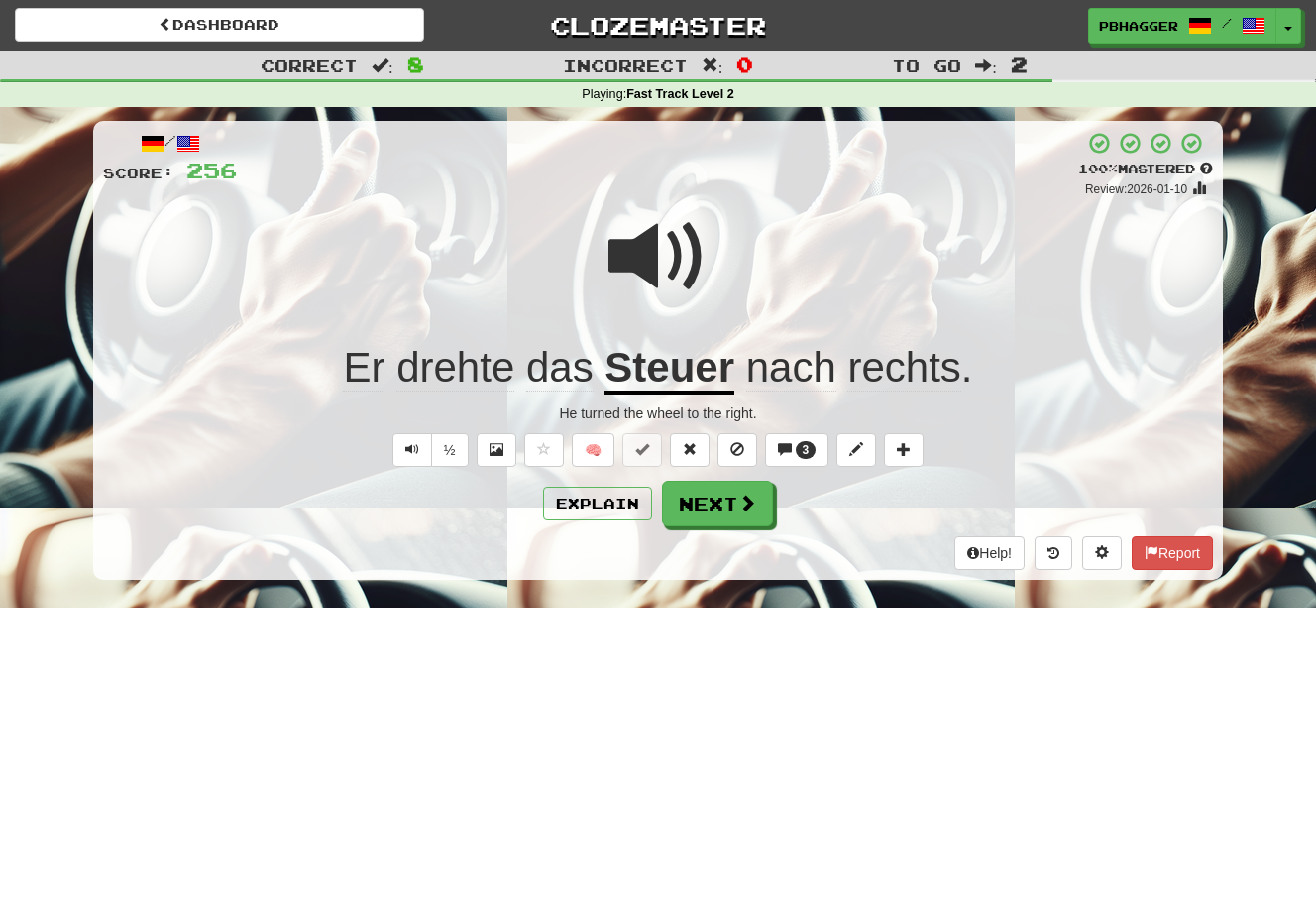 click at bounding box center (658, 257) 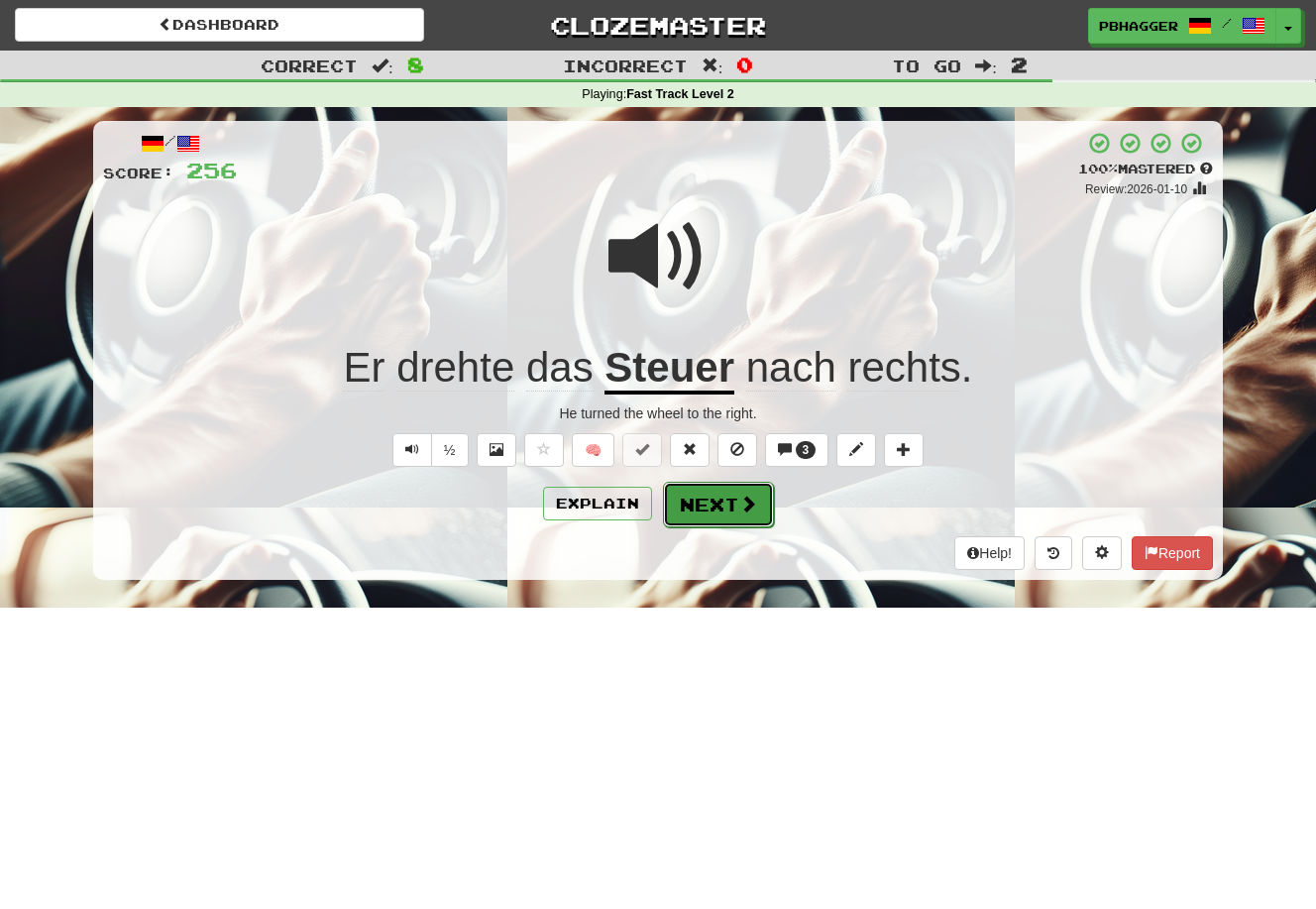 click on "Next" at bounding box center (718, 505) 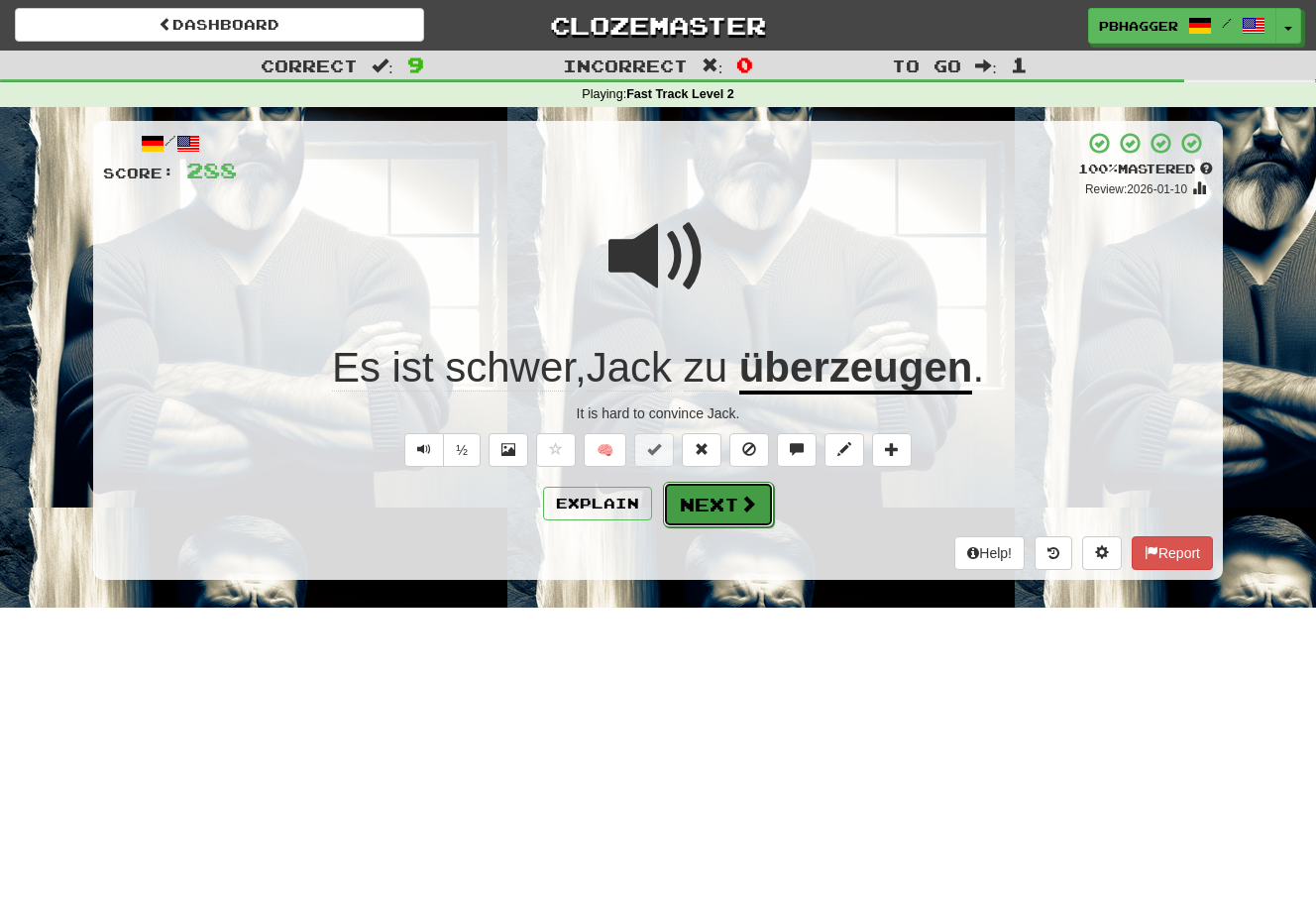 click on "Next" at bounding box center (718, 505) 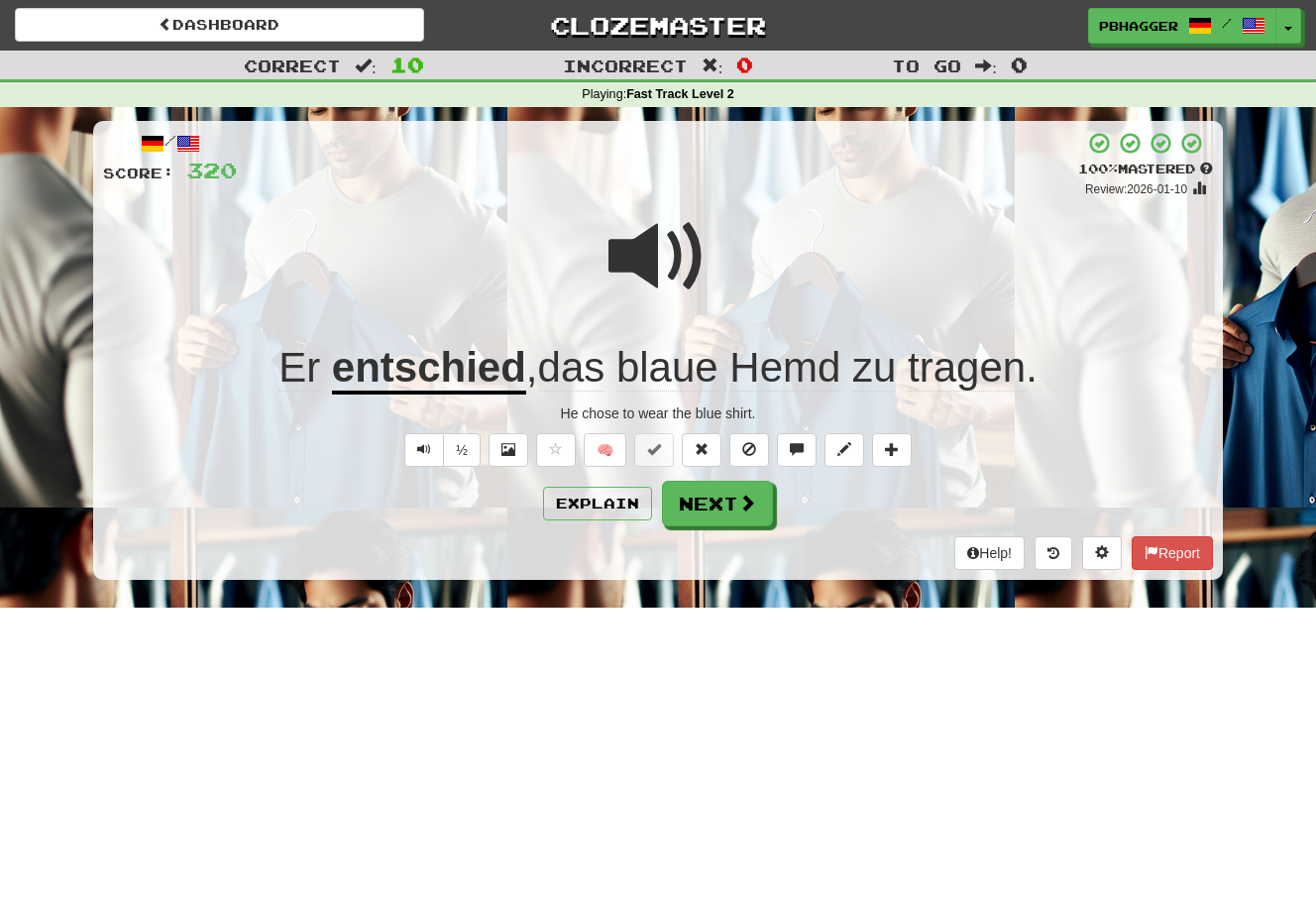 click at bounding box center [658, 257] 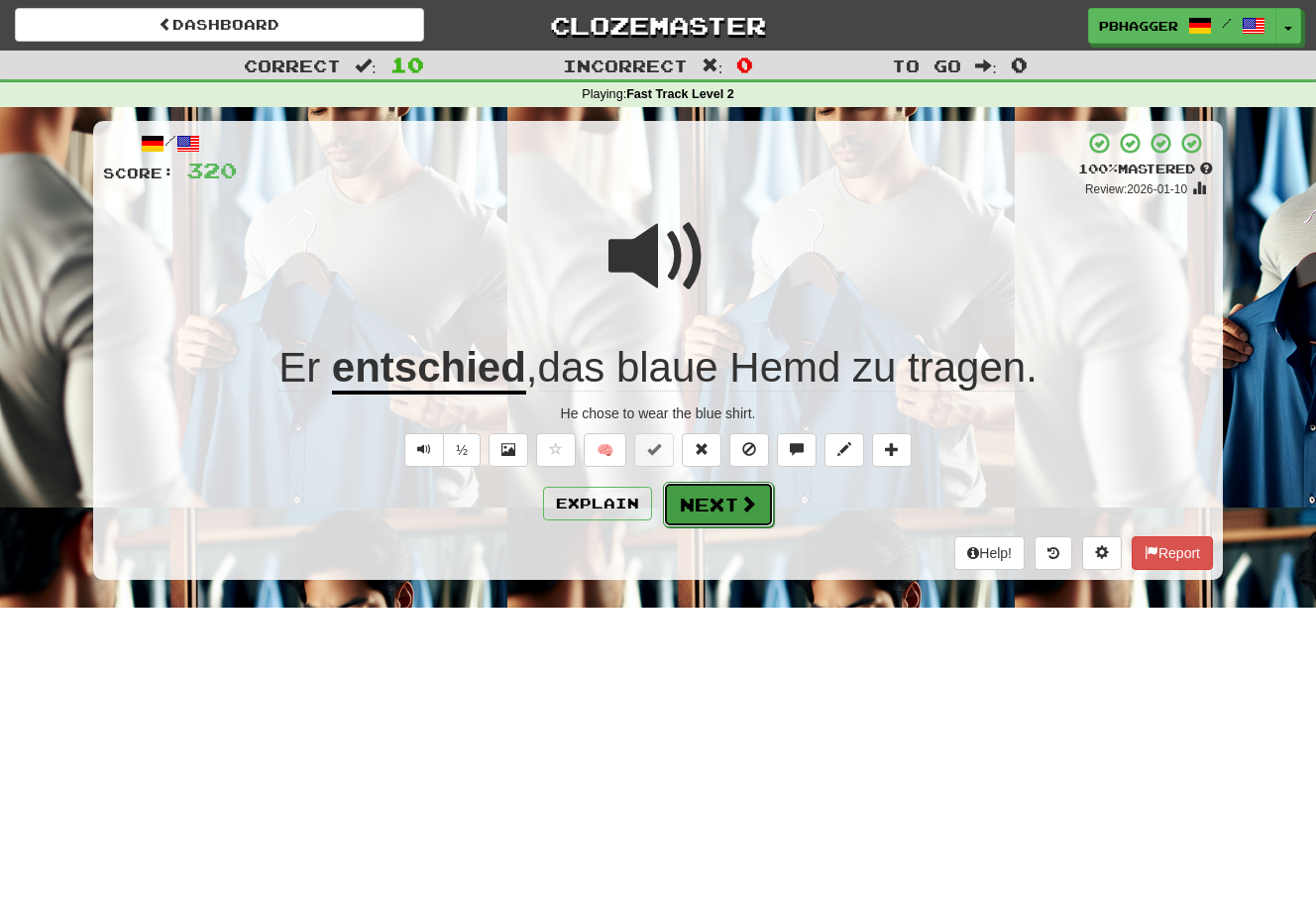 click on "Next" at bounding box center (718, 505) 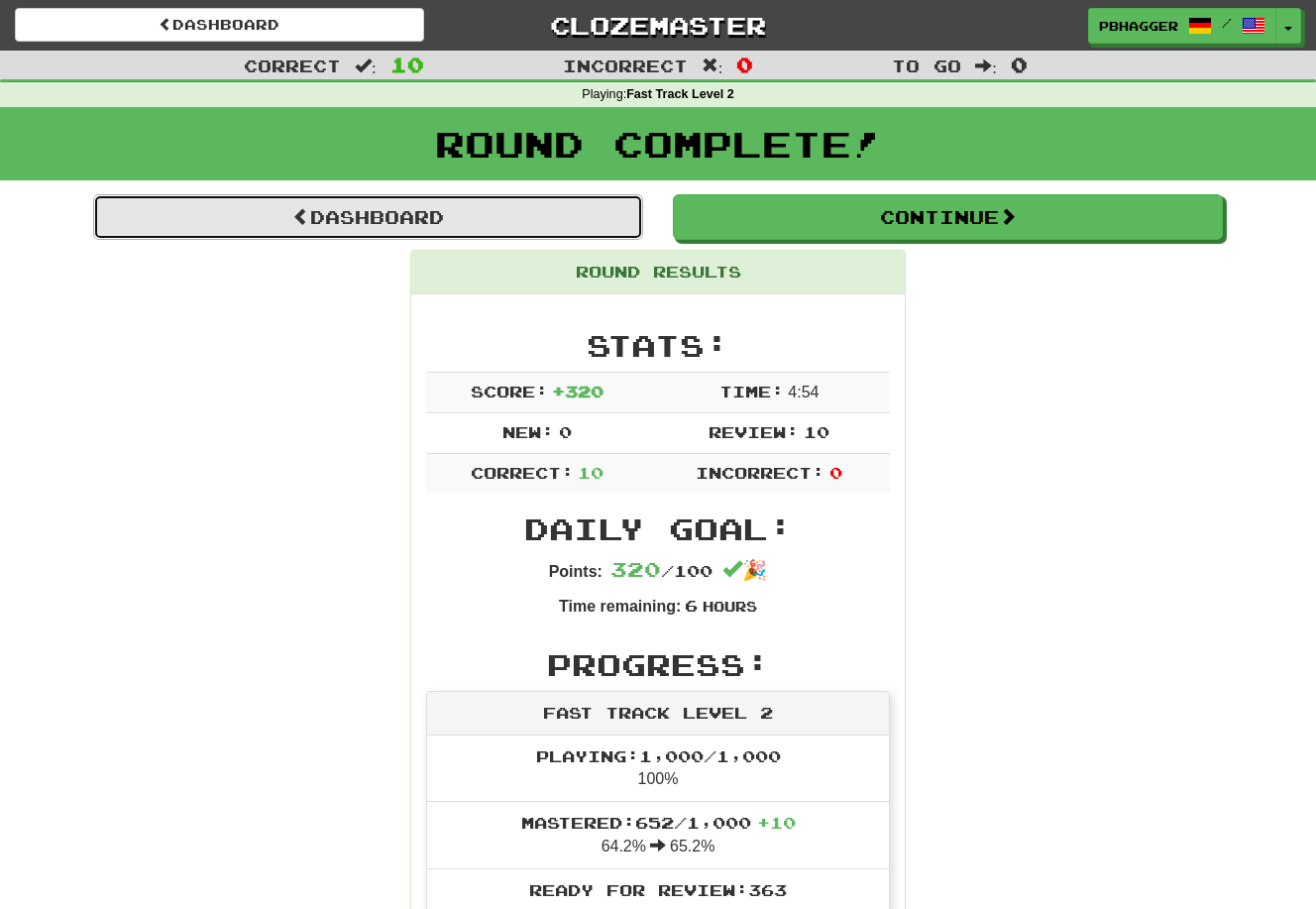 click on "Dashboard" at bounding box center (368, 217) 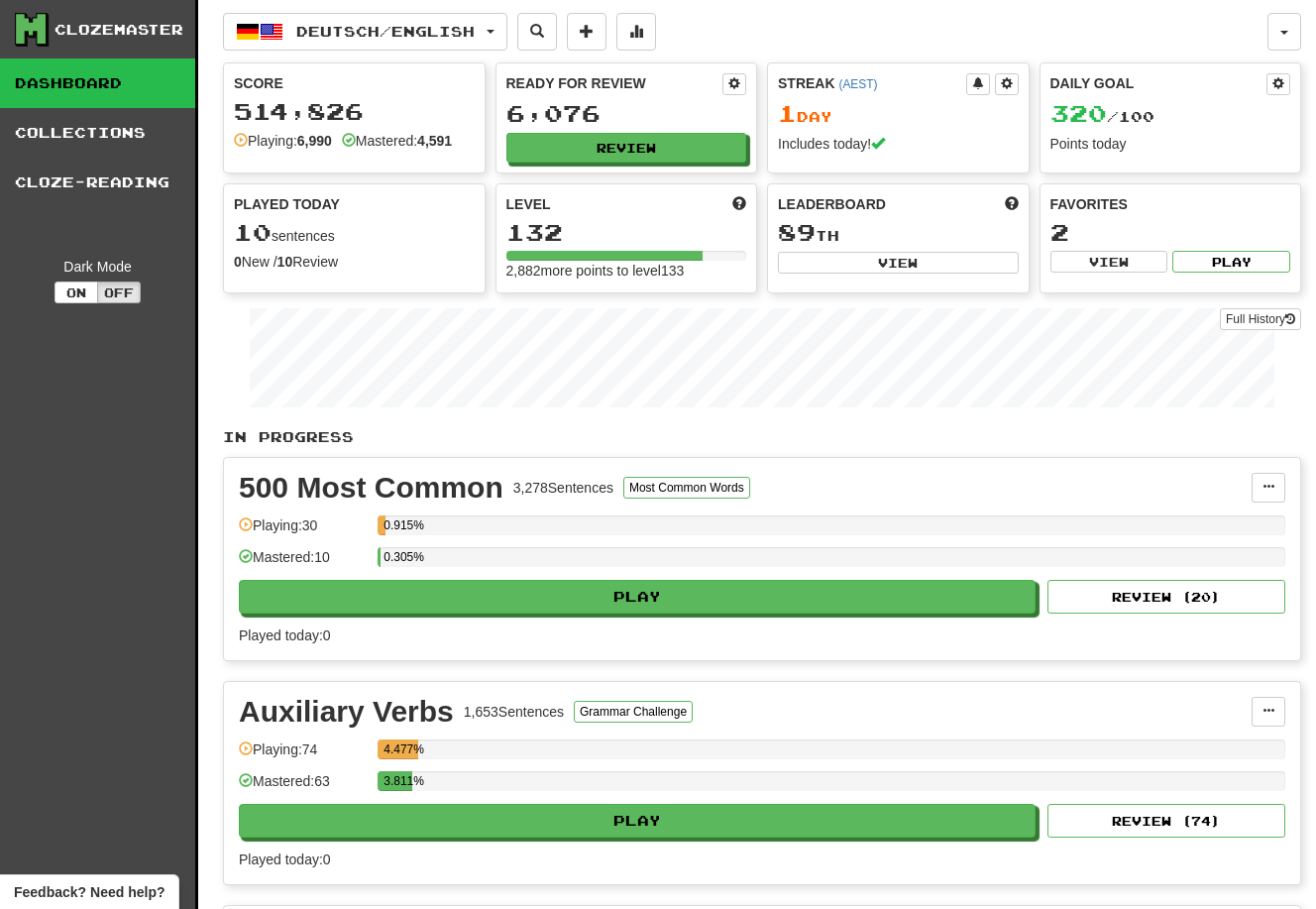 scroll, scrollTop: 0, scrollLeft: 0, axis: both 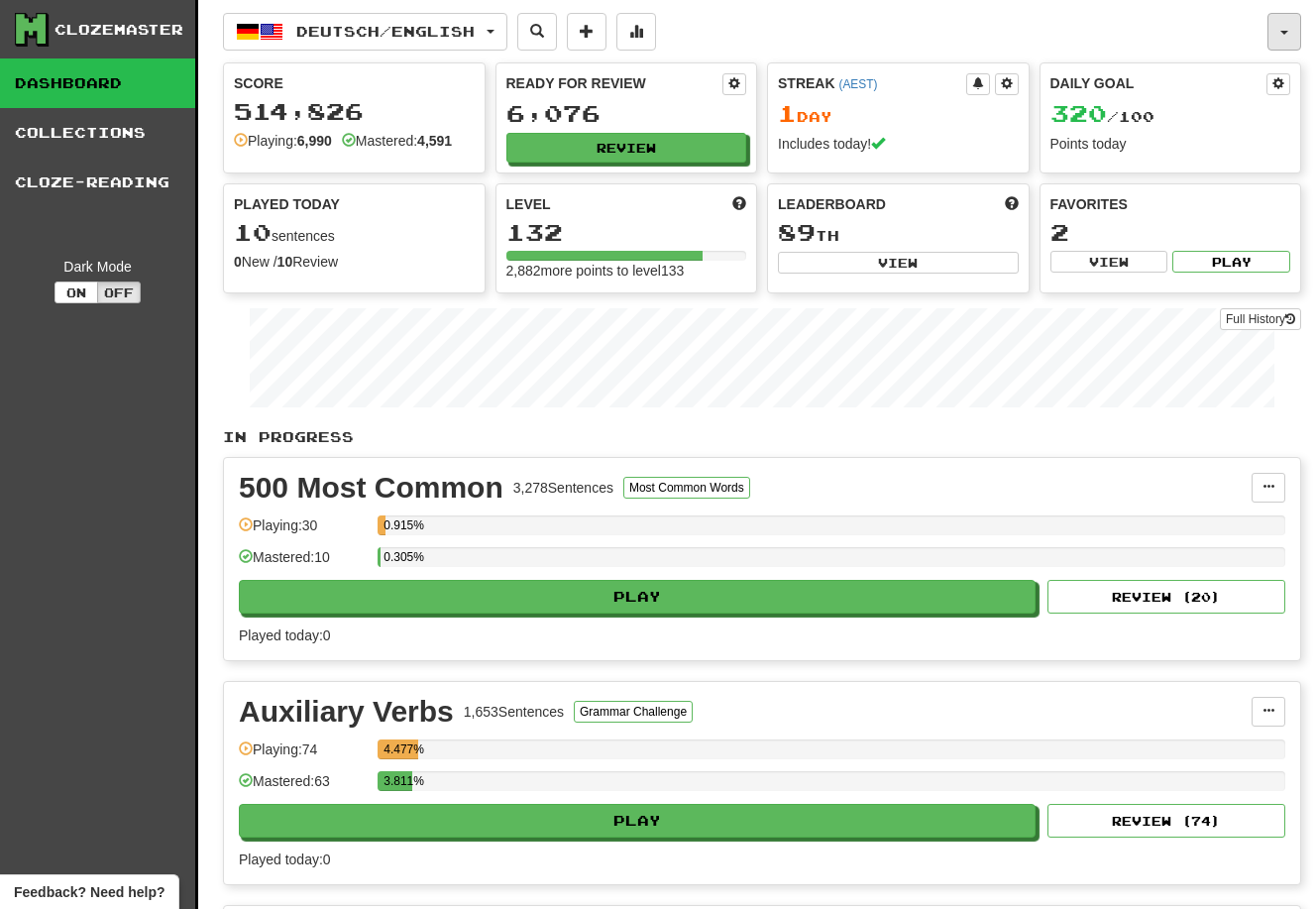click at bounding box center (1284, 33) 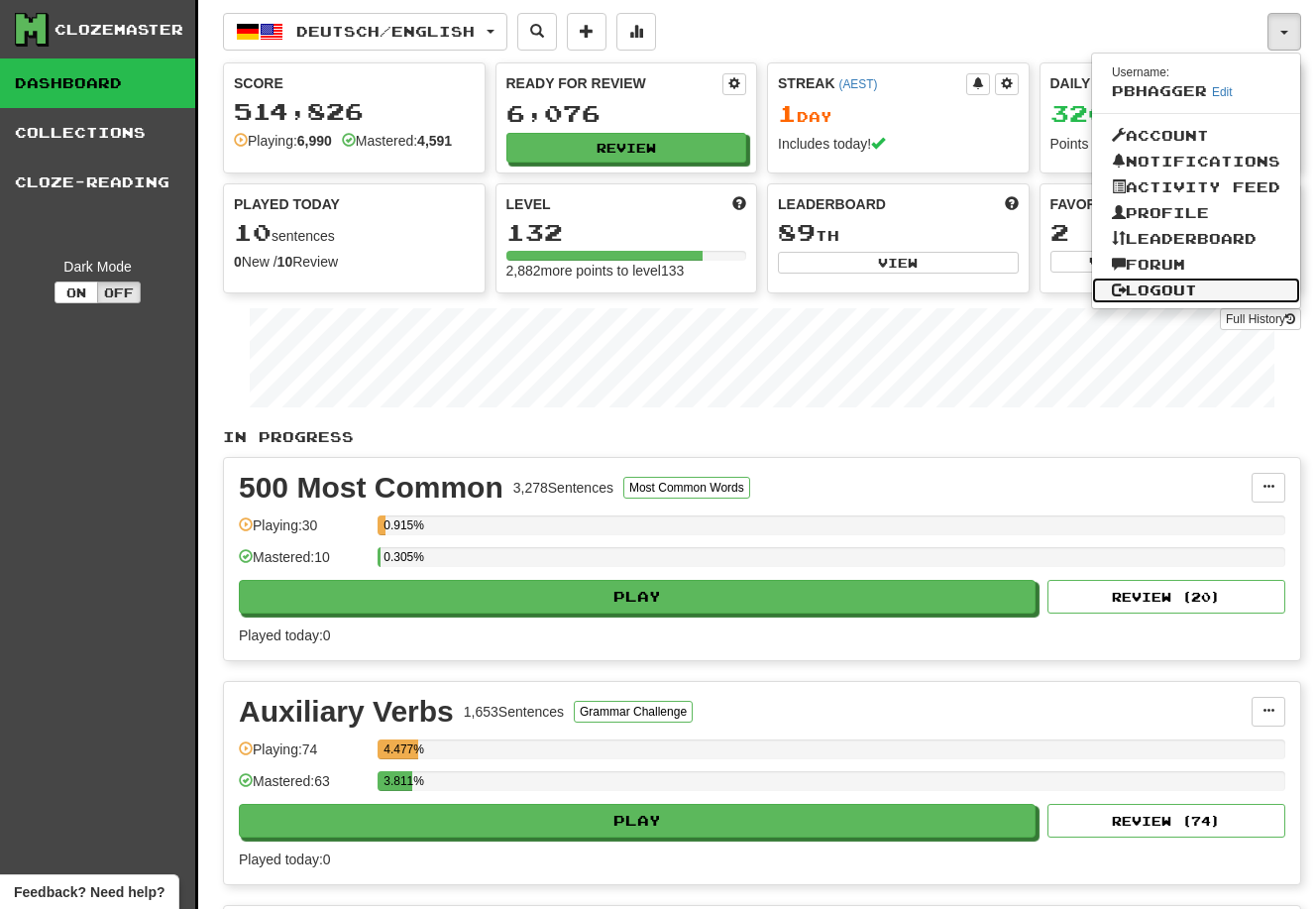 click on "Logout" at bounding box center (1196, 290) 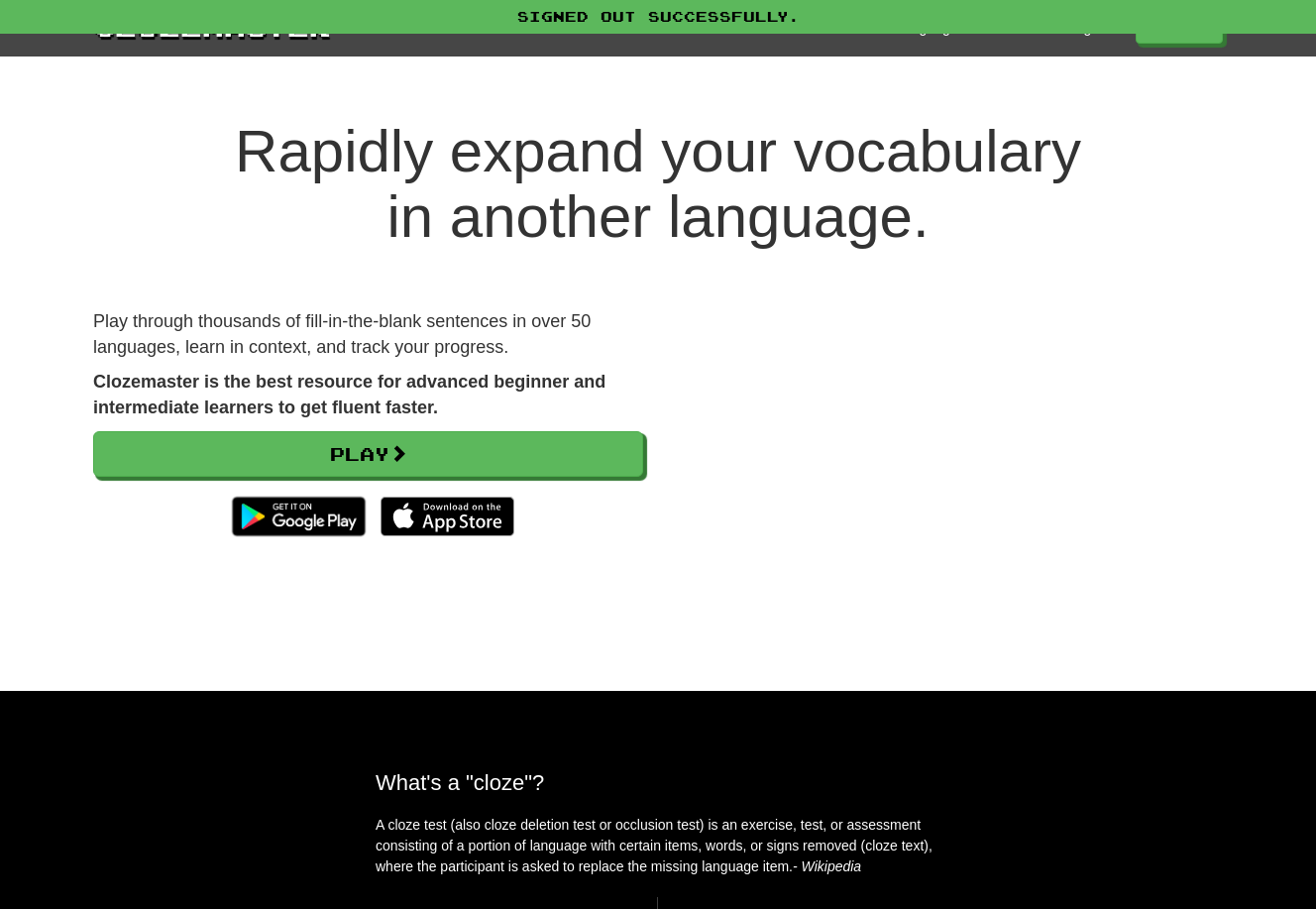 scroll, scrollTop: 0, scrollLeft: 0, axis: both 